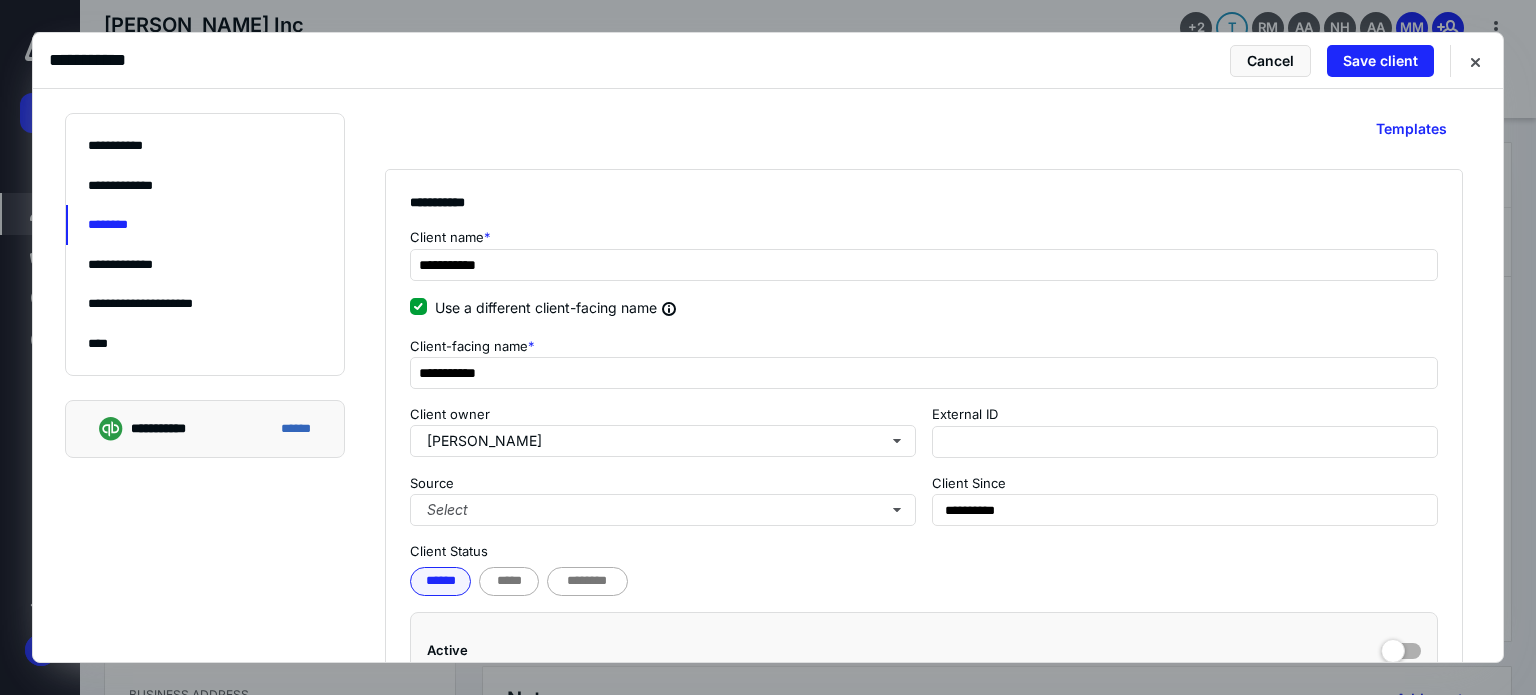 scroll, scrollTop: 0, scrollLeft: 0, axis: both 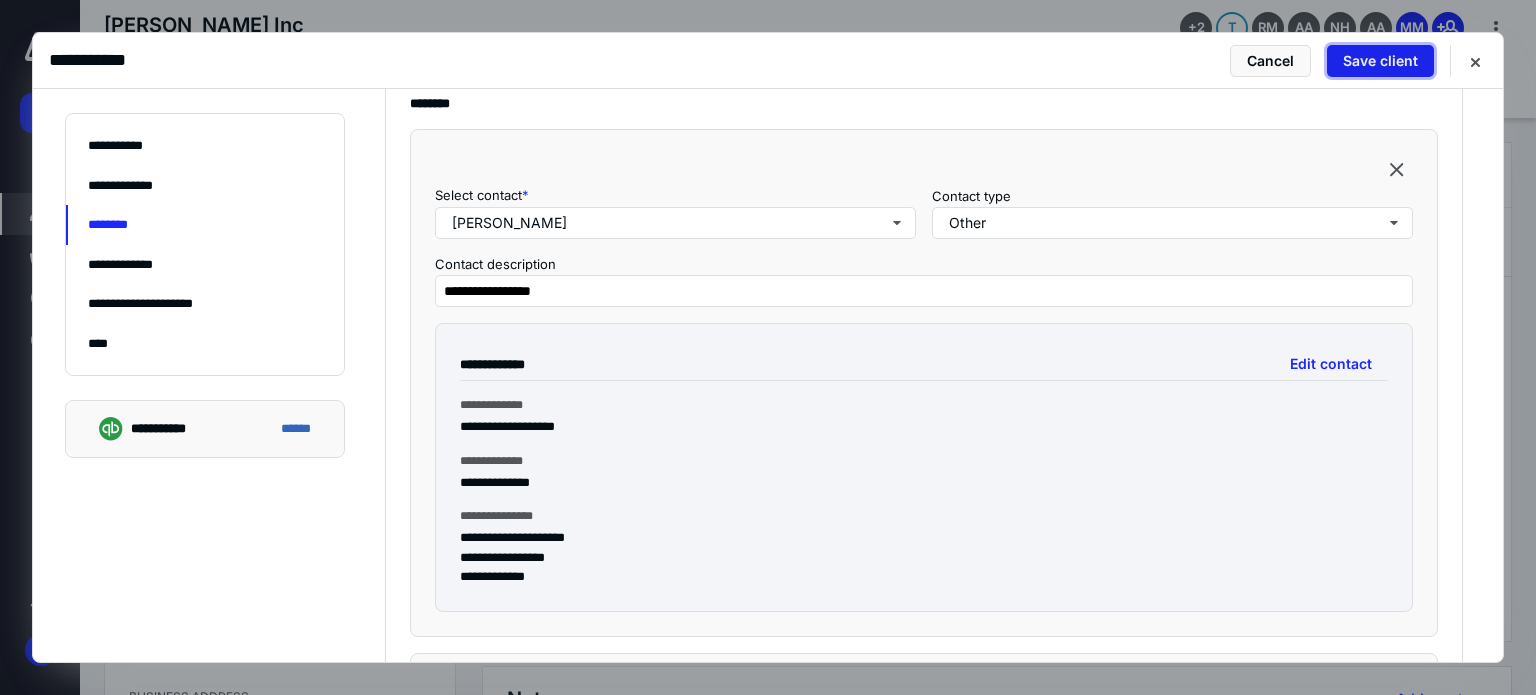 click on "Save client" at bounding box center (1380, 61) 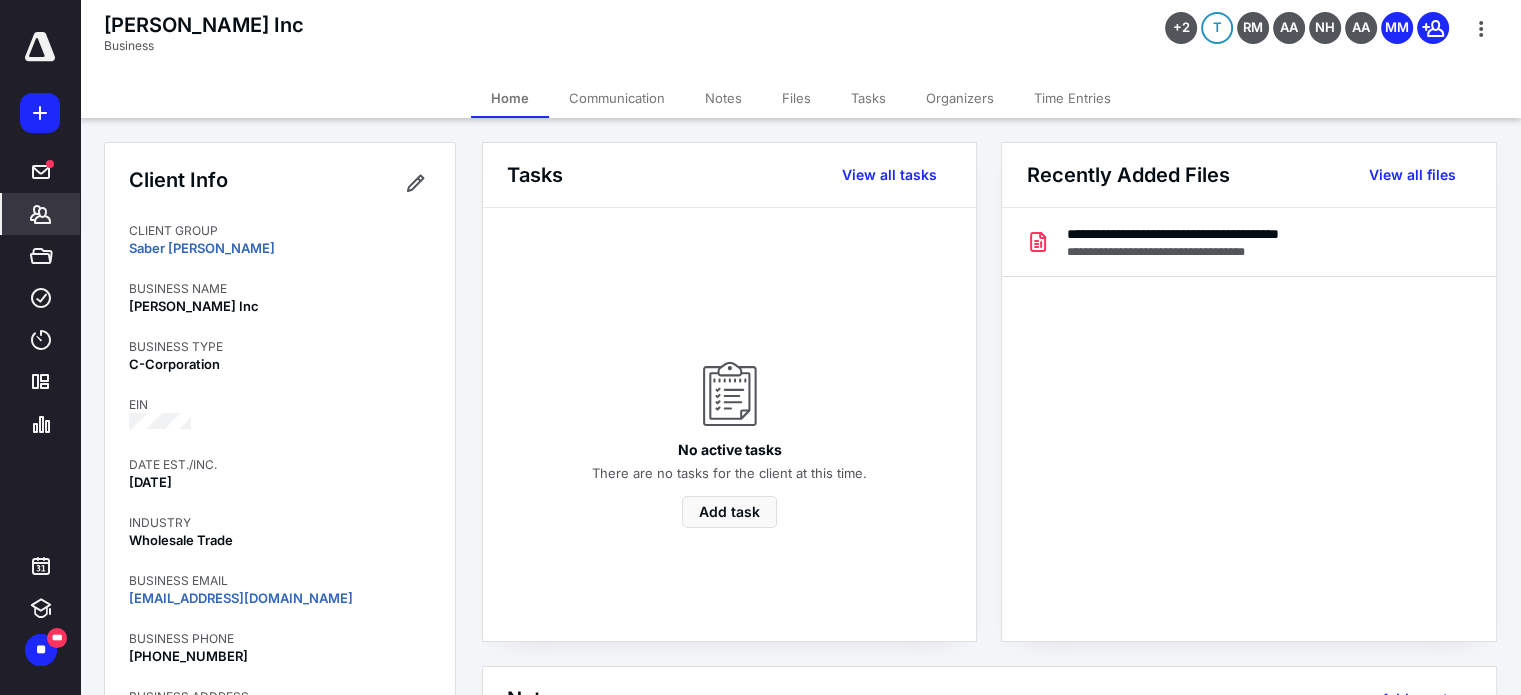 click 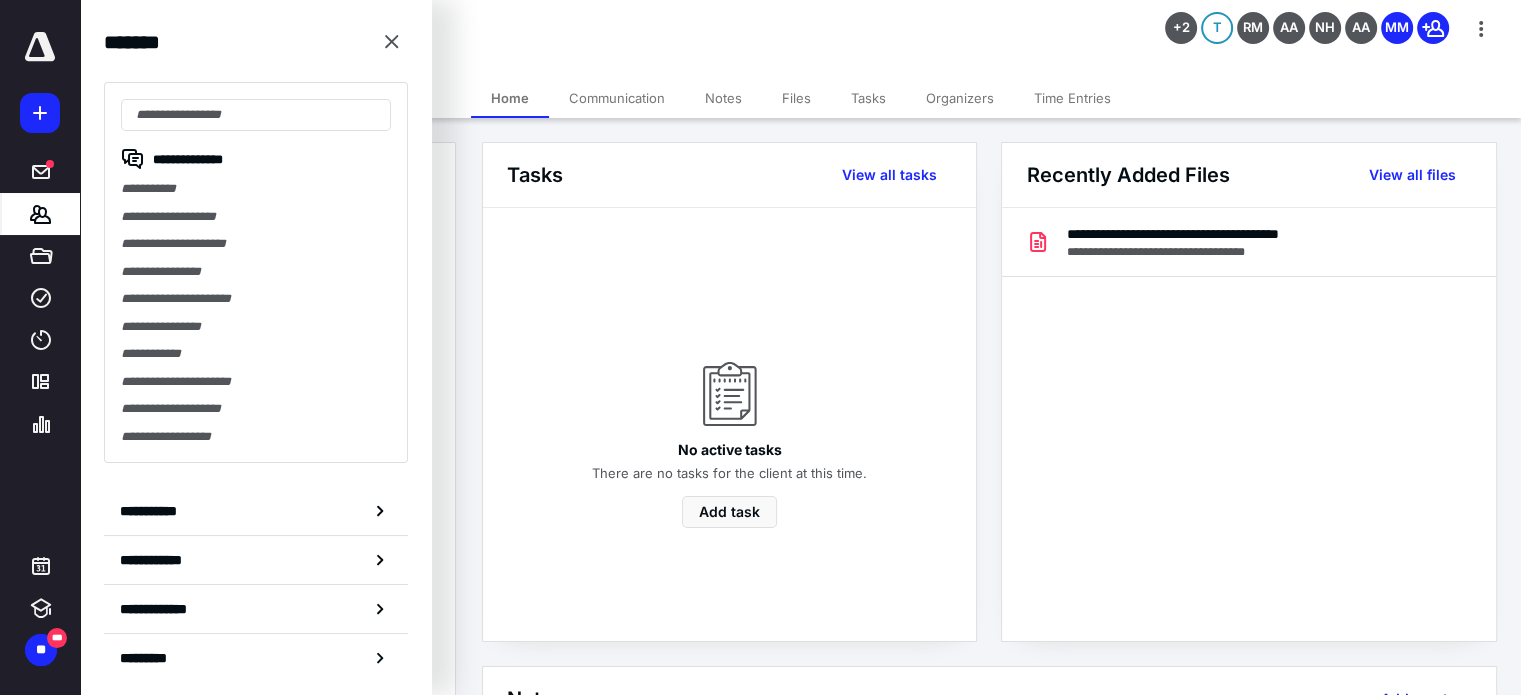 click on "[PERSON_NAME] Inc Business +2 T RM AA NH AA MM" at bounding box center [800, 39] 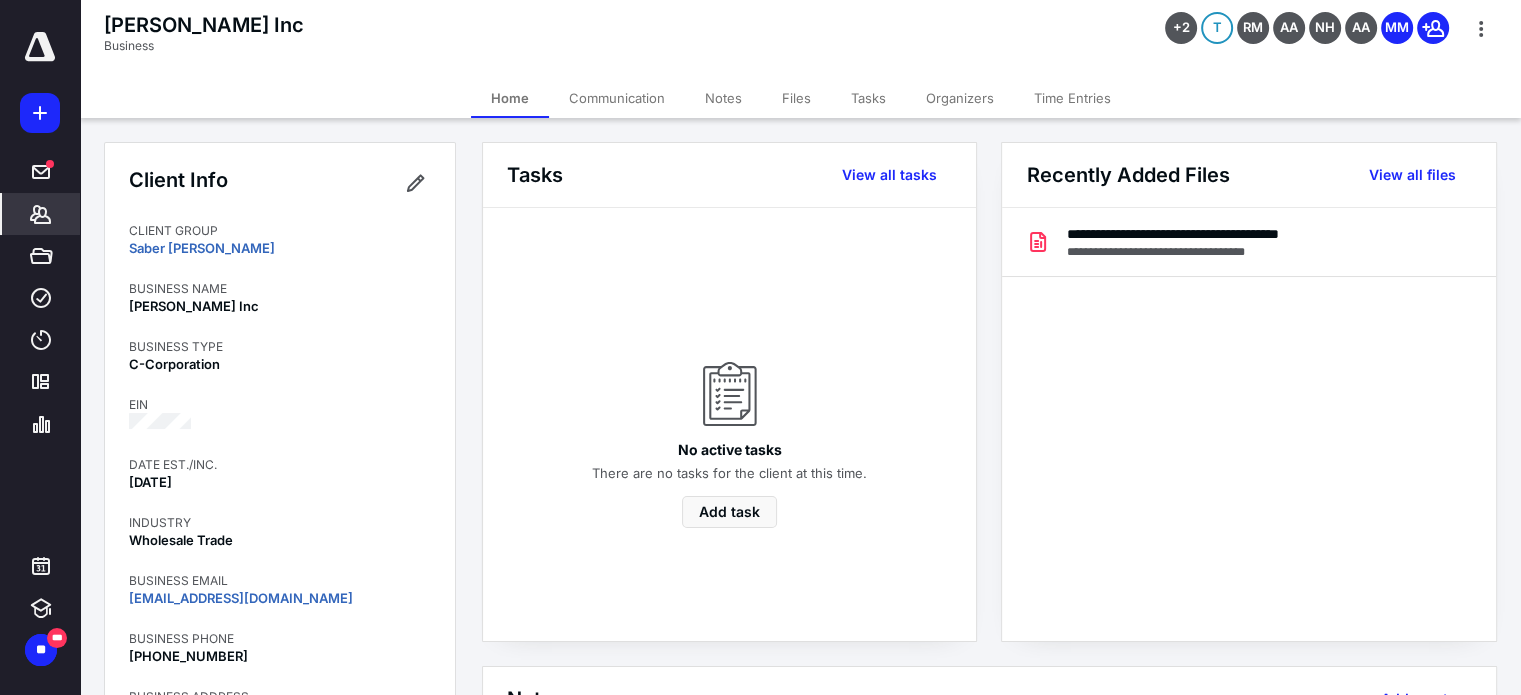 click 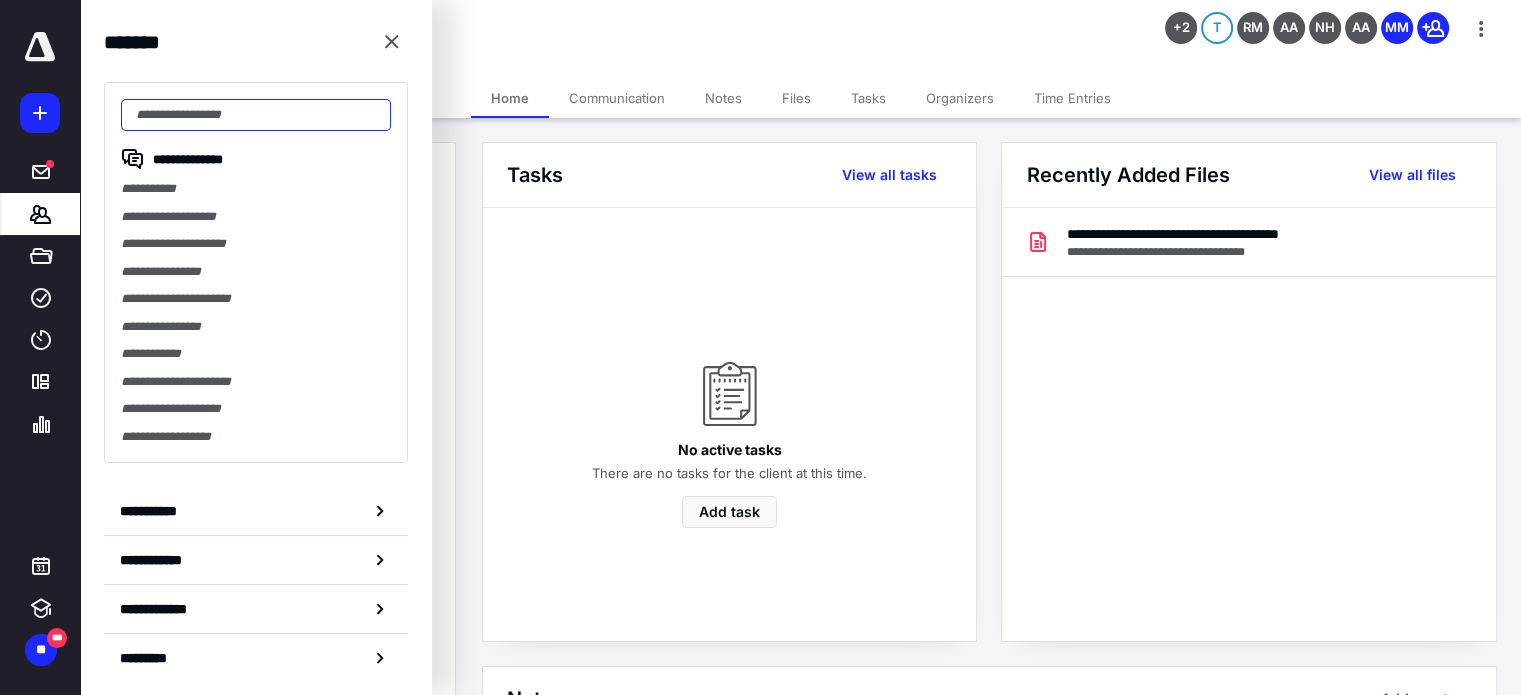 click at bounding box center [256, 115] 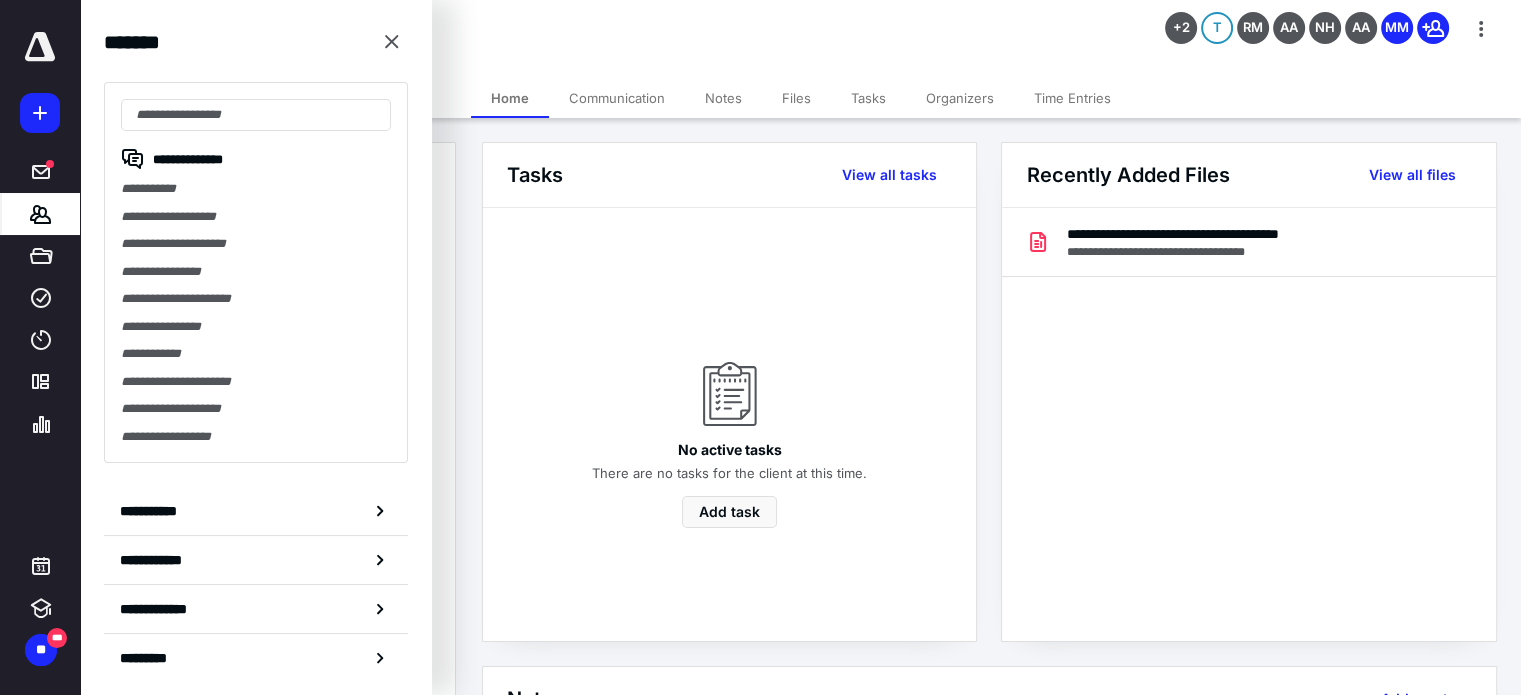 click on "***** ******* ***** **** **** ********* ********" at bounding box center [40, 238] 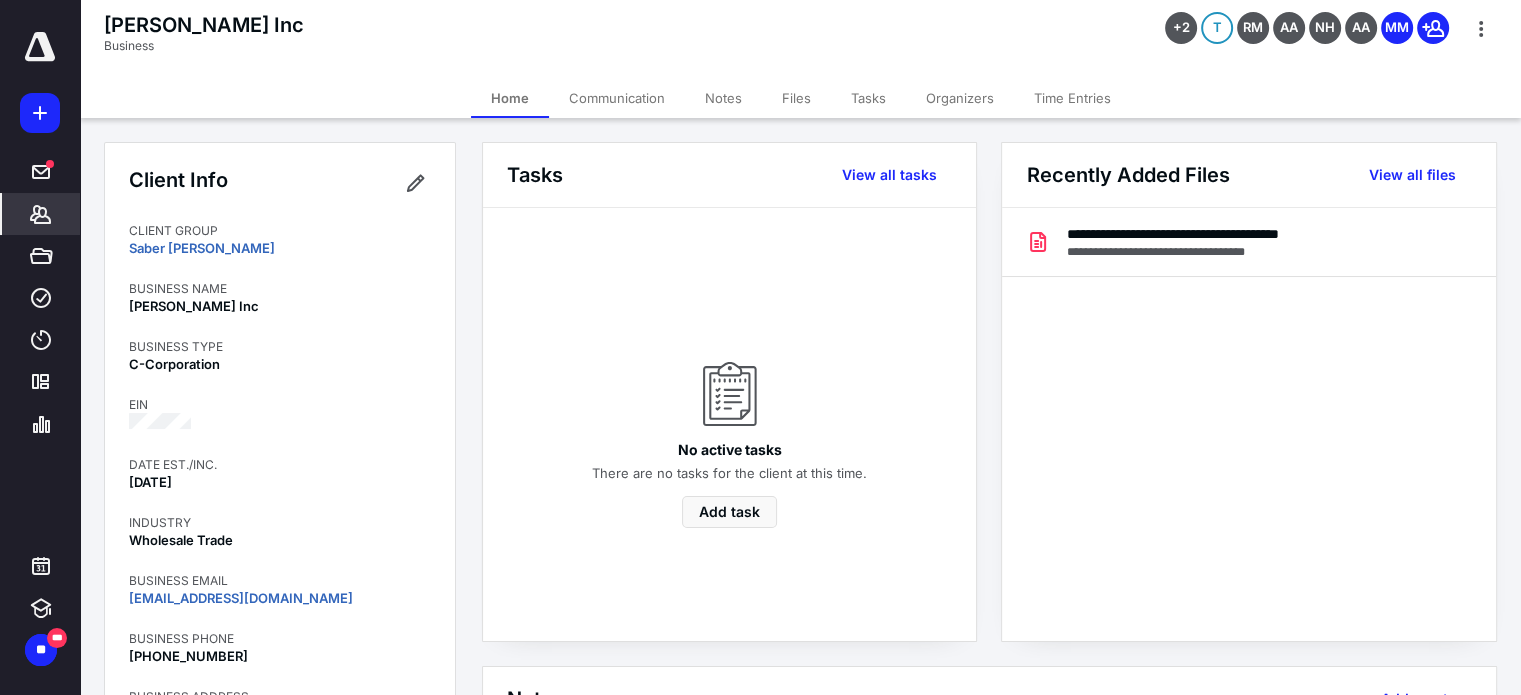 click 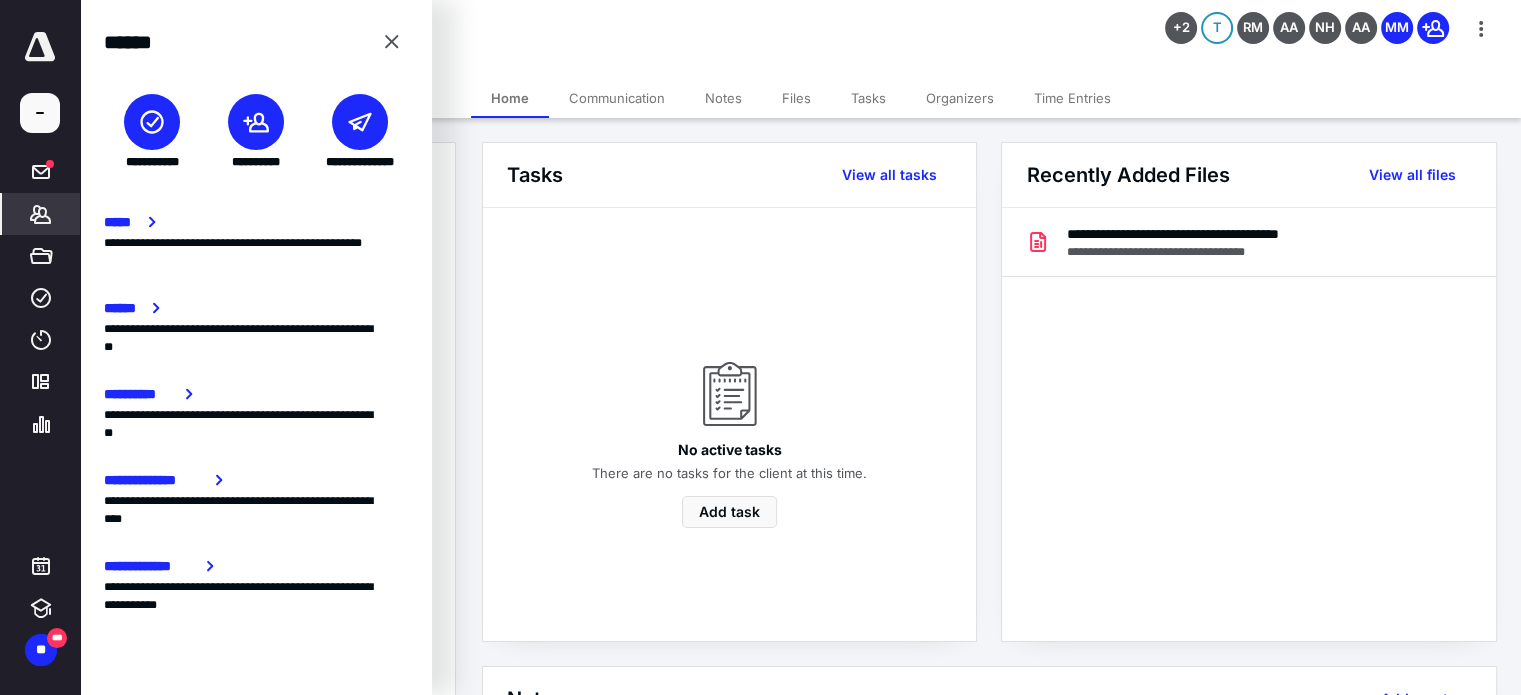 click 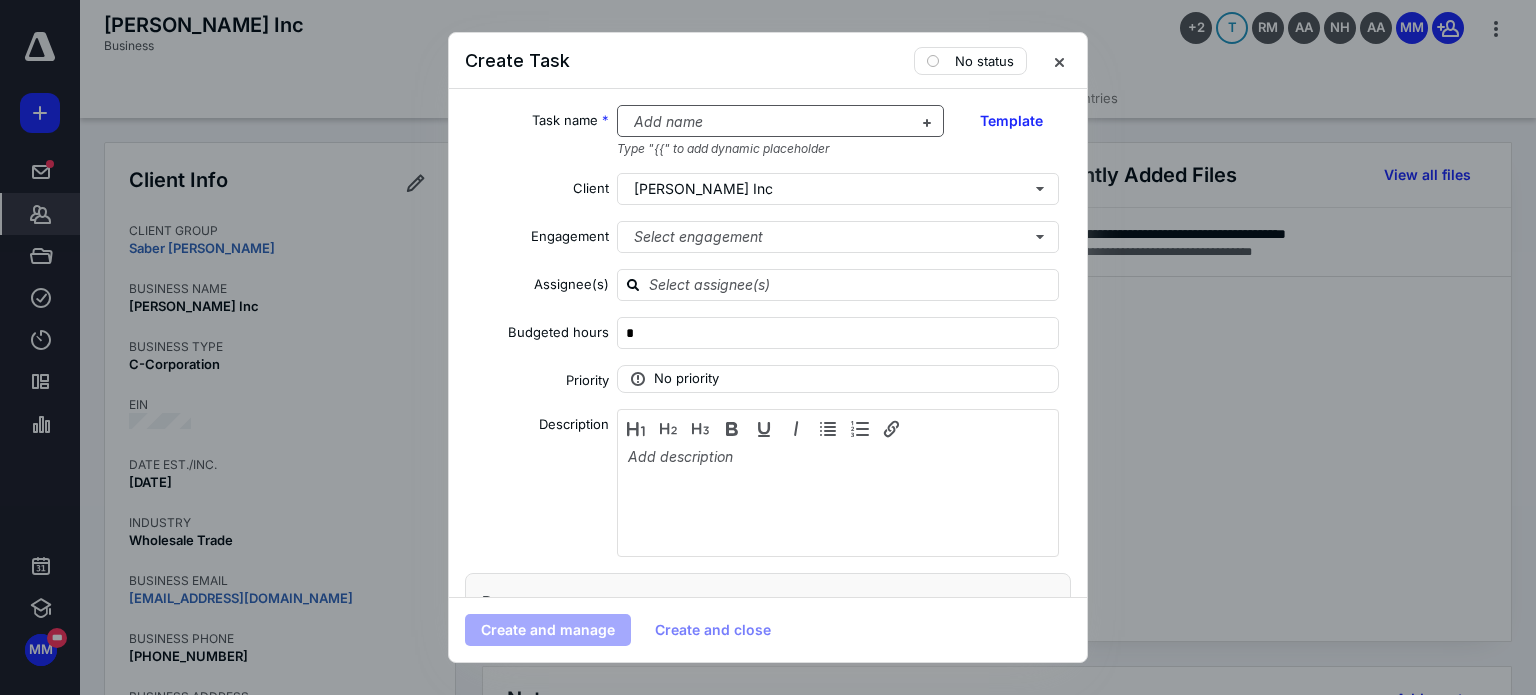 click at bounding box center (769, 122) 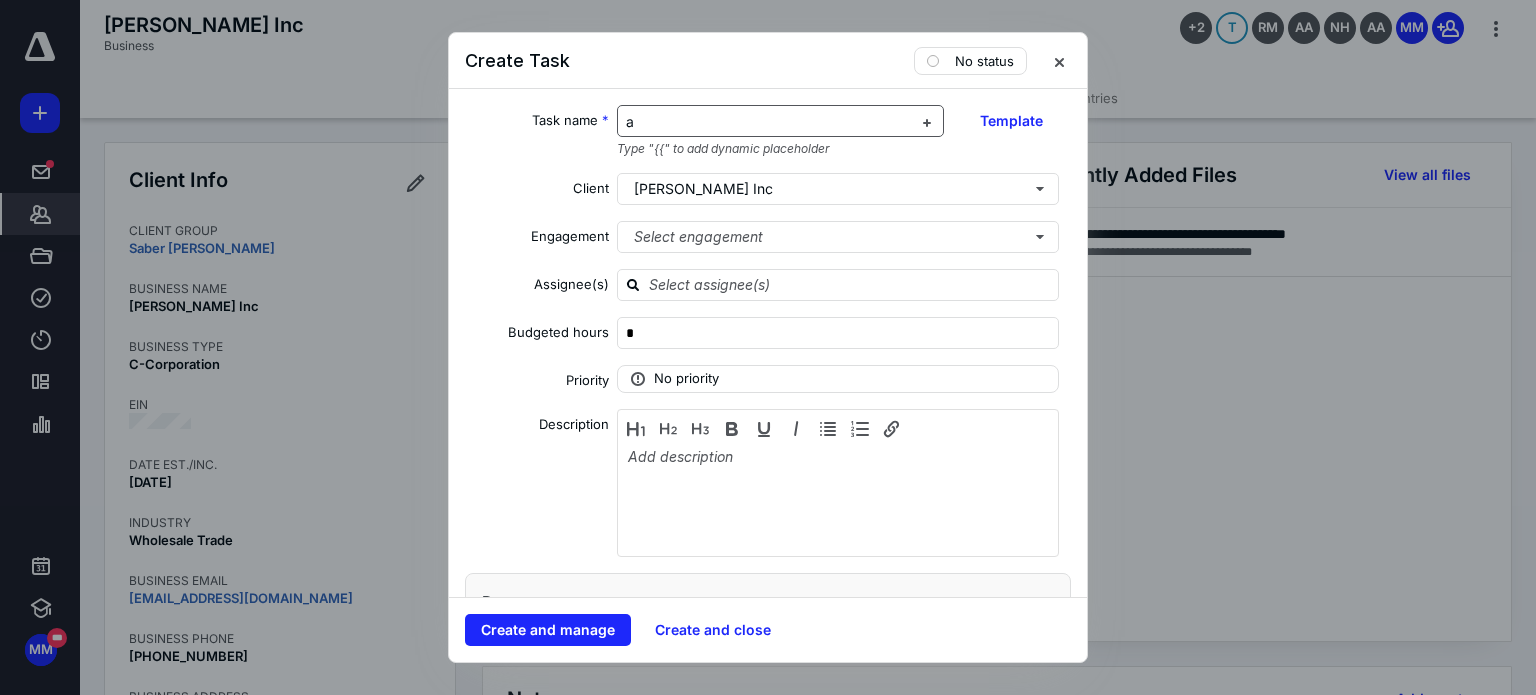 type 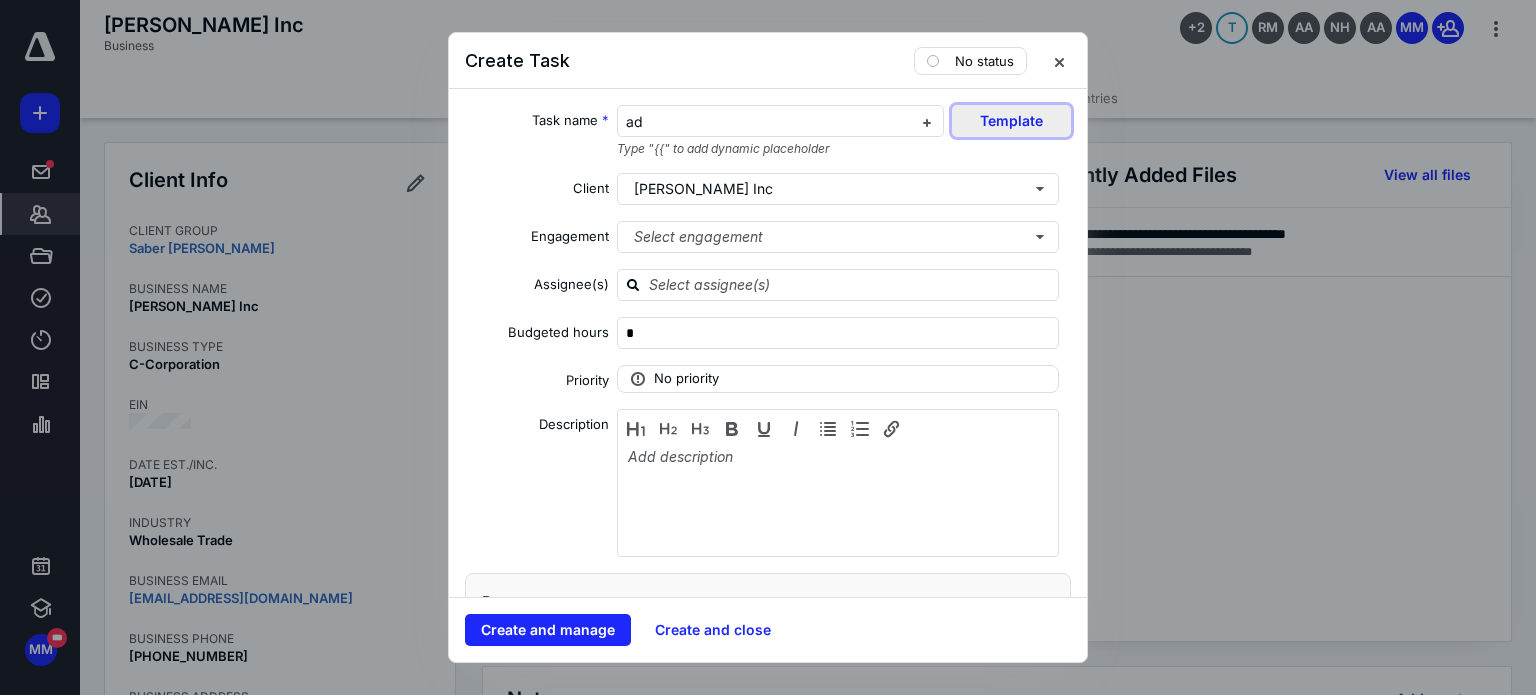 click on "Template" at bounding box center (1011, 121) 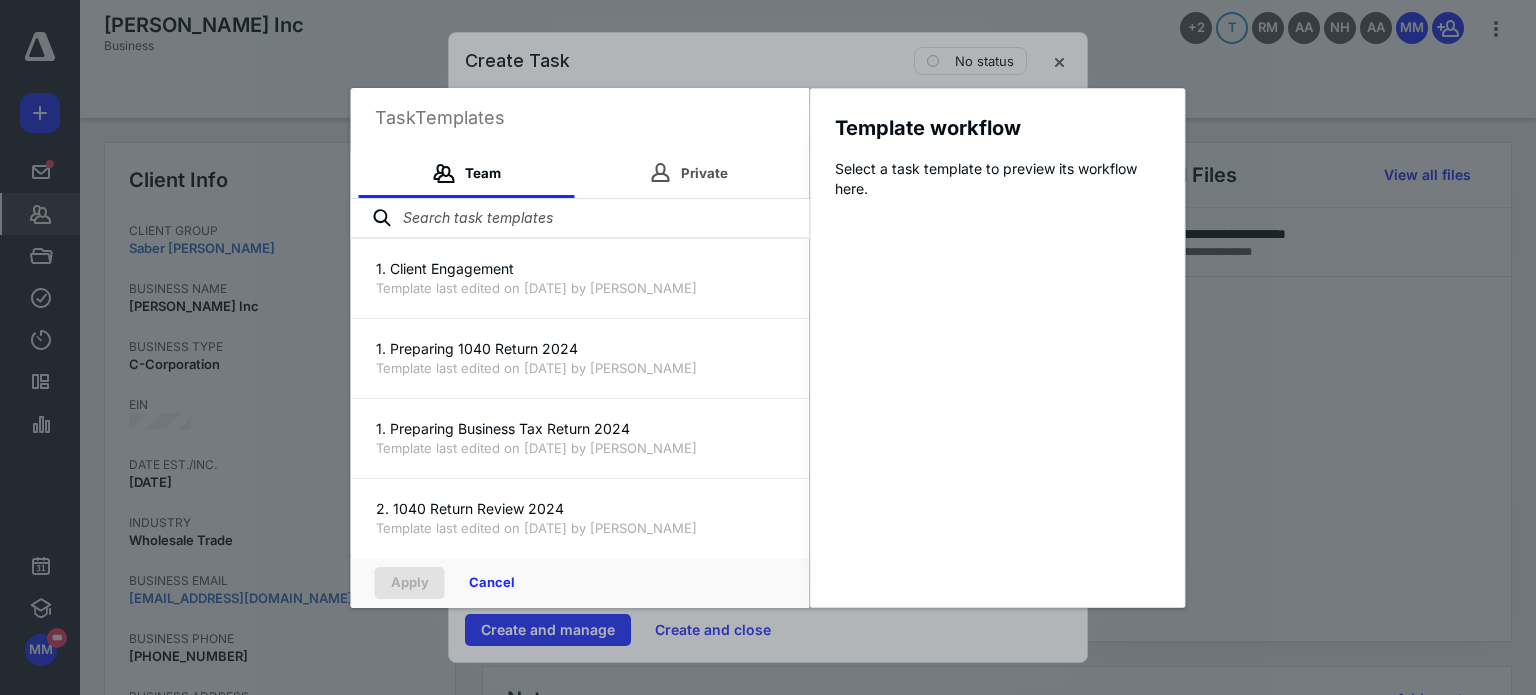 click at bounding box center [580, 219] 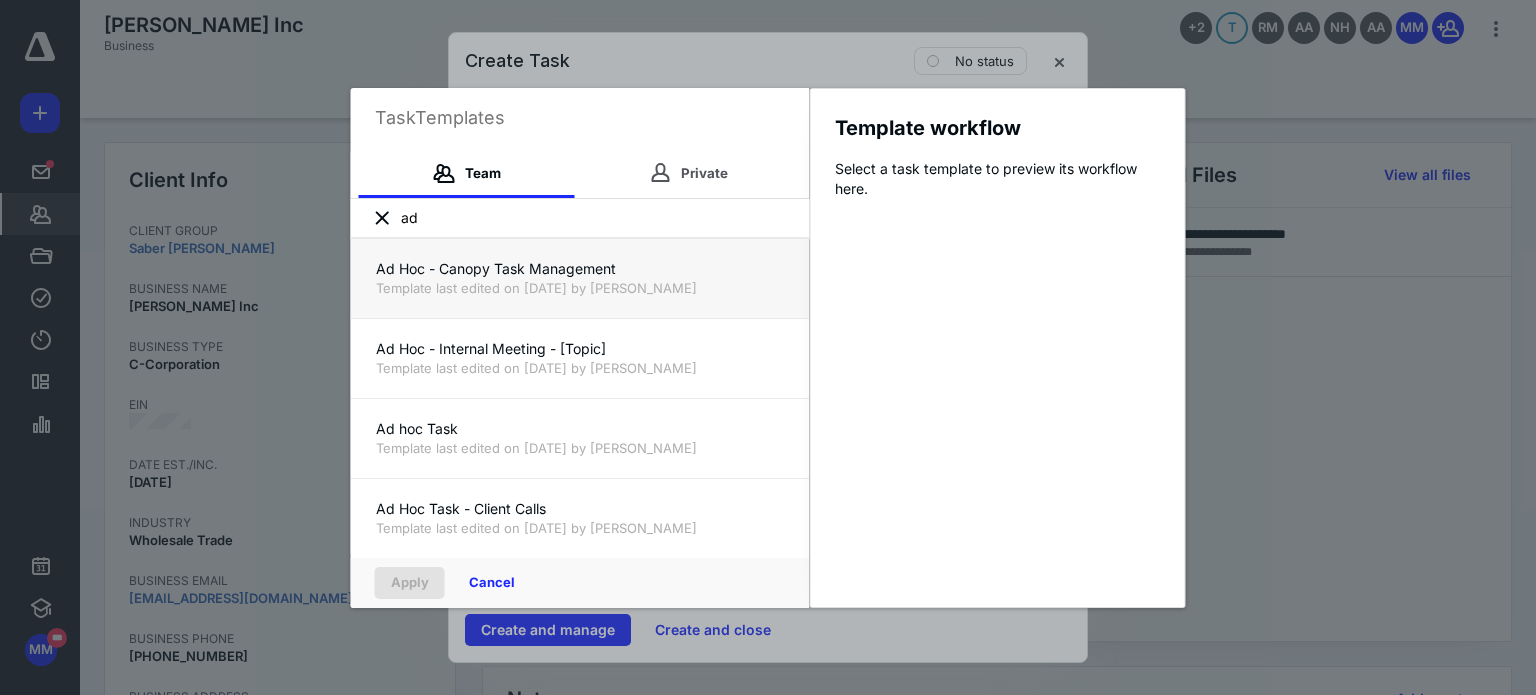 type on "ad" 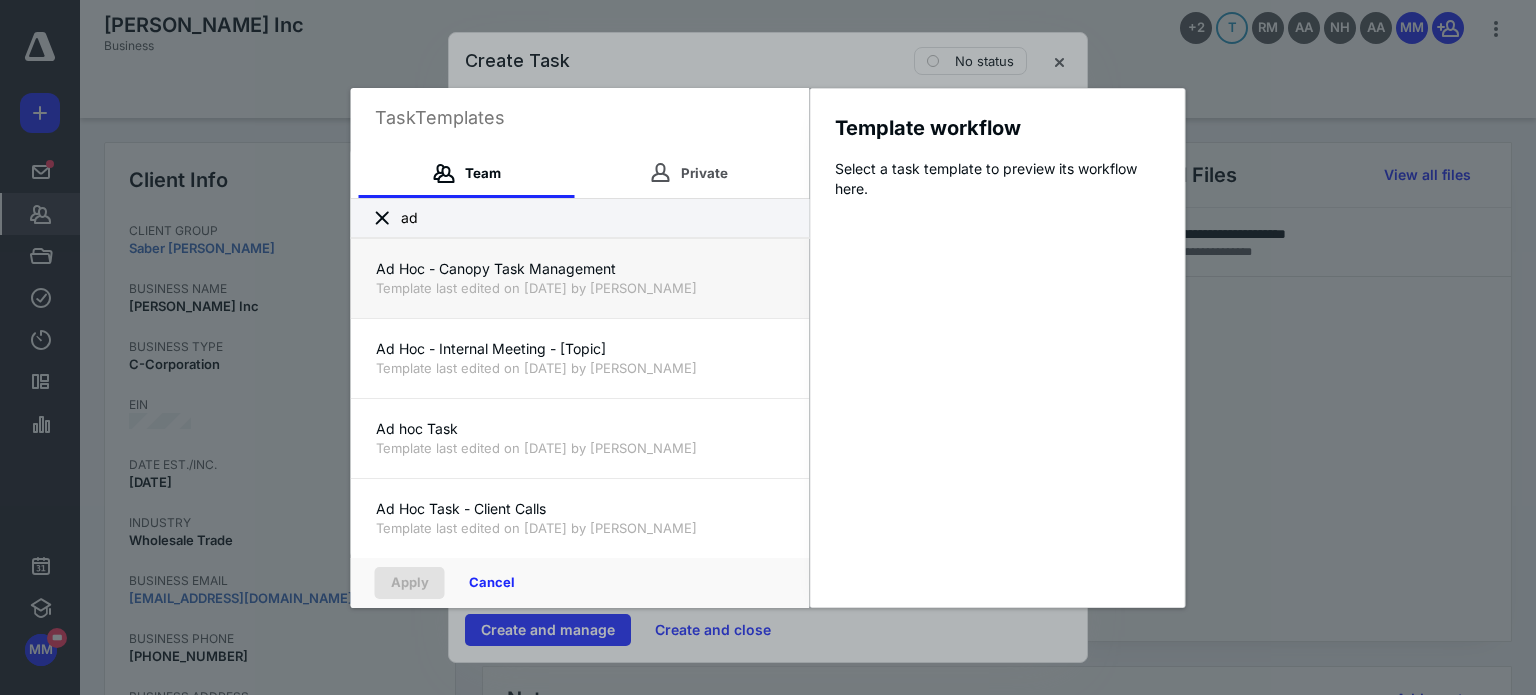 click on "Ad Hoc - Canopy Task Management Template last edited on [DATE] by [PERSON_NAME]" at bounding box center (580, 278) 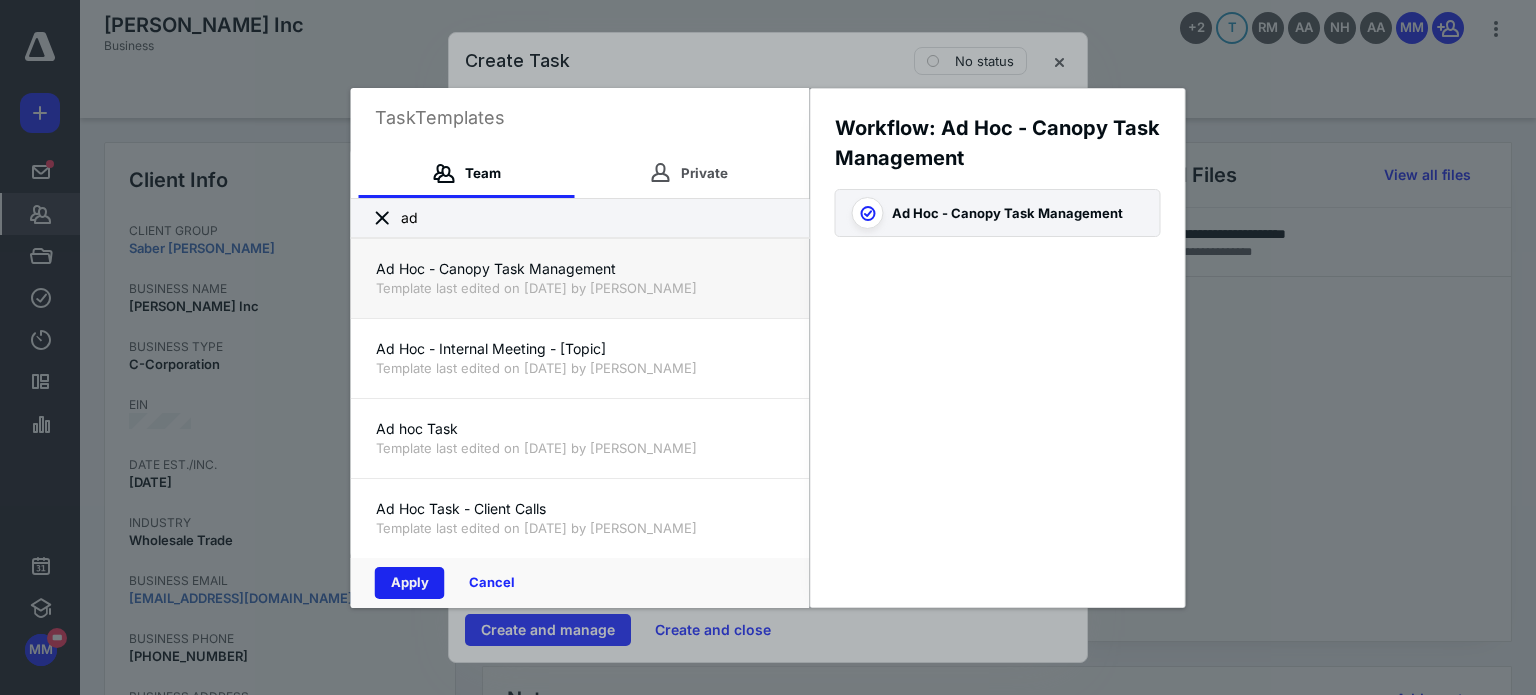 click on "Apply" at bounding box center [410, 583] 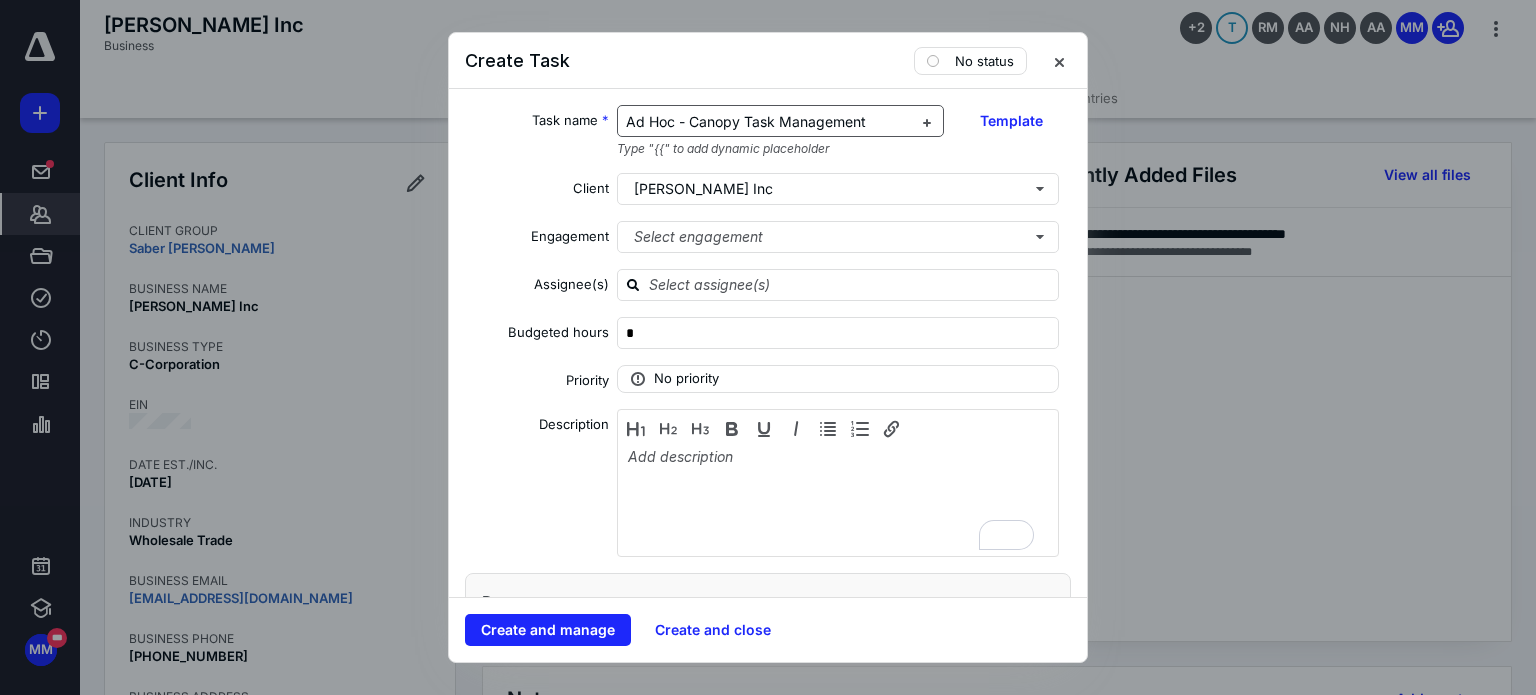 click on "Ad Hoc - Canopy Task Management" at bounding box center [769, 122] 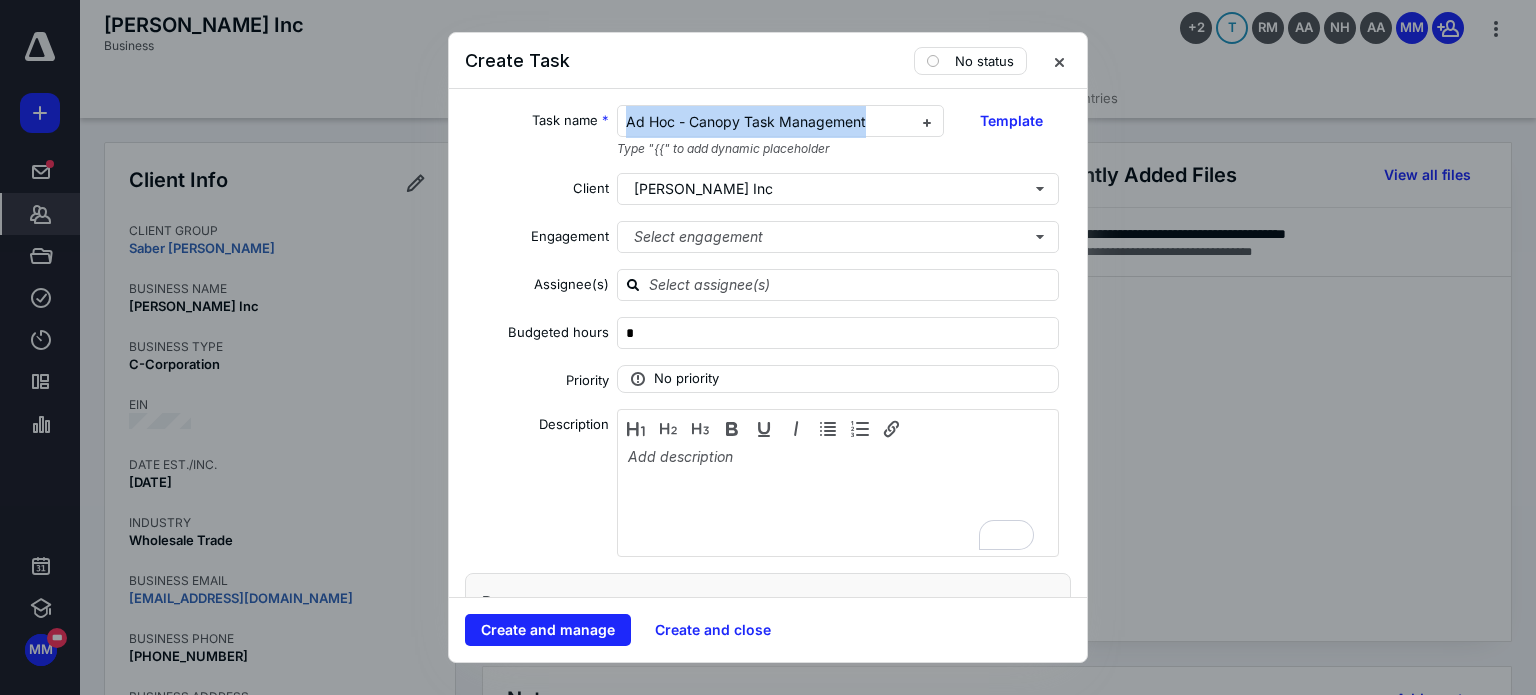 drag, startPoint x: 861, startPoint y: 123, endPoint x: 517, endPoint y: 57, distance: 350.27417 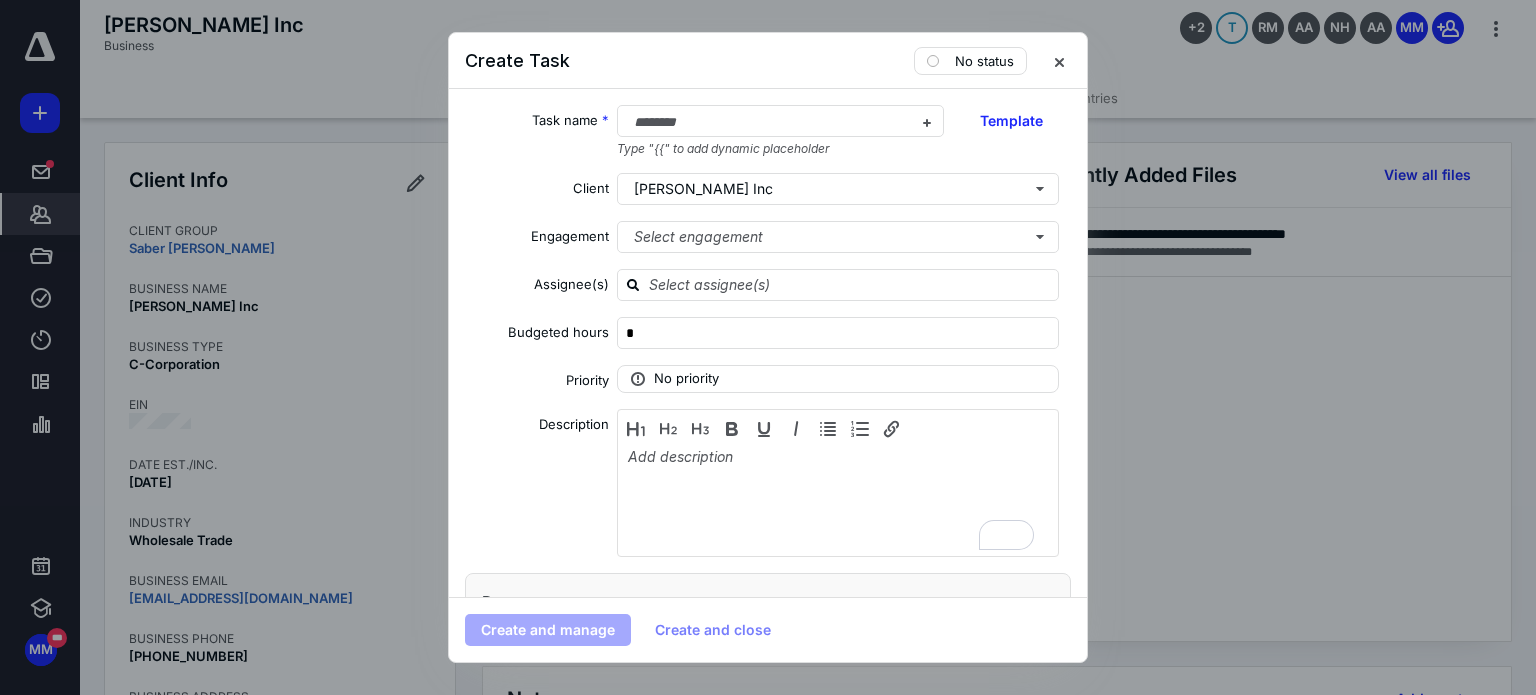 type 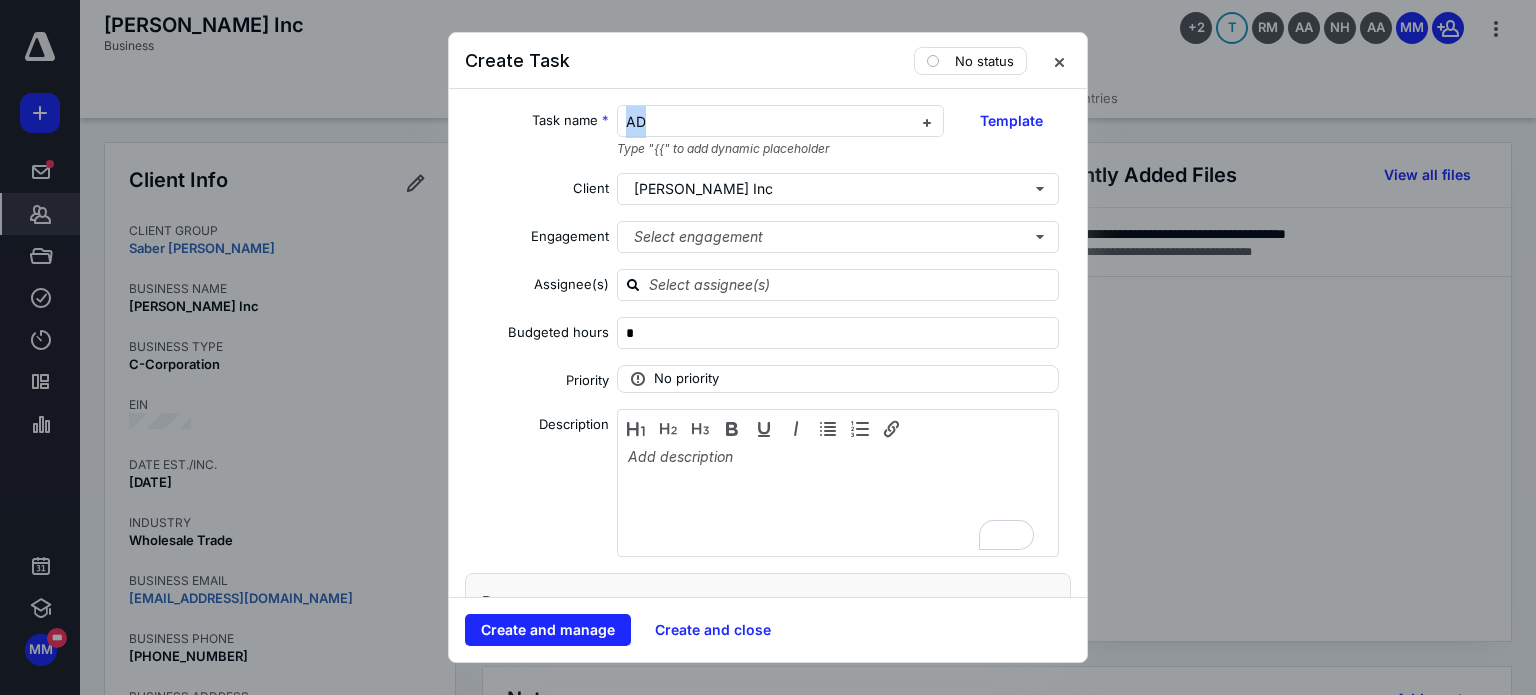 drag, startPoint x: 808, startPoint y: 135, endPoint x: 449, endPoint y: 73, distance: 364.31442 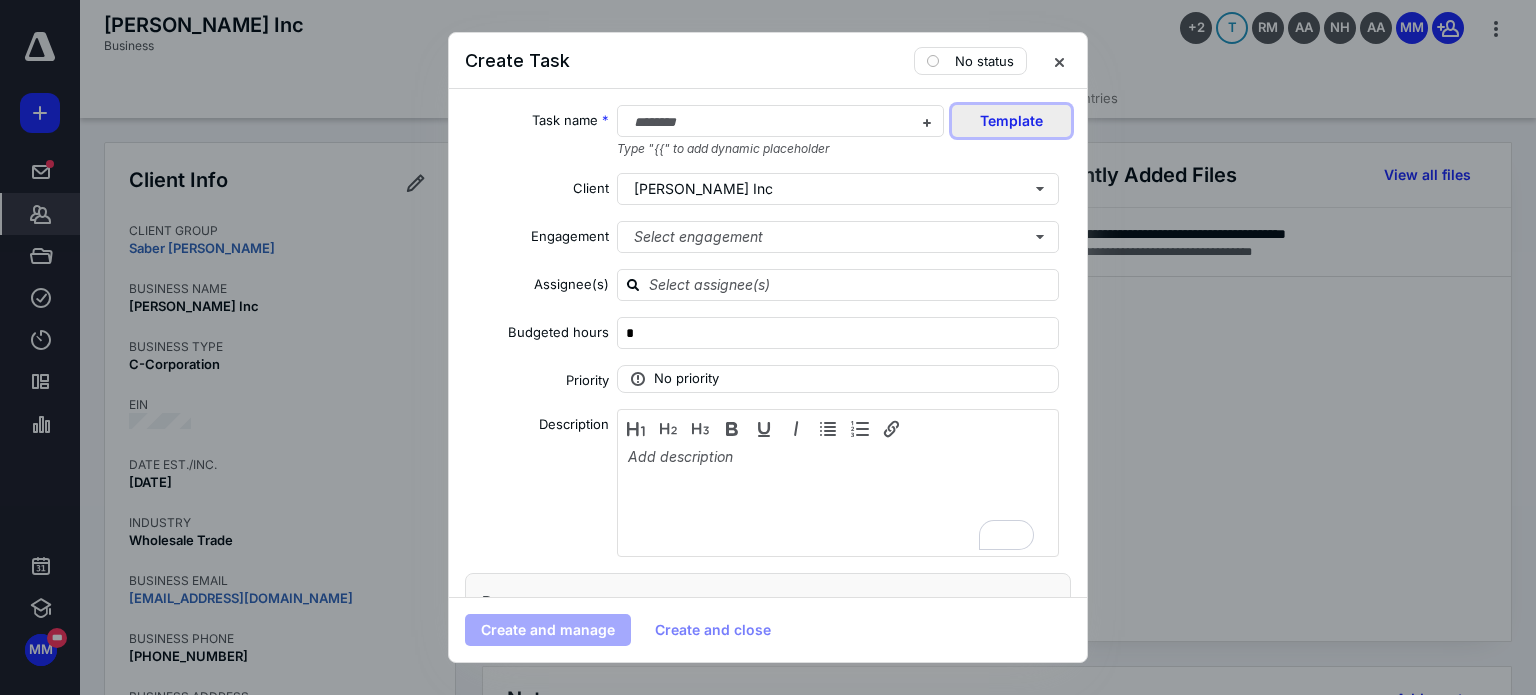 click on "Template" at bounding box center (1011, 121) 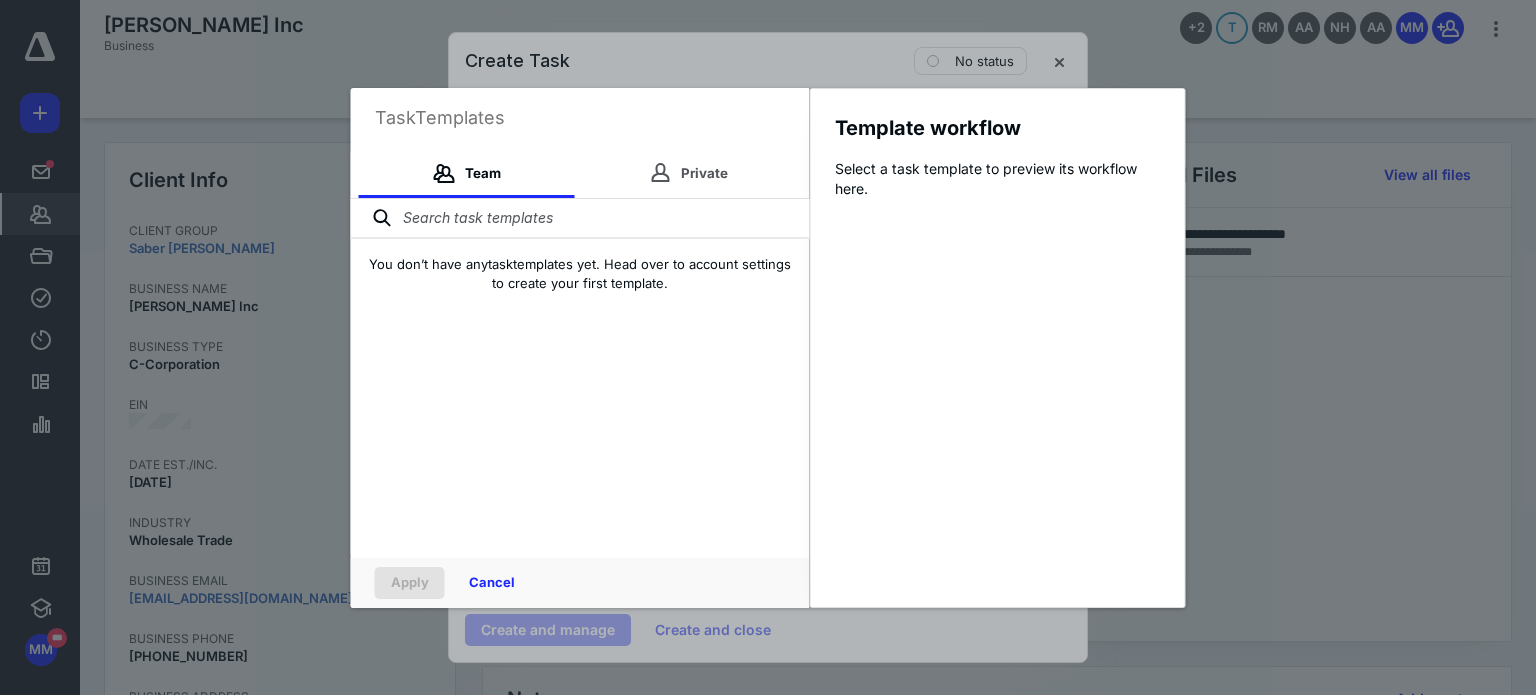 click at bounding box center (580, 219) 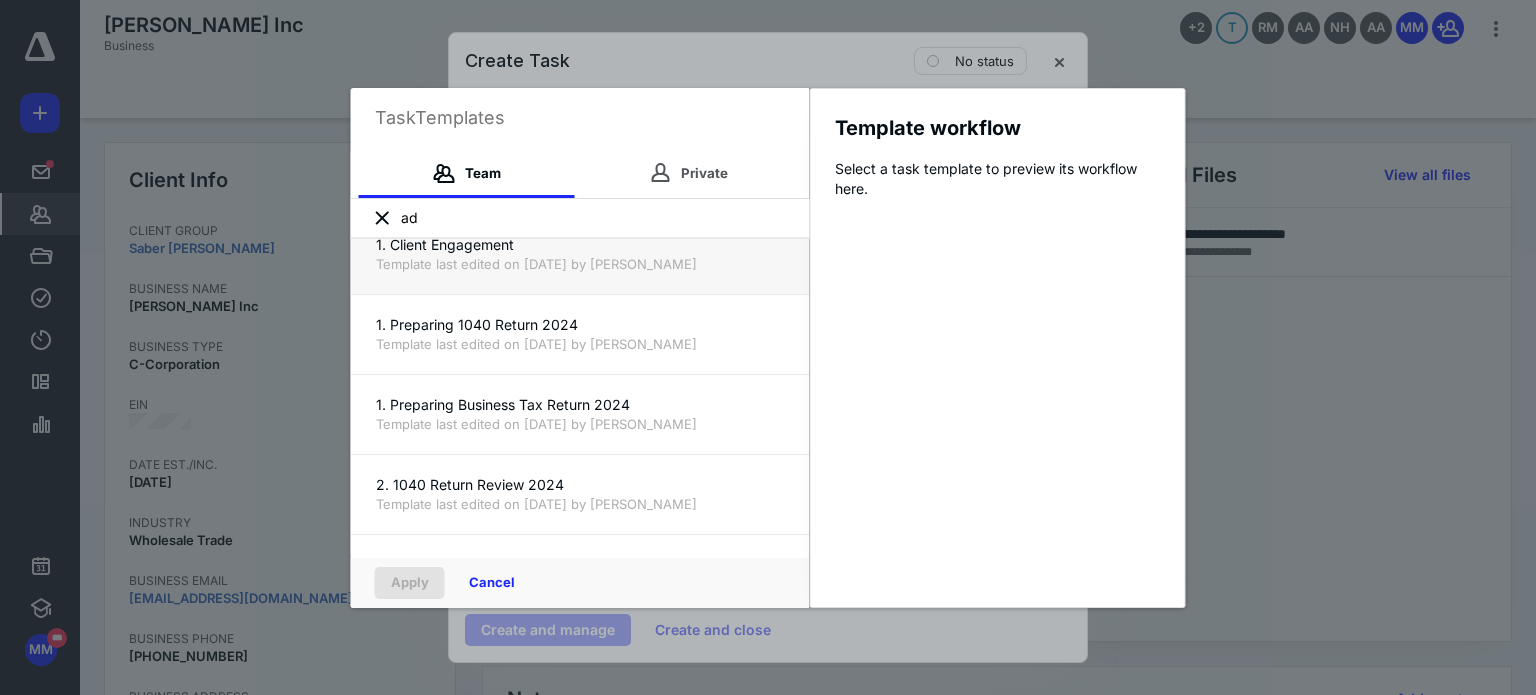 scroll, scrollTop: 0, scrollLeft: 0, axis: both 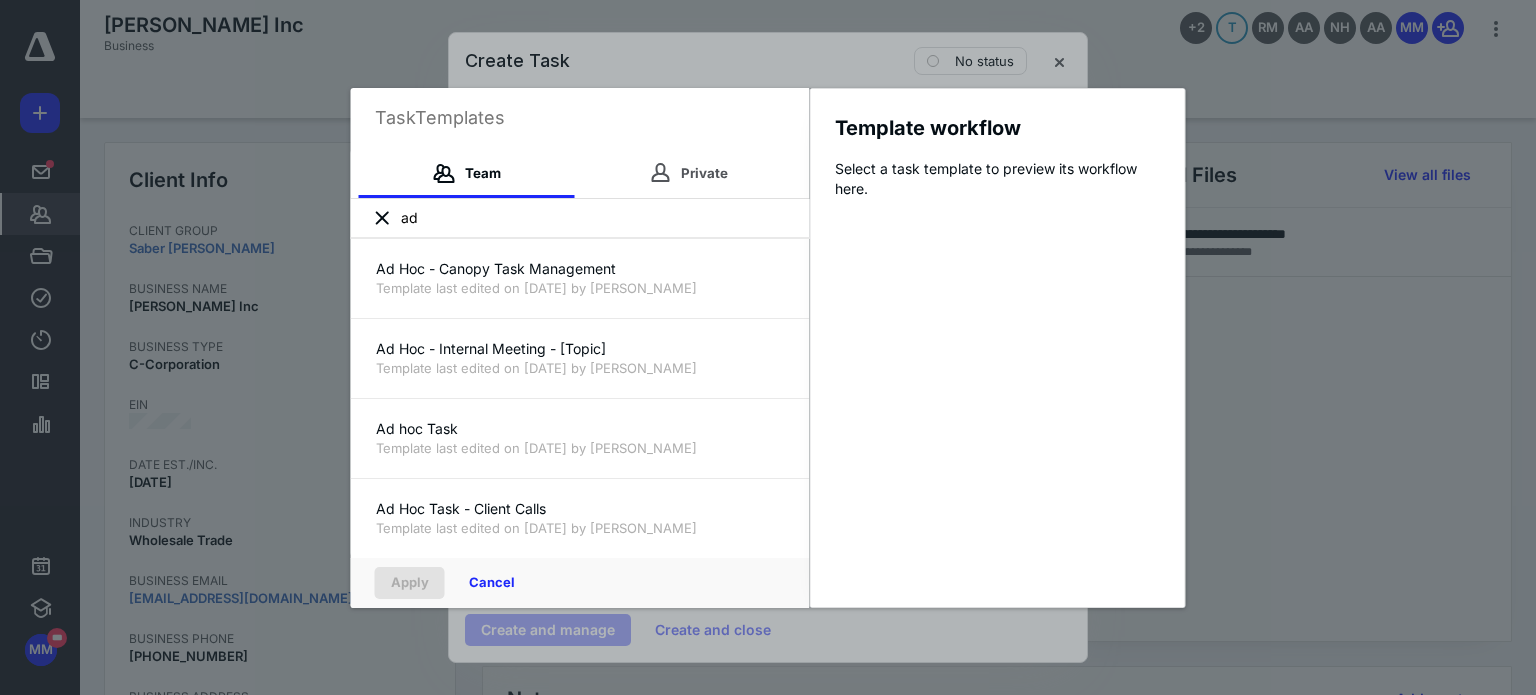 type on "a" 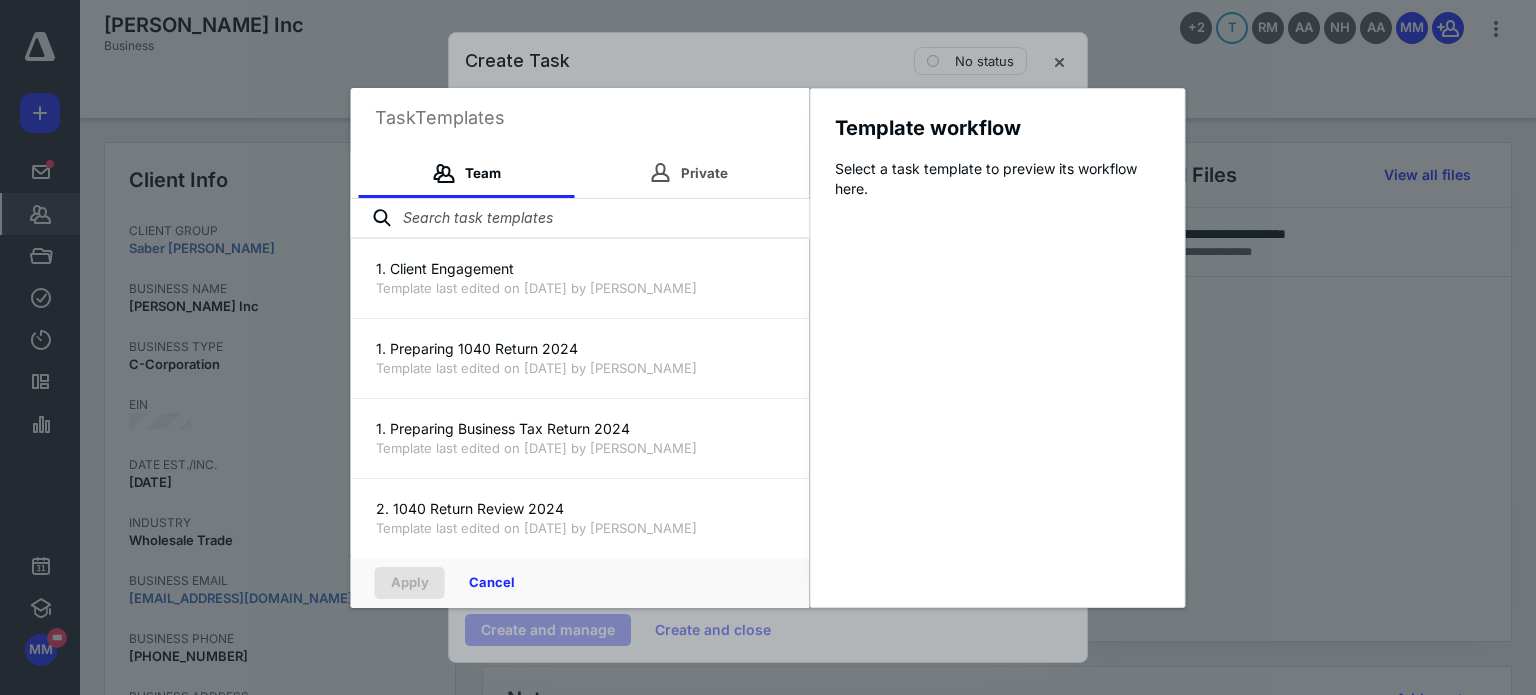 click at bounding box center [580, 219] 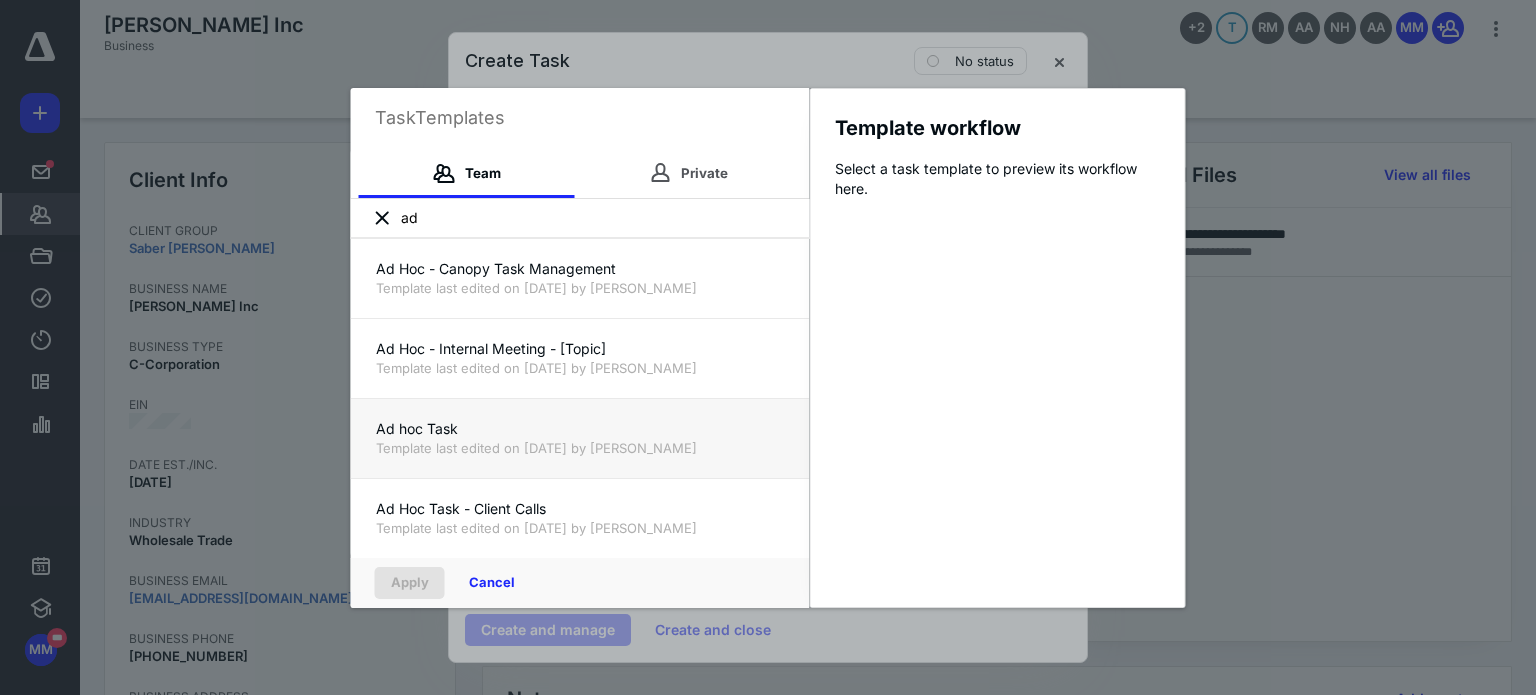 type on "ad" 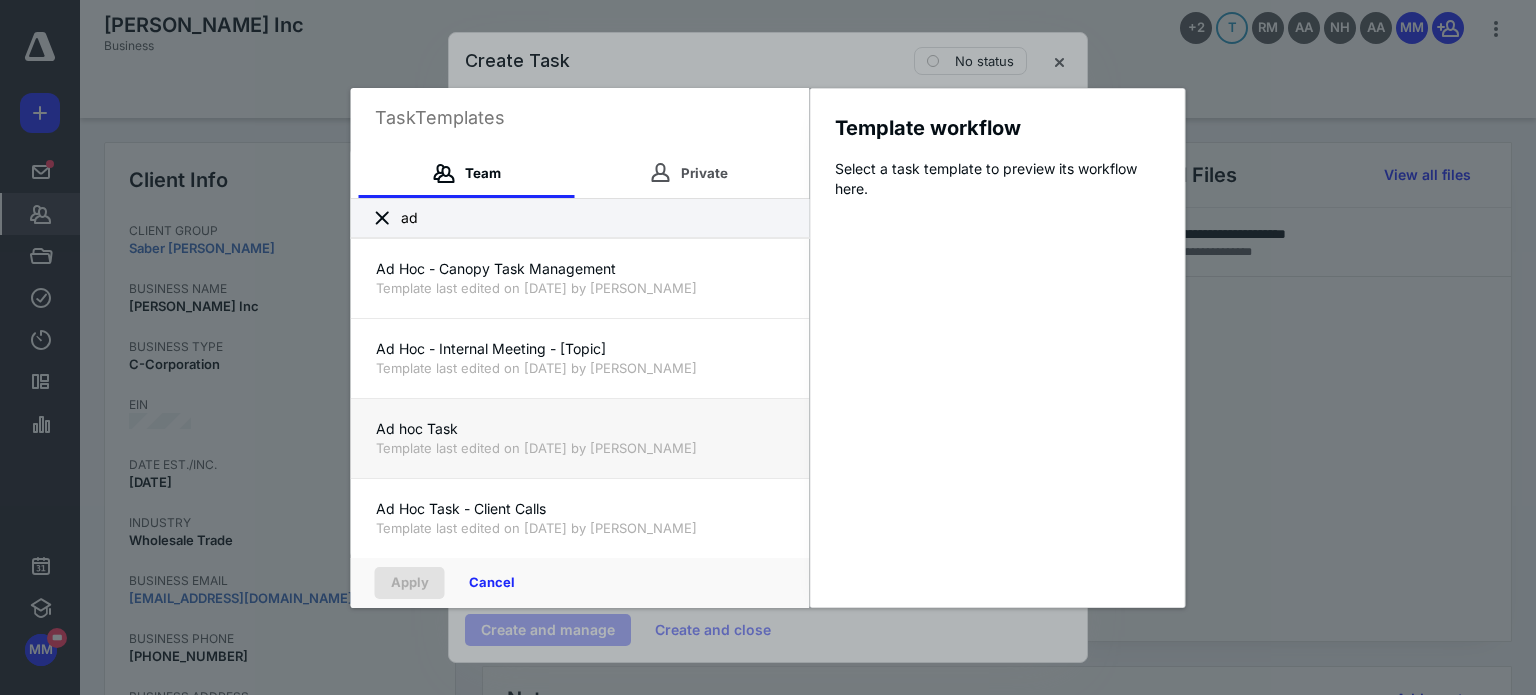 click on "Template last edited on [DATE] by [PERSON_NAME]" at bounding box center (580, 448) 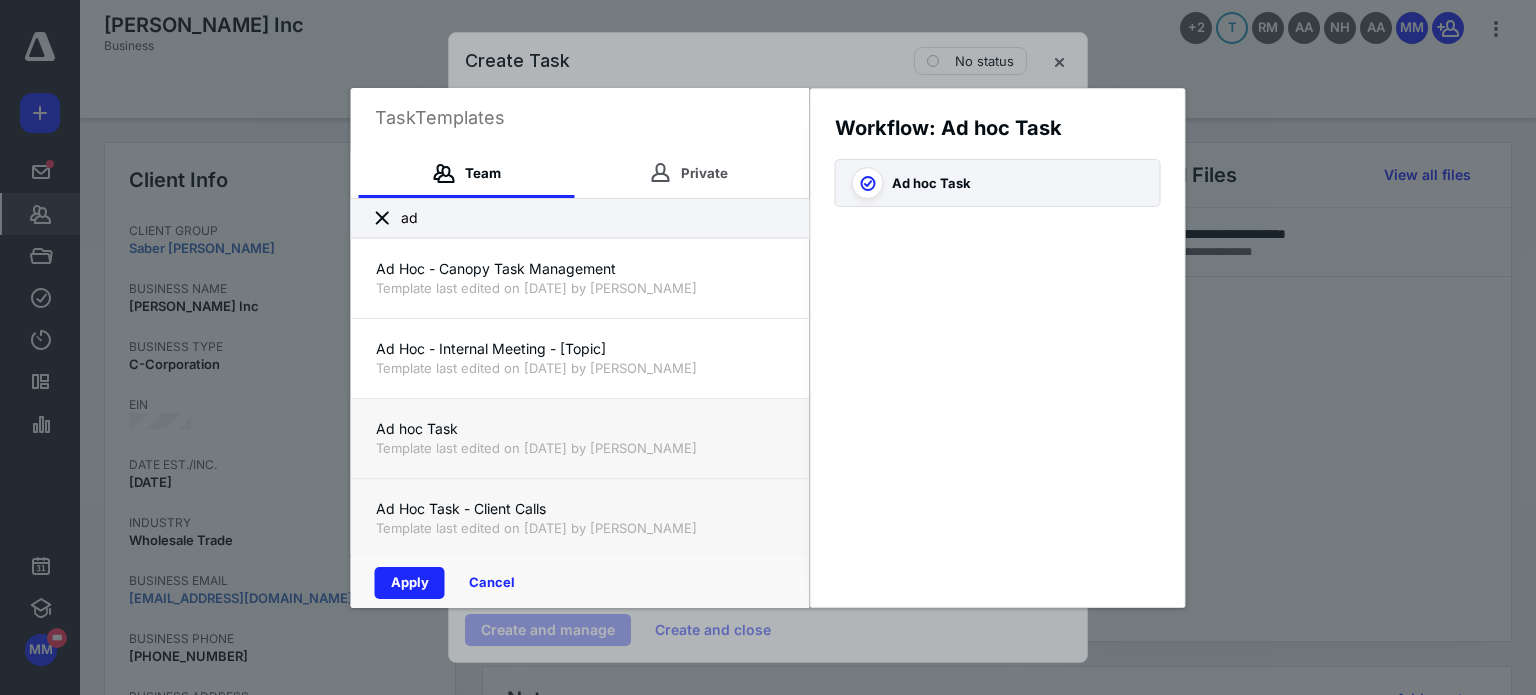 click on "Ad Hoc Task - Client Calls Template last edited on [DATE] by [PERSON_NAME]" at bounding box center [580, 518] 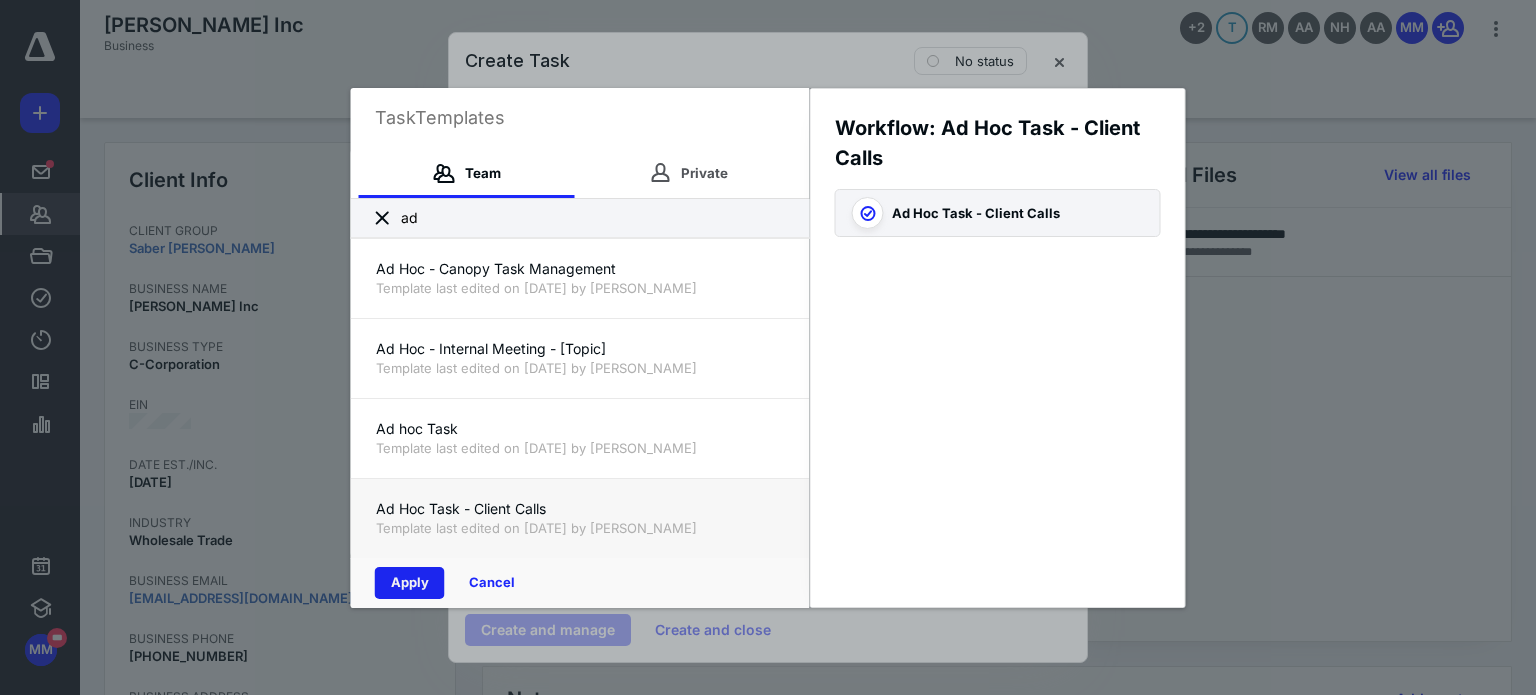 click on "Apply" at bounding box center [410, 583] 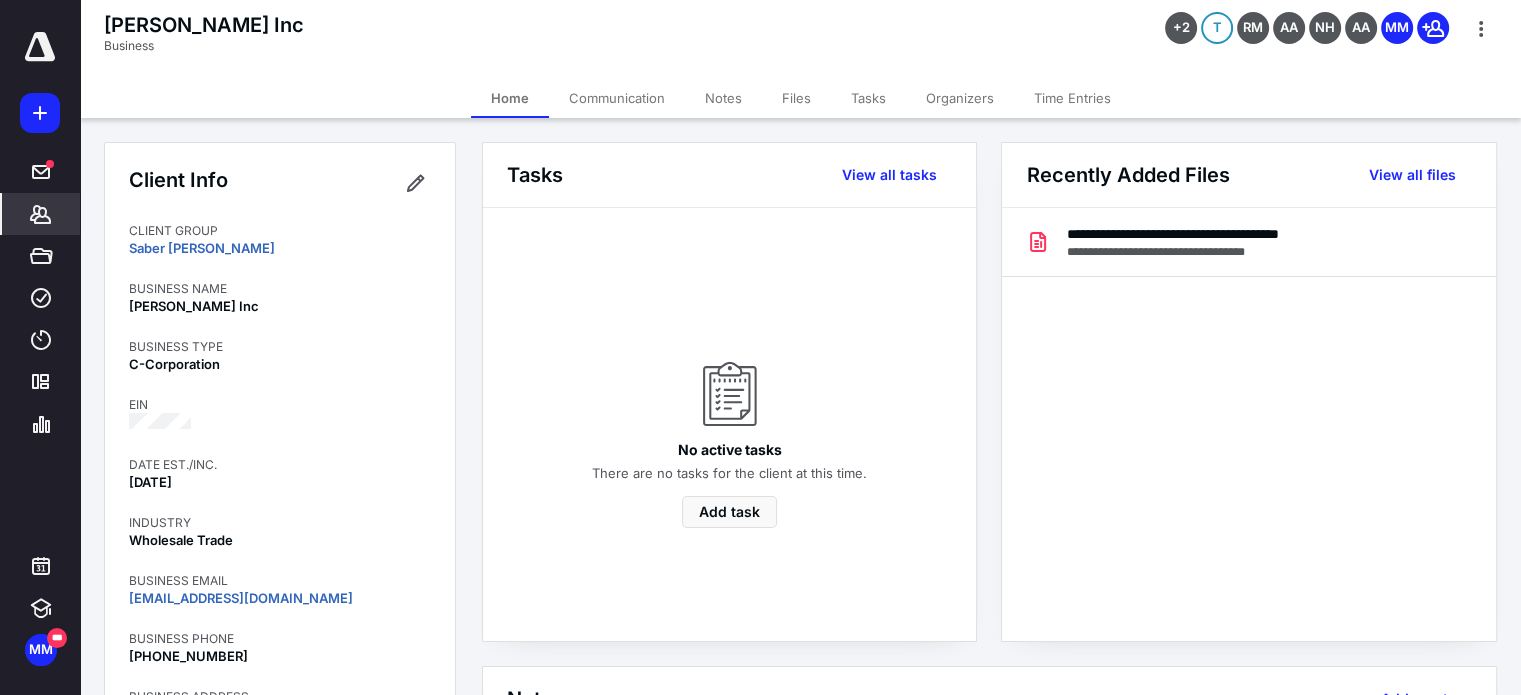 click 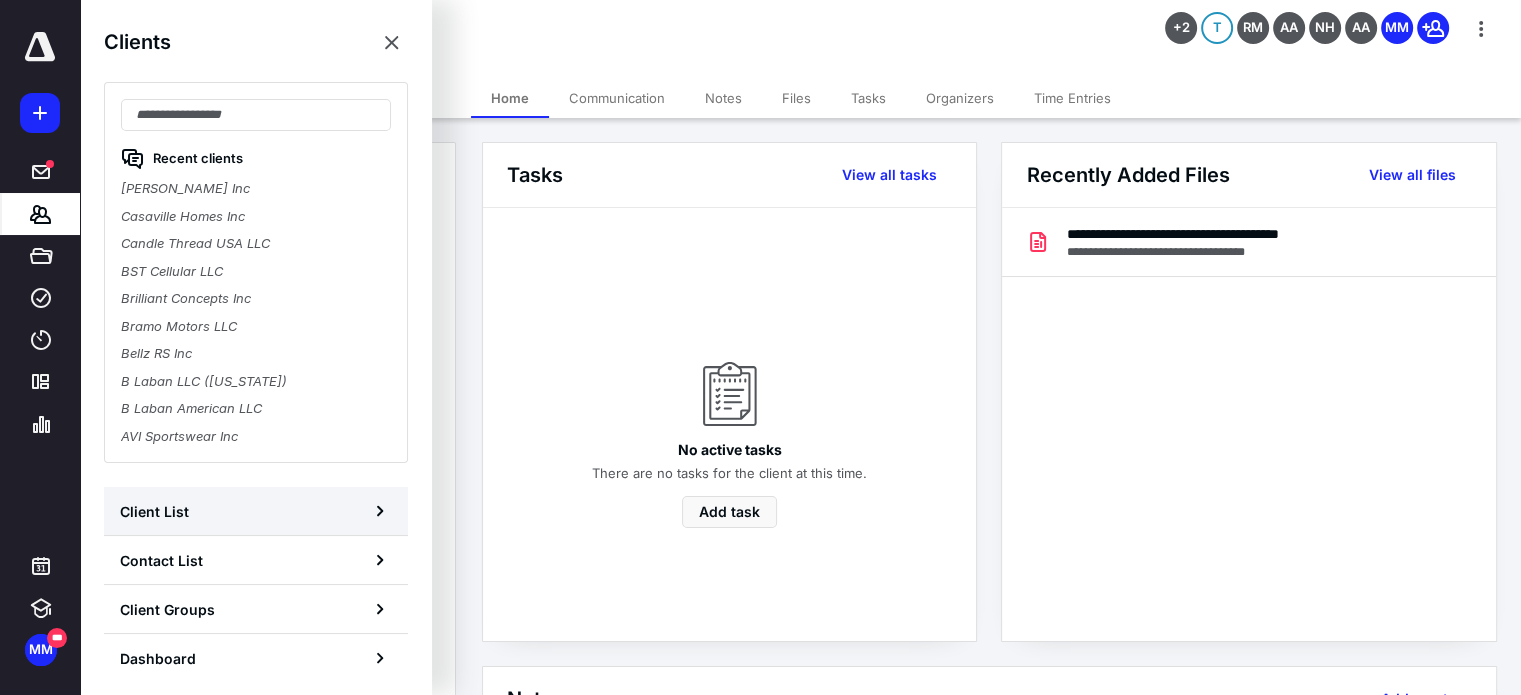 click on "Client List" at bounding box center [256, 511] 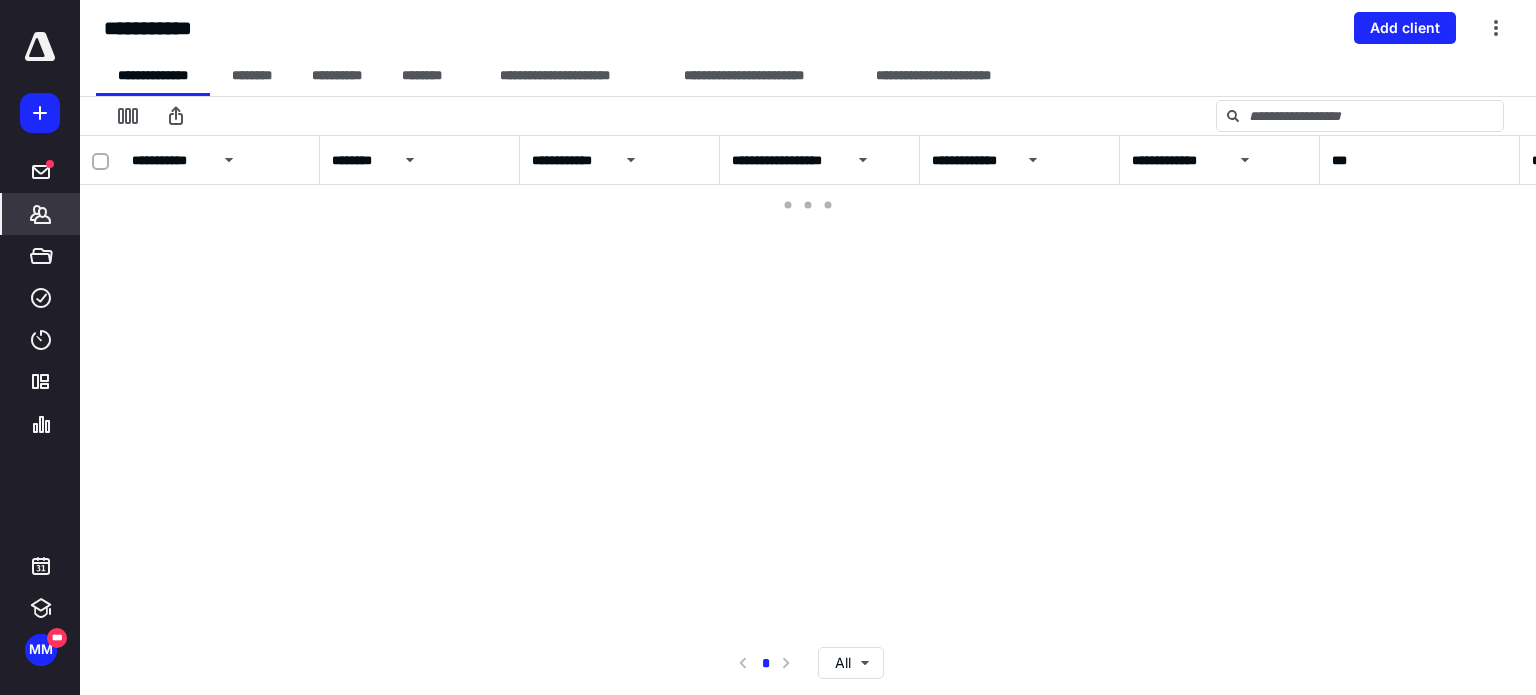 click 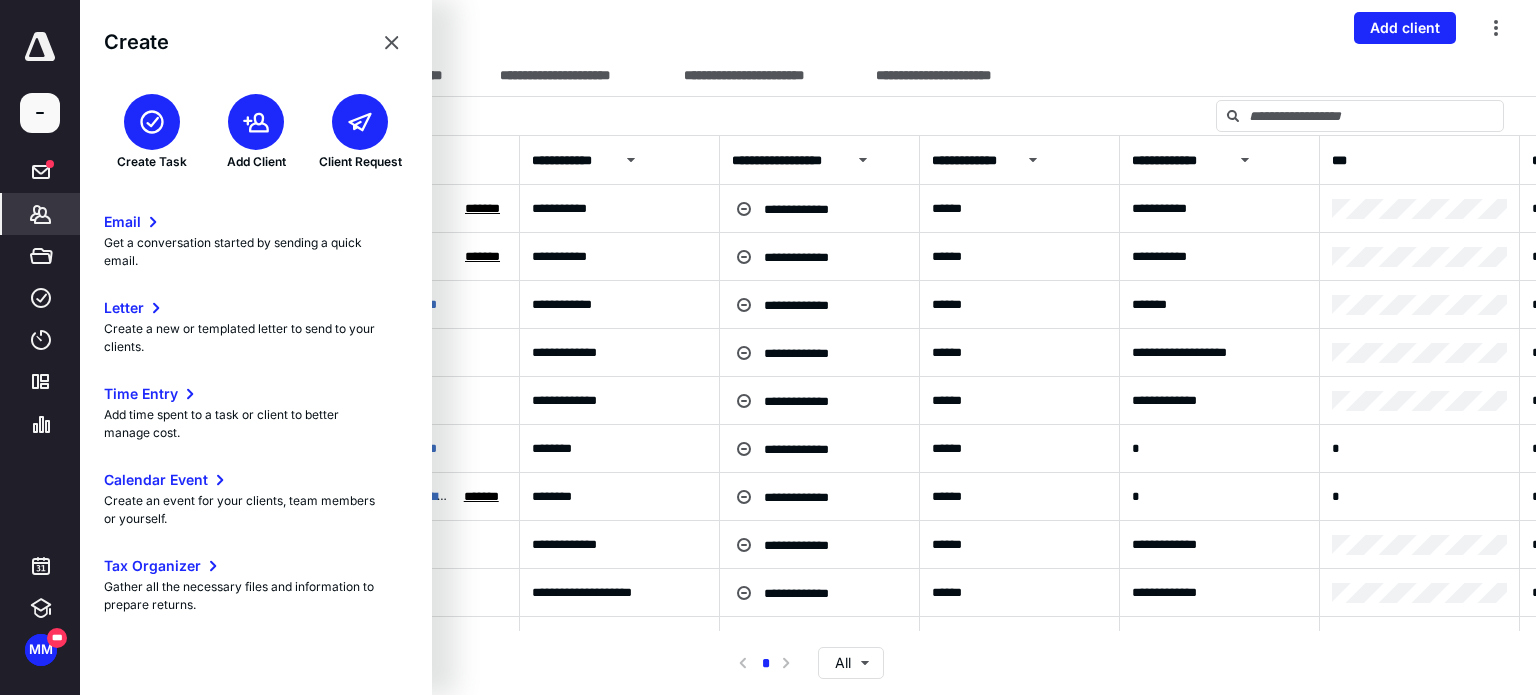 click 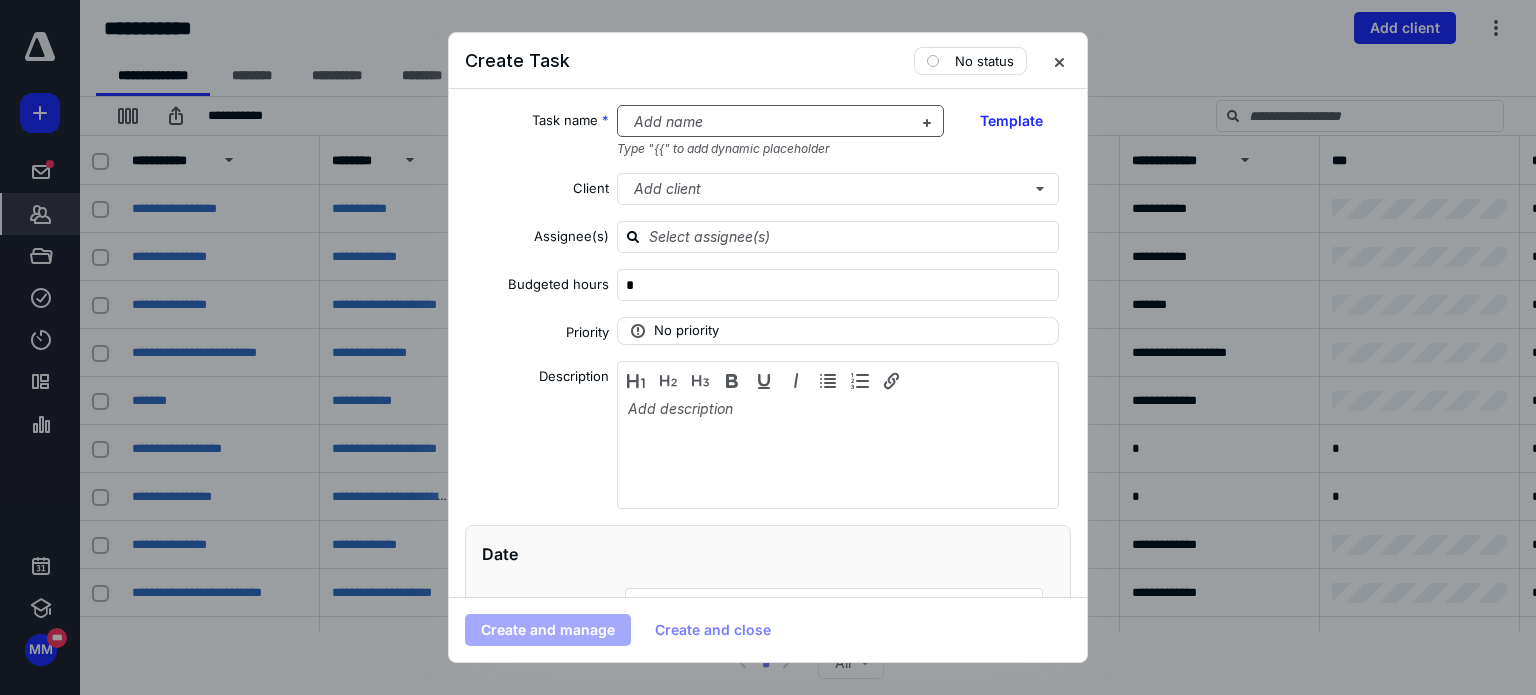 click at bounding box center (769, 122) 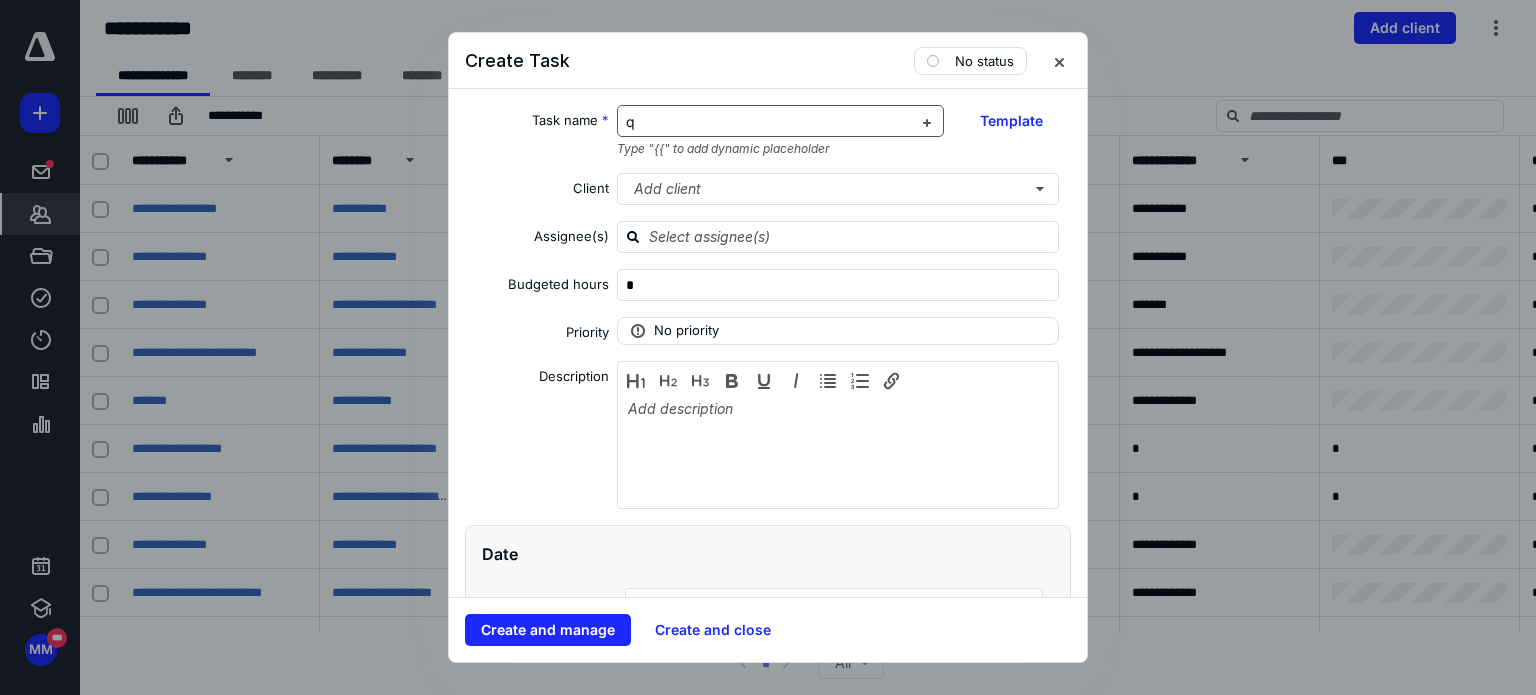 type 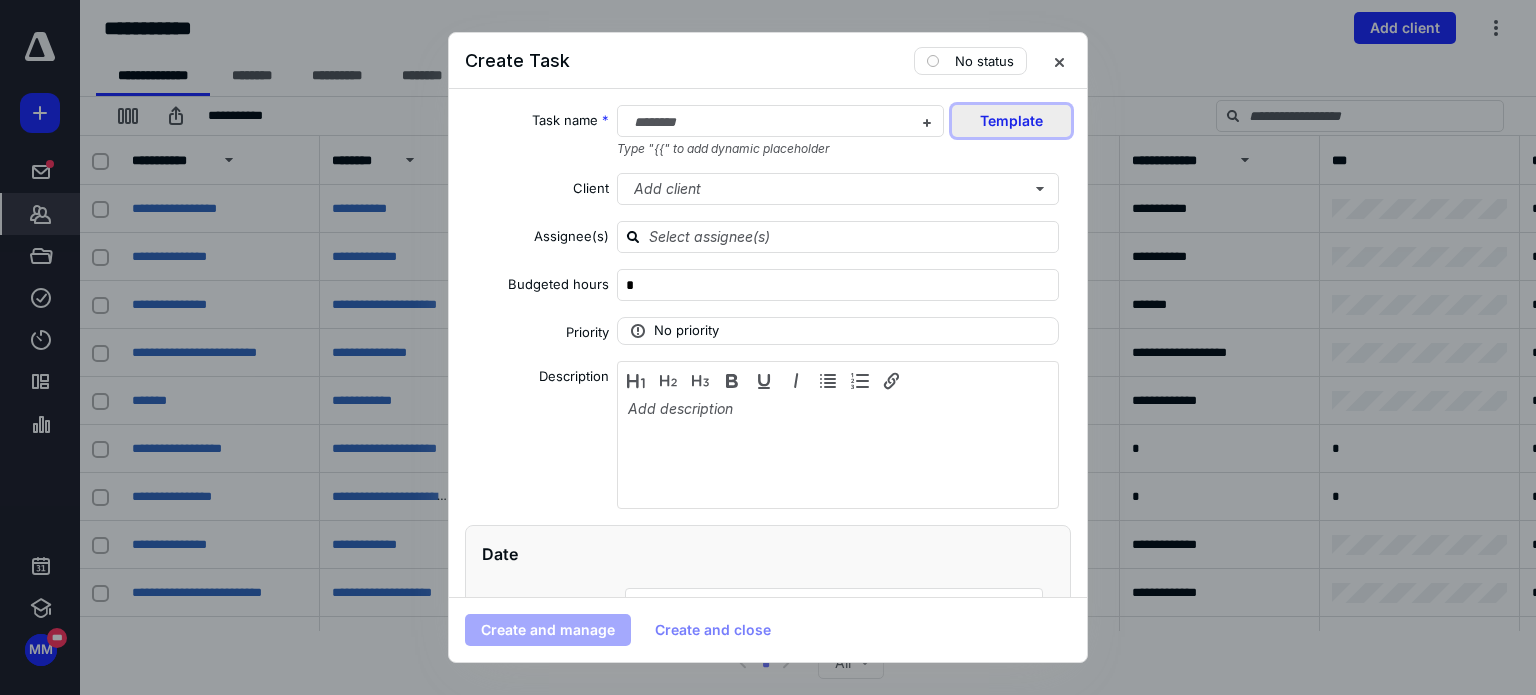 click on "Template" at bounding box center (1011, 121) 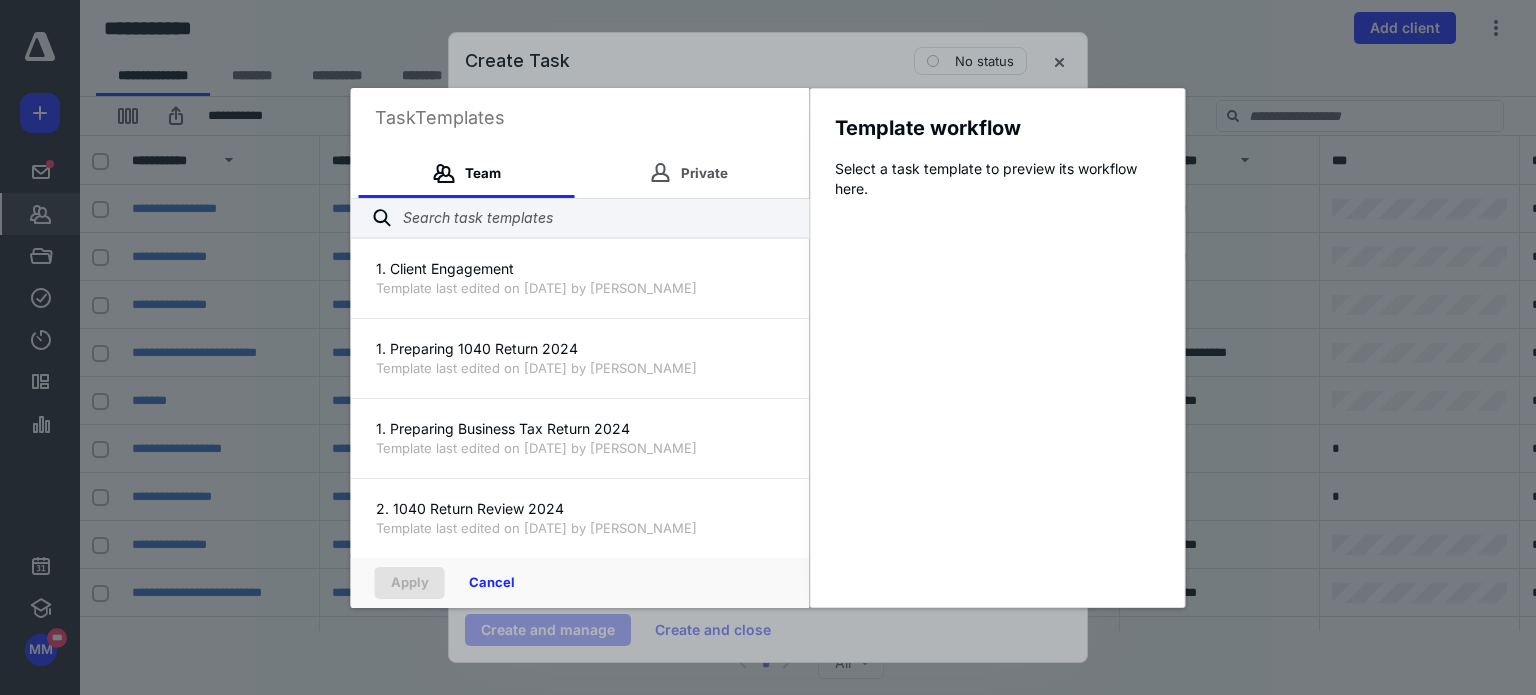 type 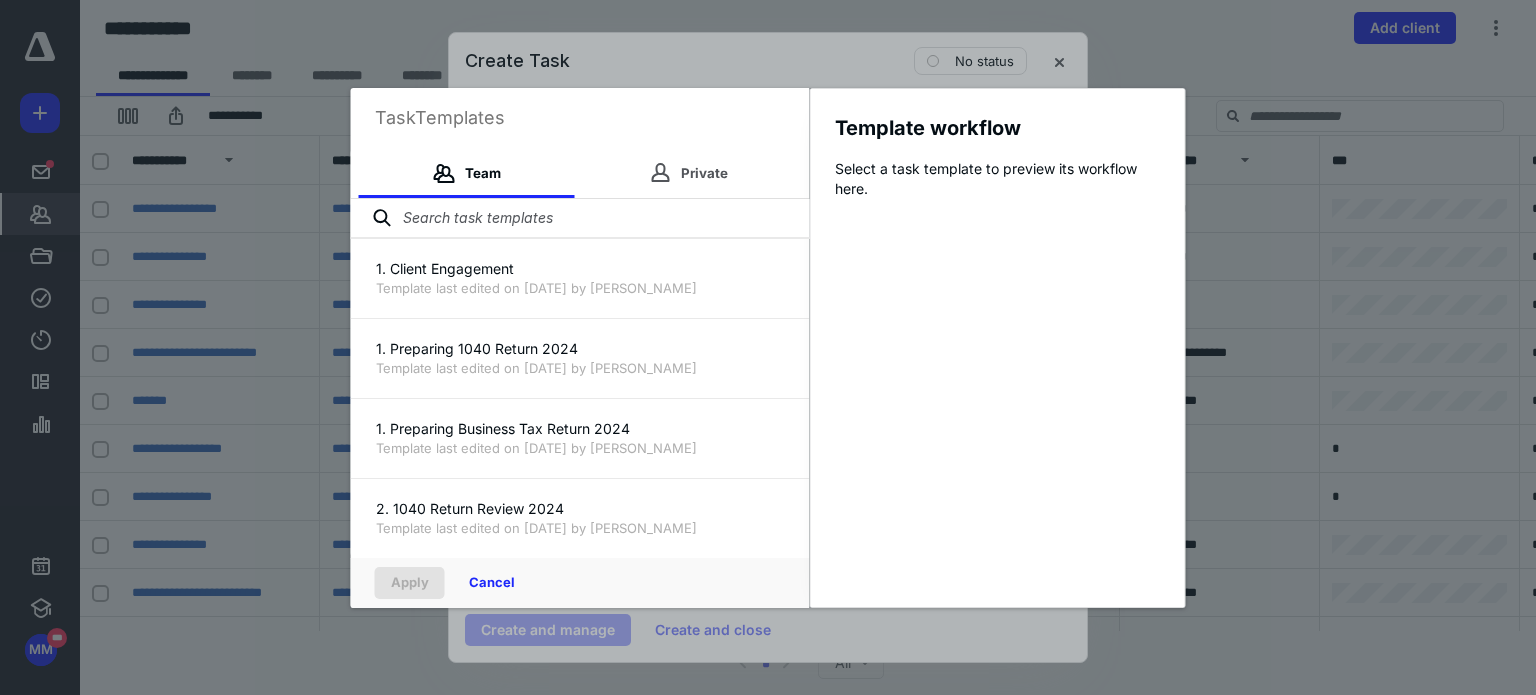 click at bounding box center (580, 219) 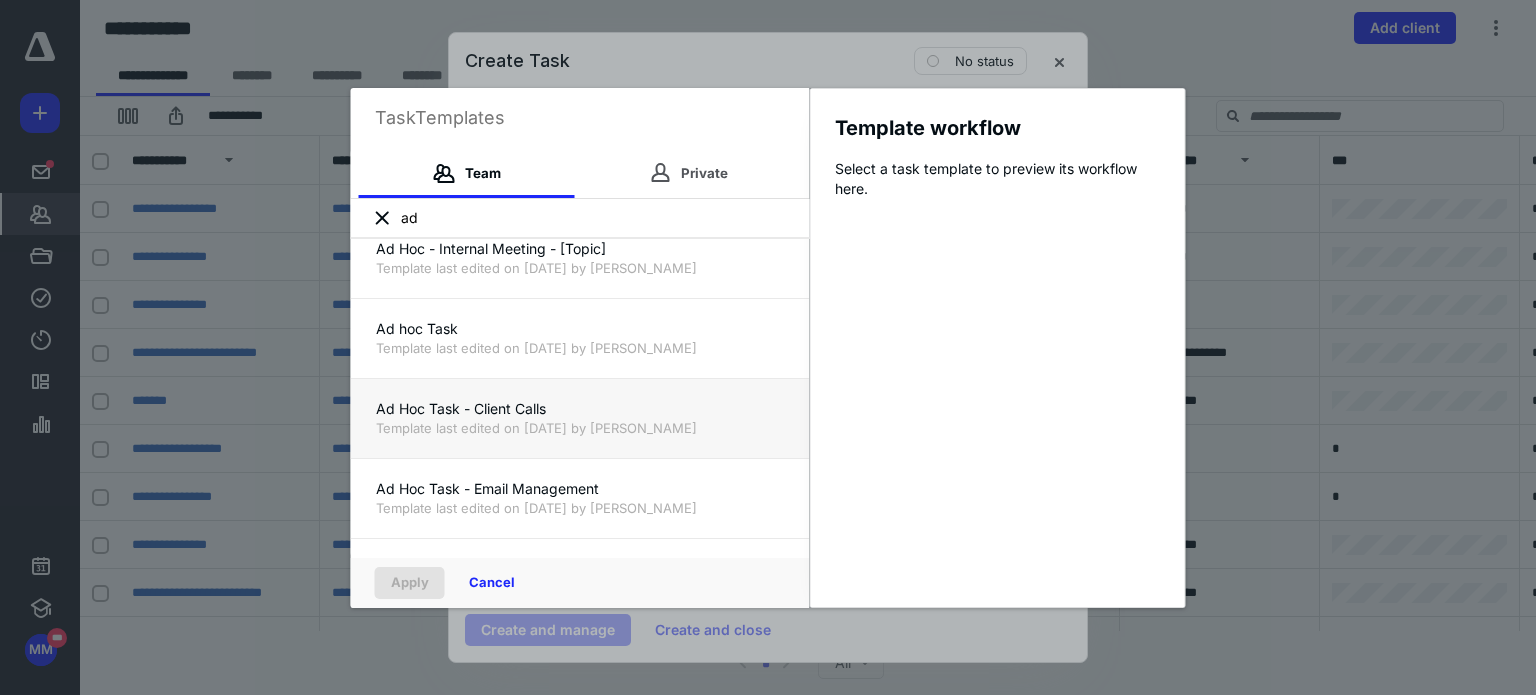 scroll, scrollTop: 200, scrollLeft: 0, axis: vertical 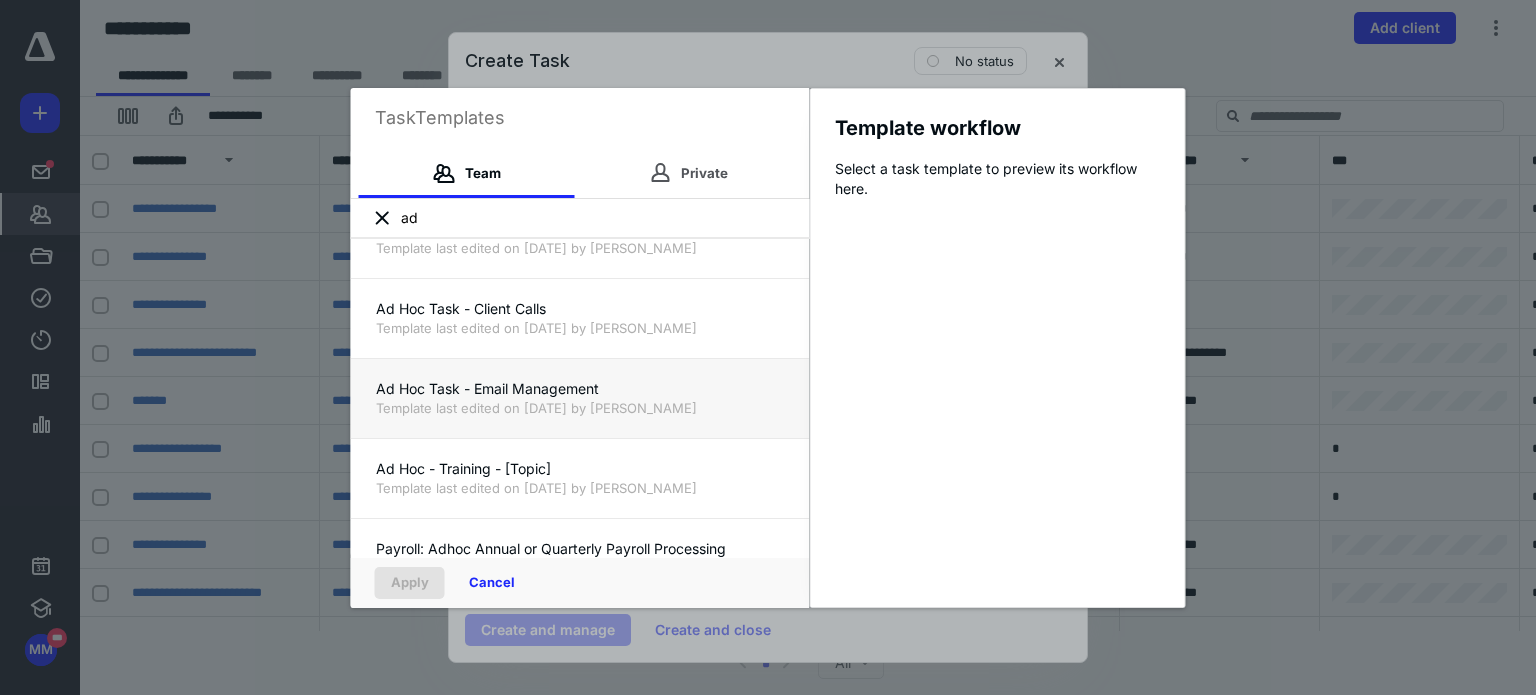 type on "ad" 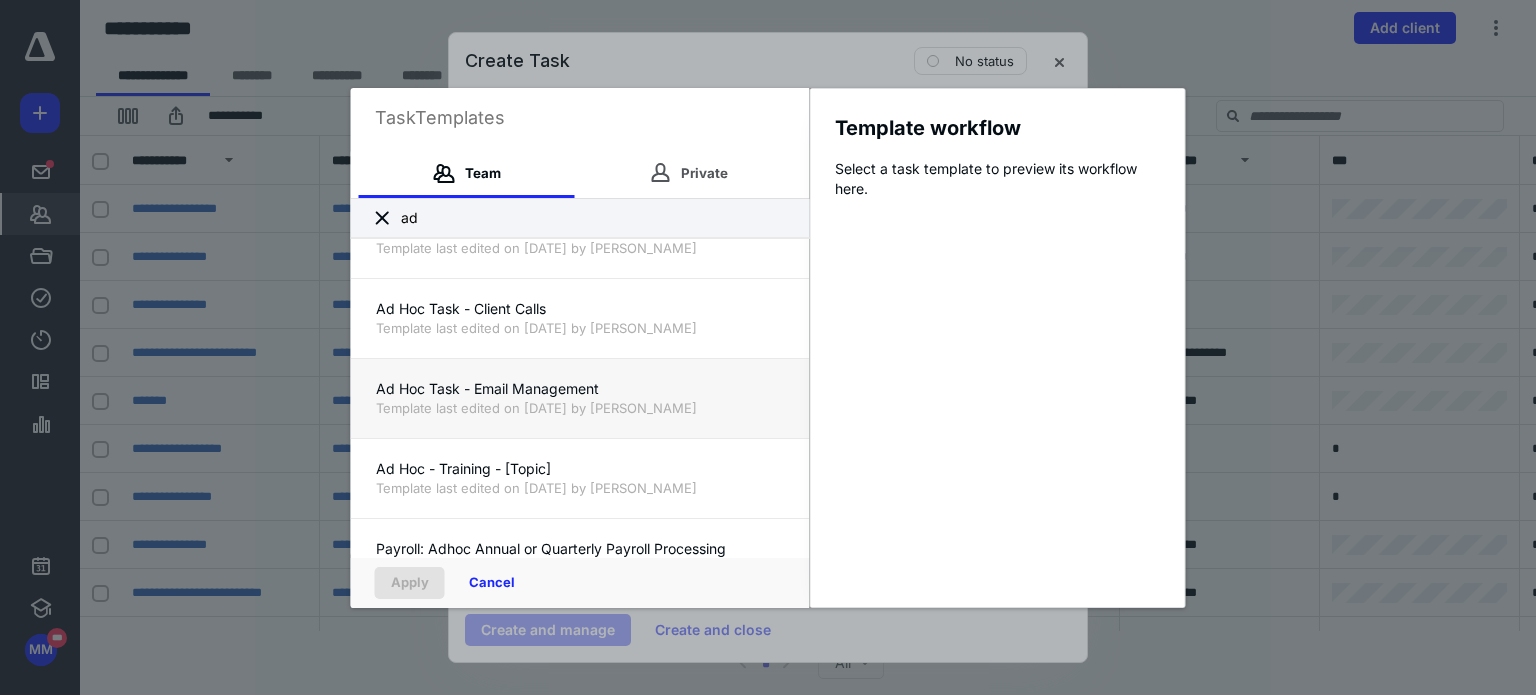 click on "Template last edited on [DATE] by [PERSON_NAME]" at bounding box center [580, 408] 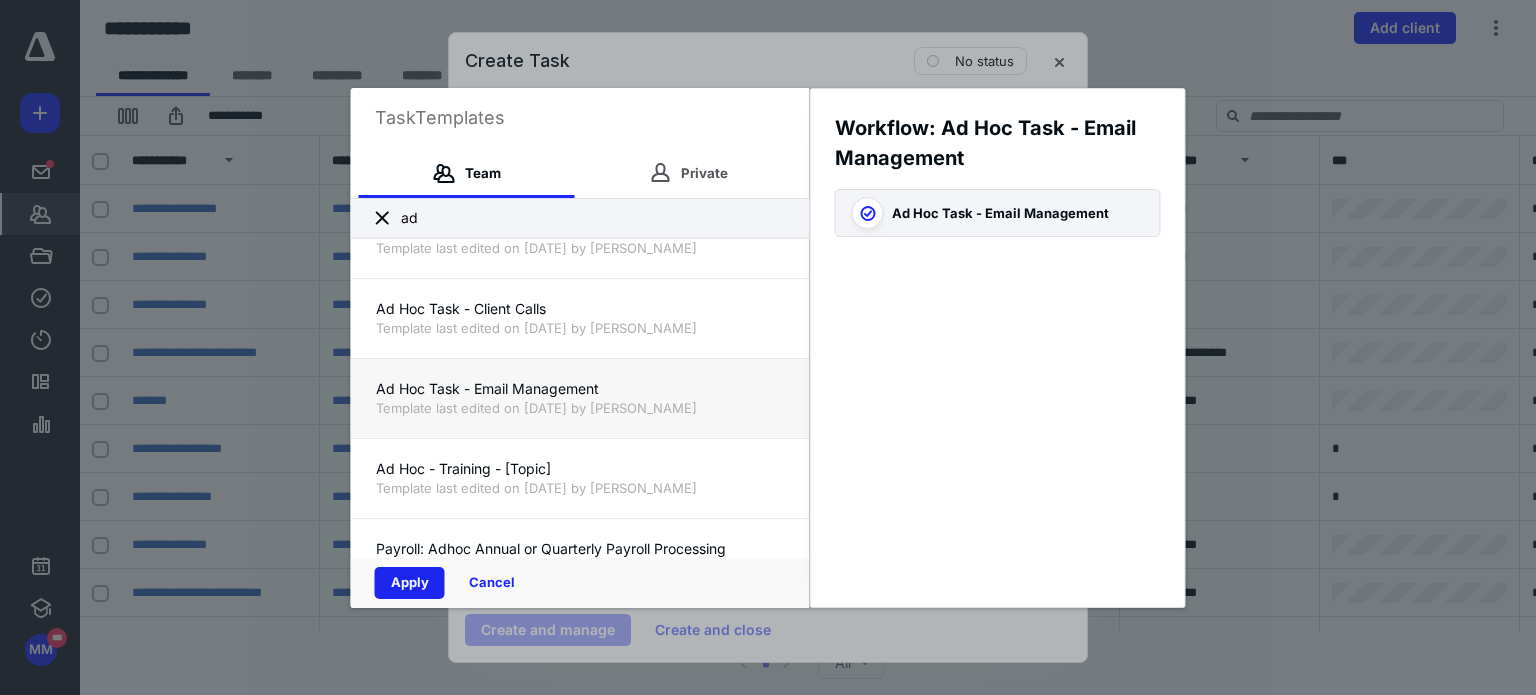 click on "Apply" at bounding box center (410, 583) 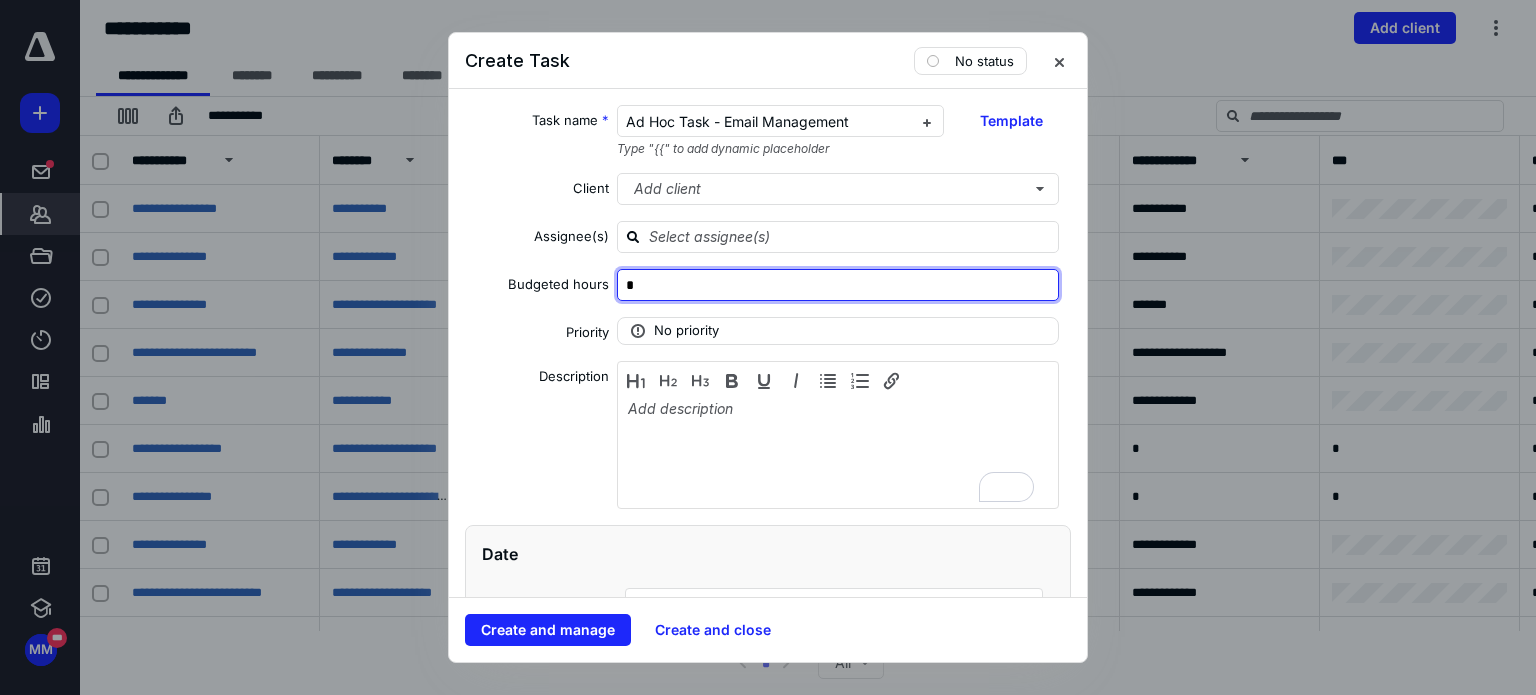 click on "*" at bounding box center (838, 285) 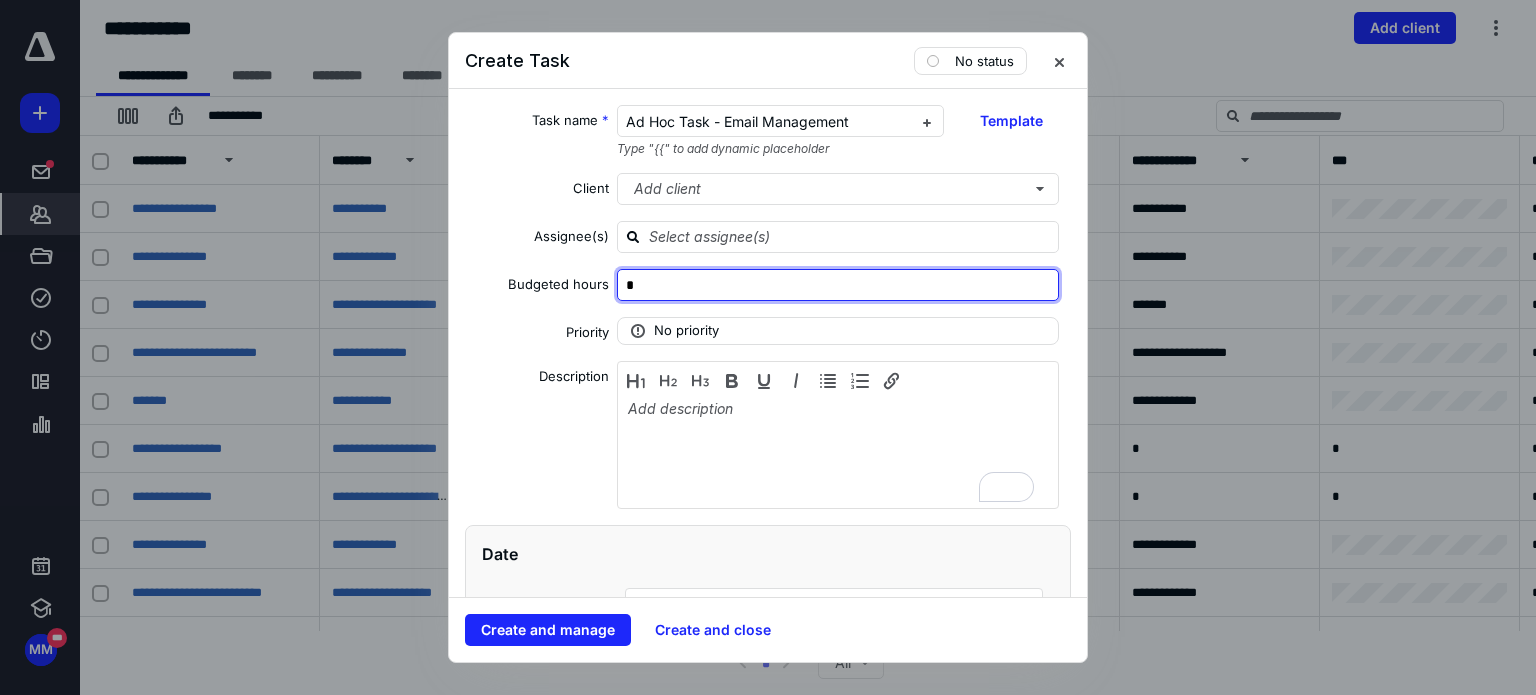 type on "*" 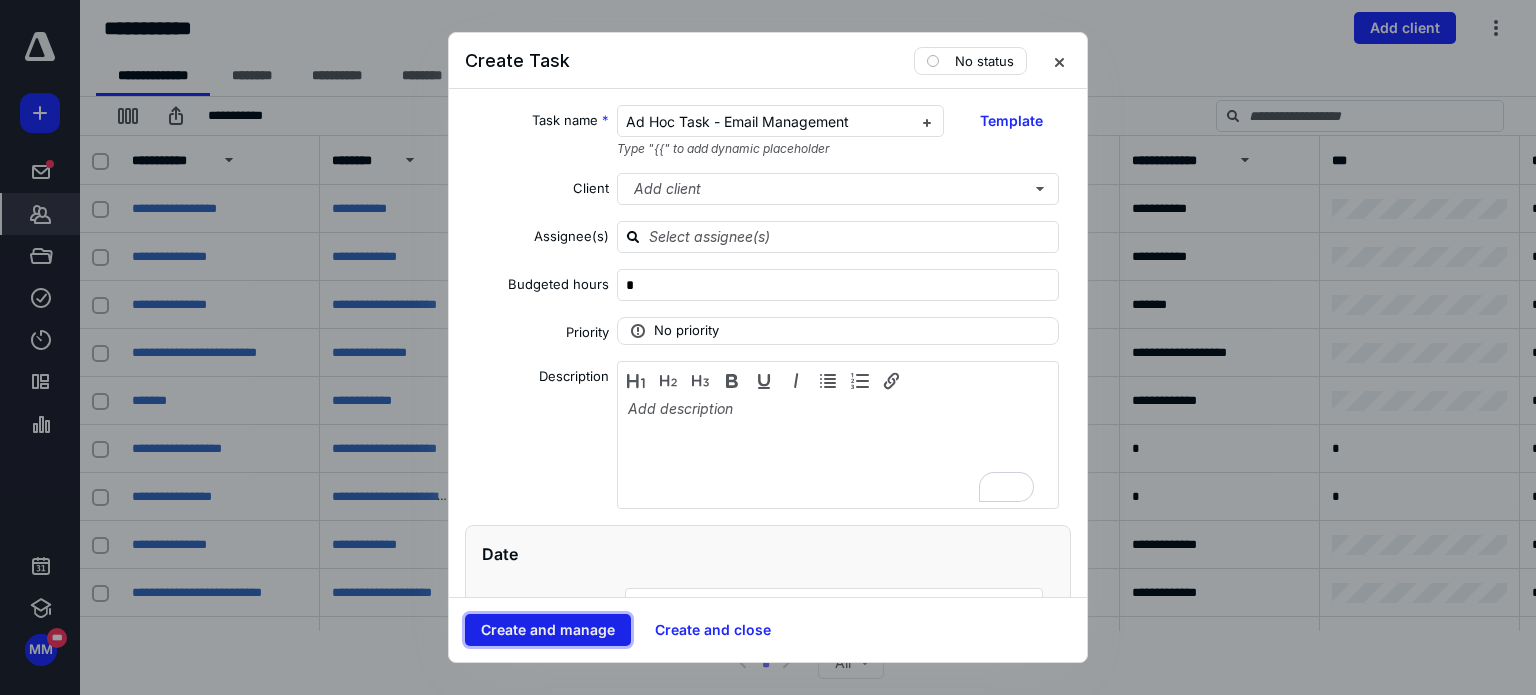 click on "Create and manage" at bounding box center [548, 630] 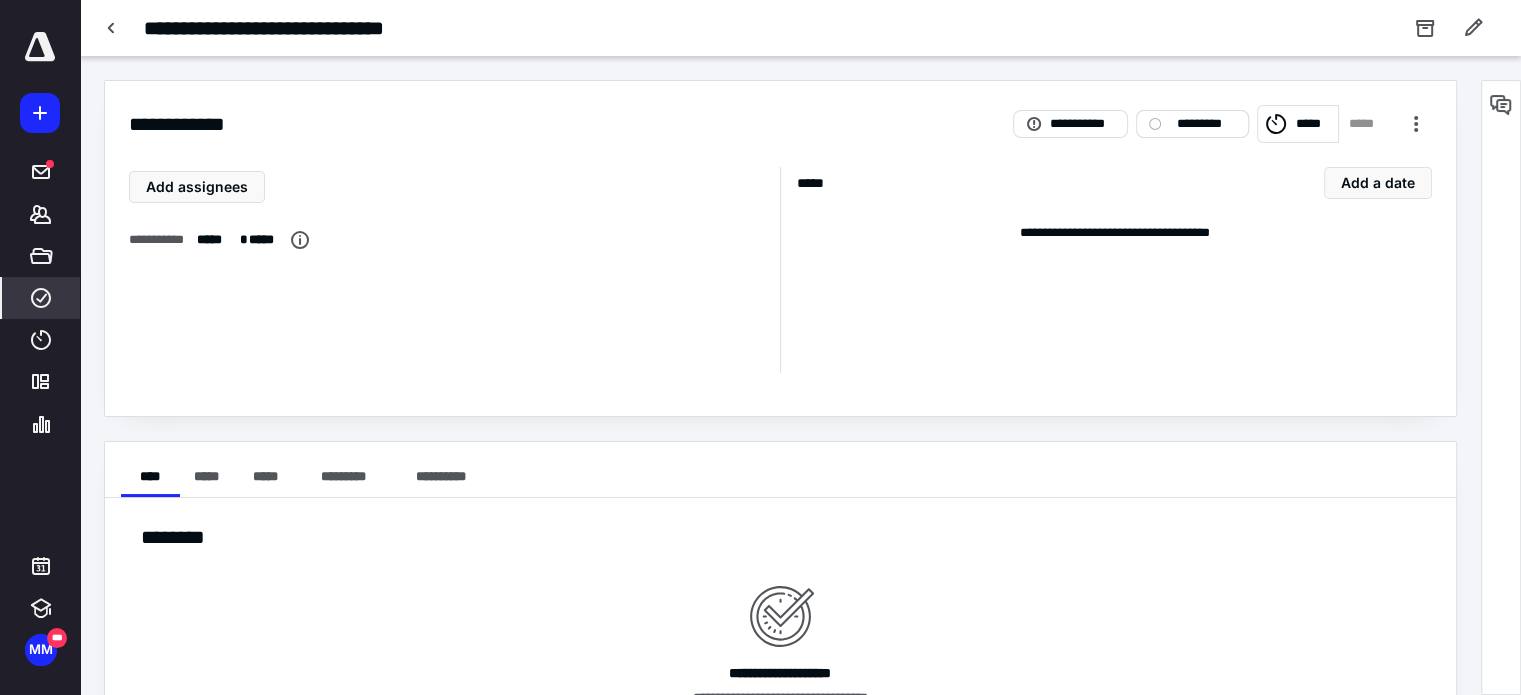 click on "*********" at bounding box center [1206, 124] 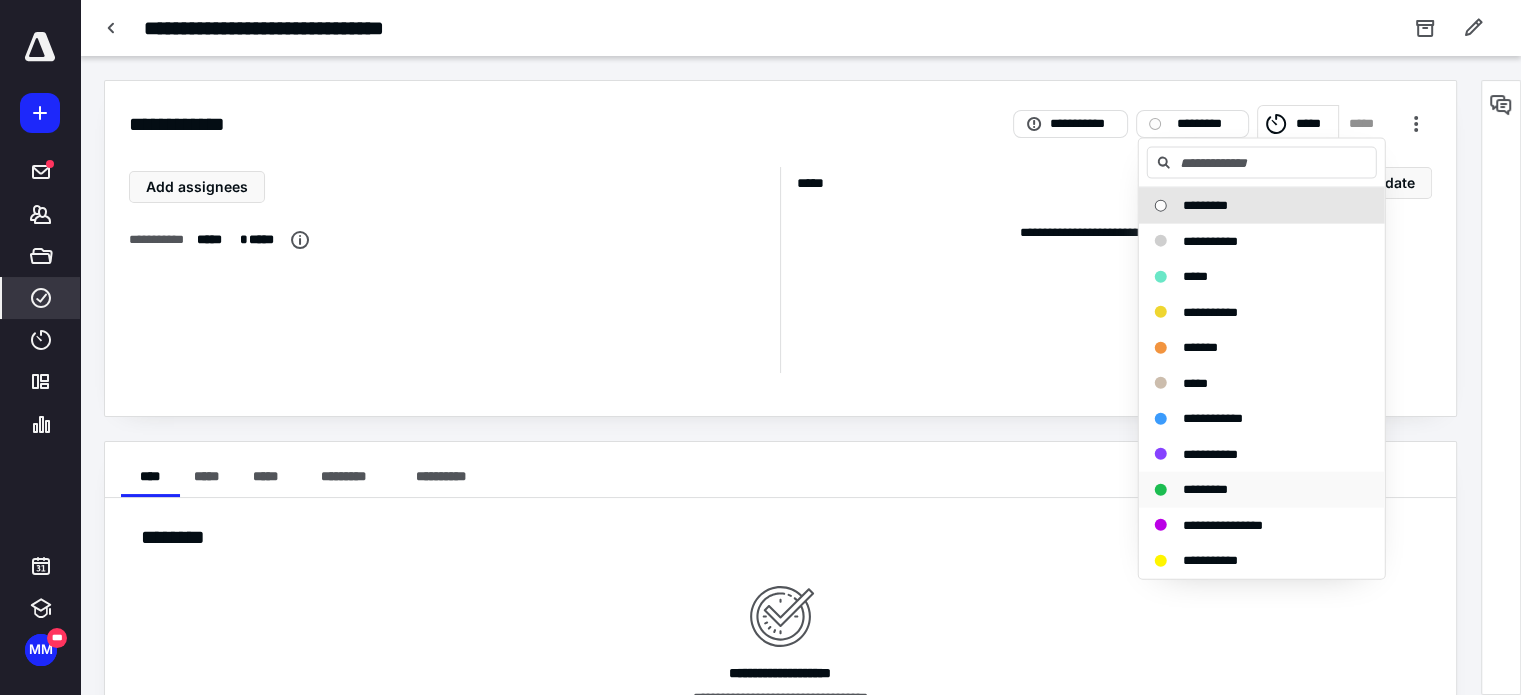 click on "*********" at bounding box center [1205, 489] 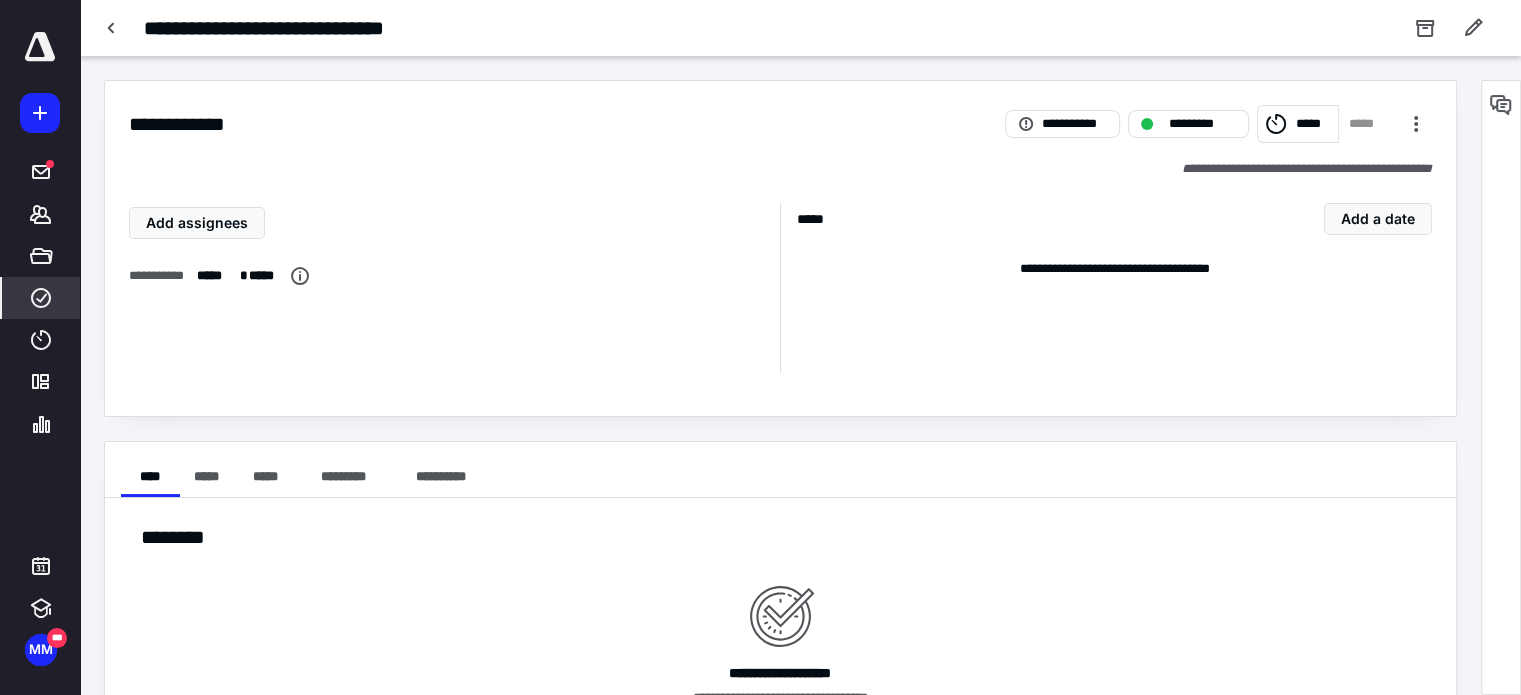 click on "*****" at bounding box center (1314, 124) 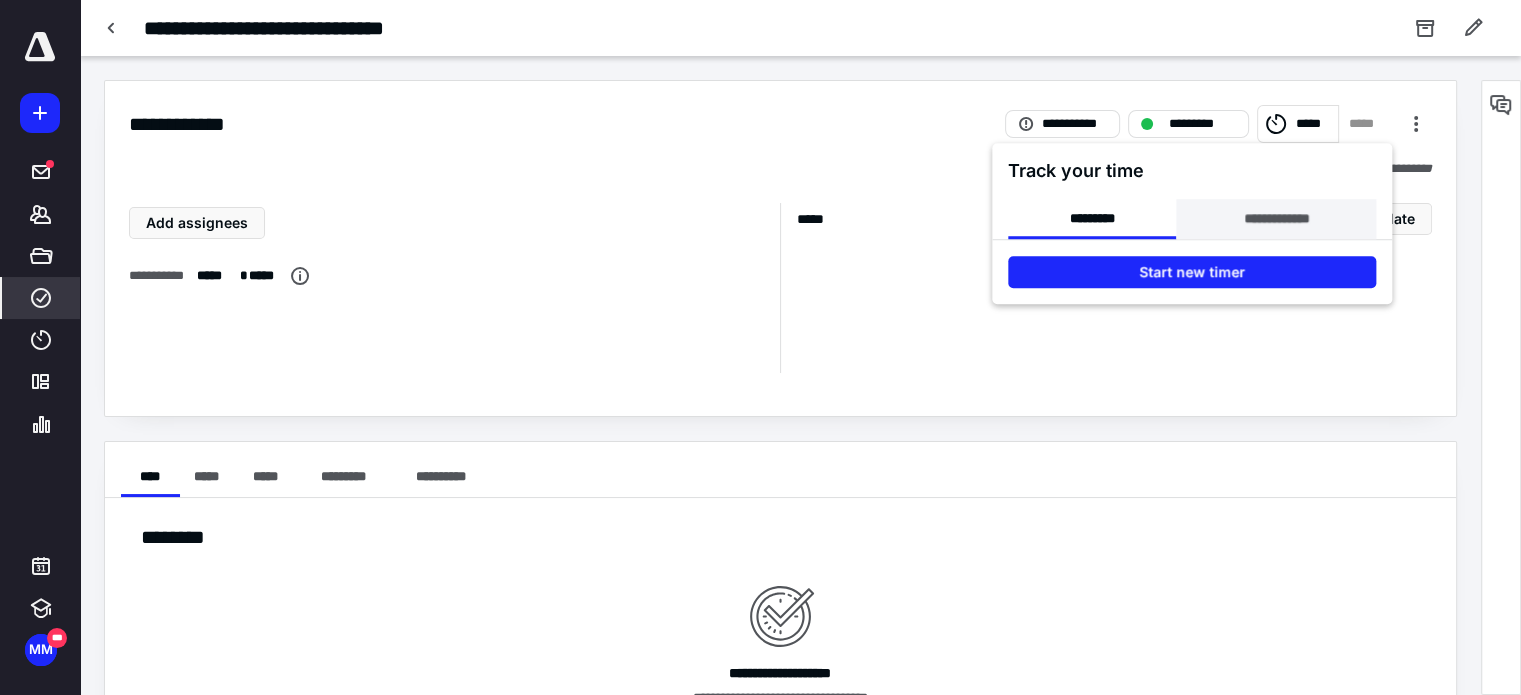 click on "**********" at bounding box center [1276, 219] 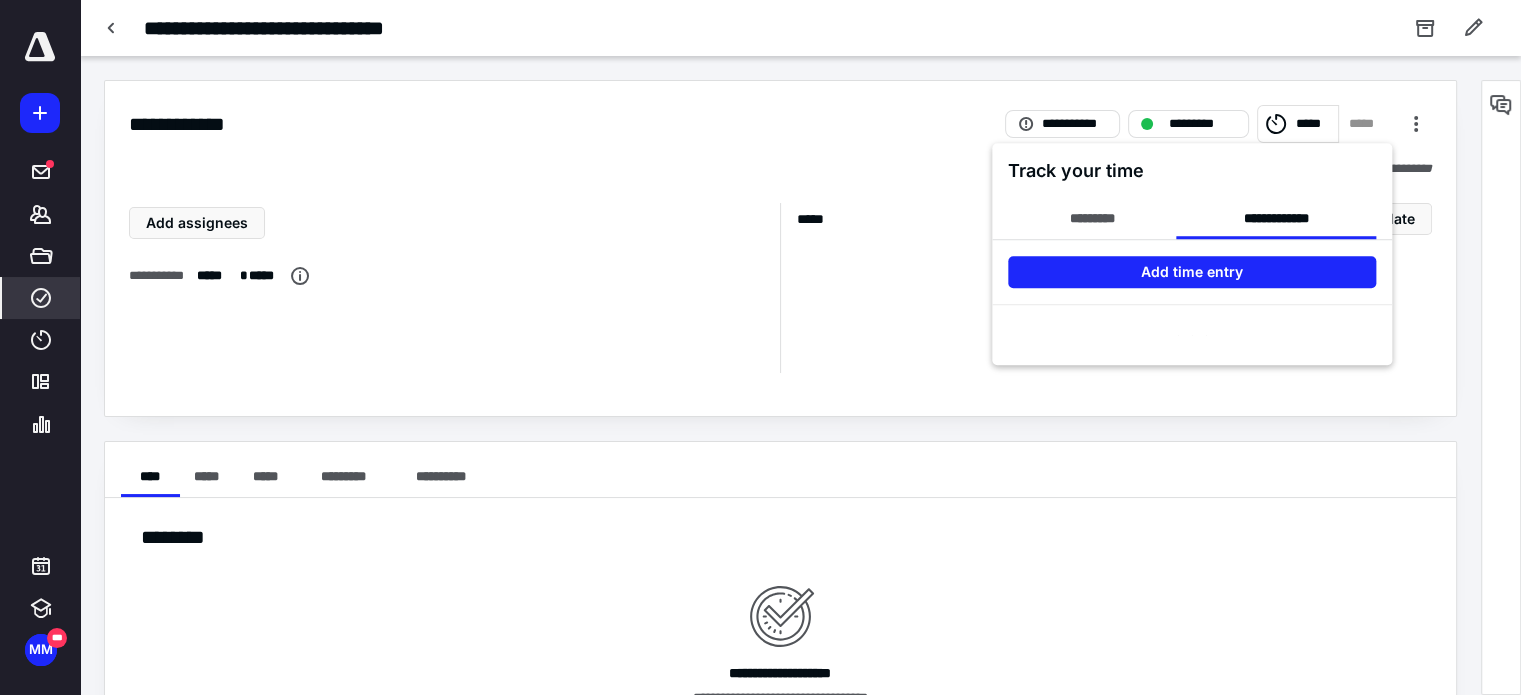 click on "Add time entry" at bounding box center (1192, 272) 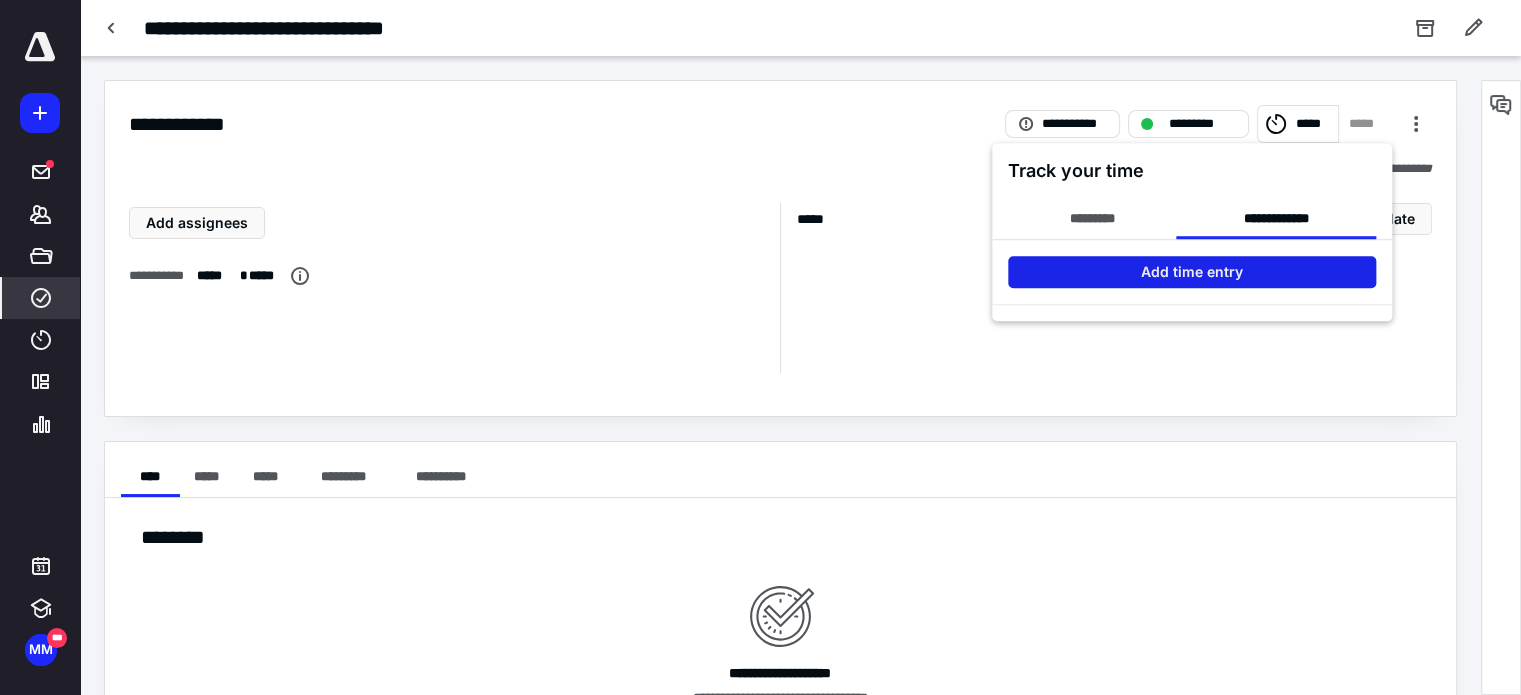click on "Add time entry" at bounding box center [1192, 272] 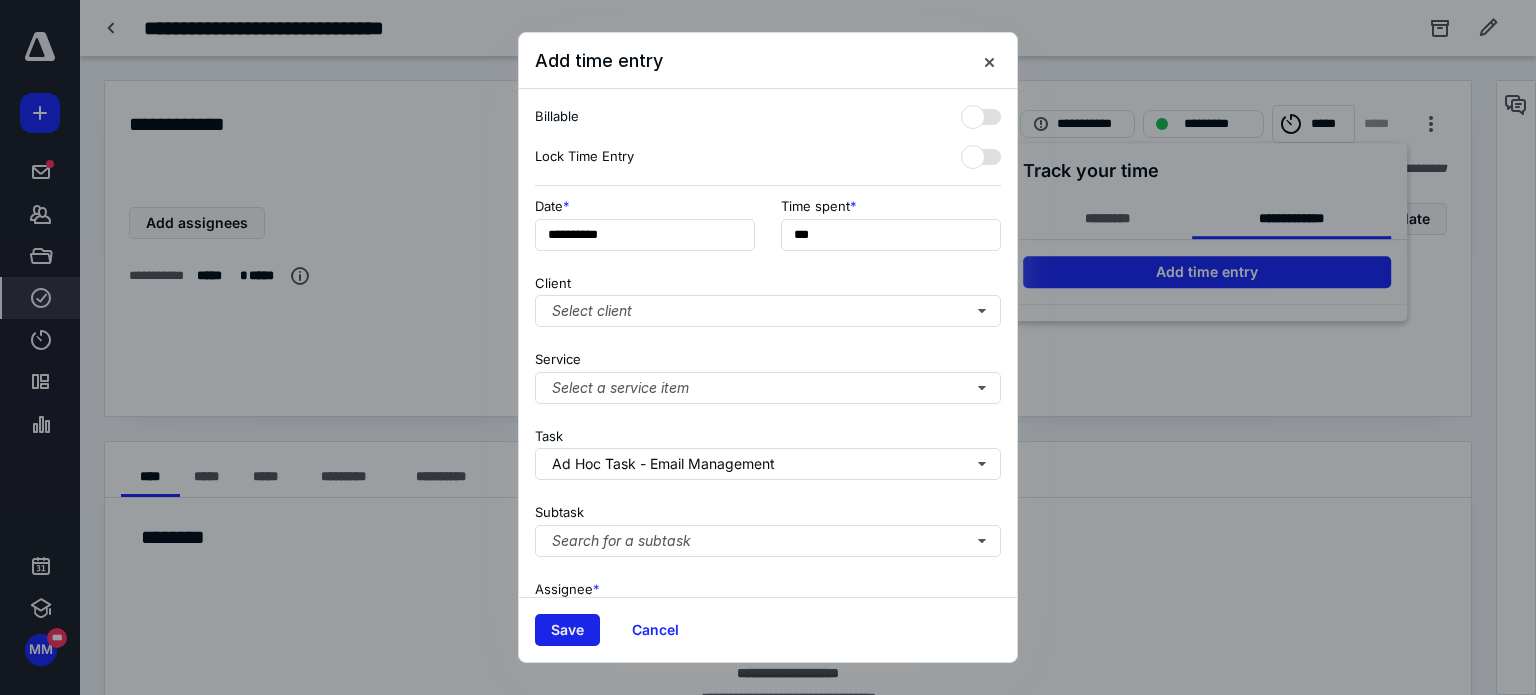 click on "Save" at bounding box center [567, 630] 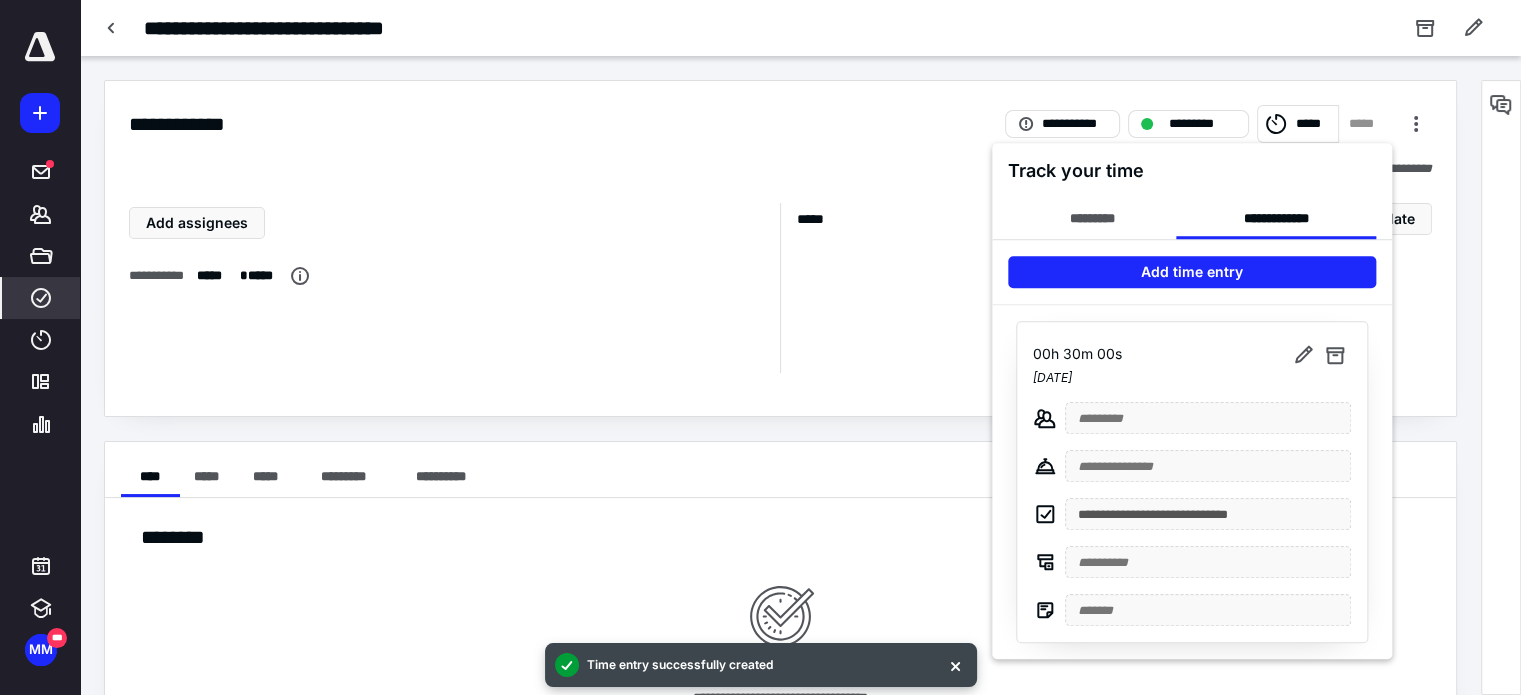 click at bounding box center [760, 347] 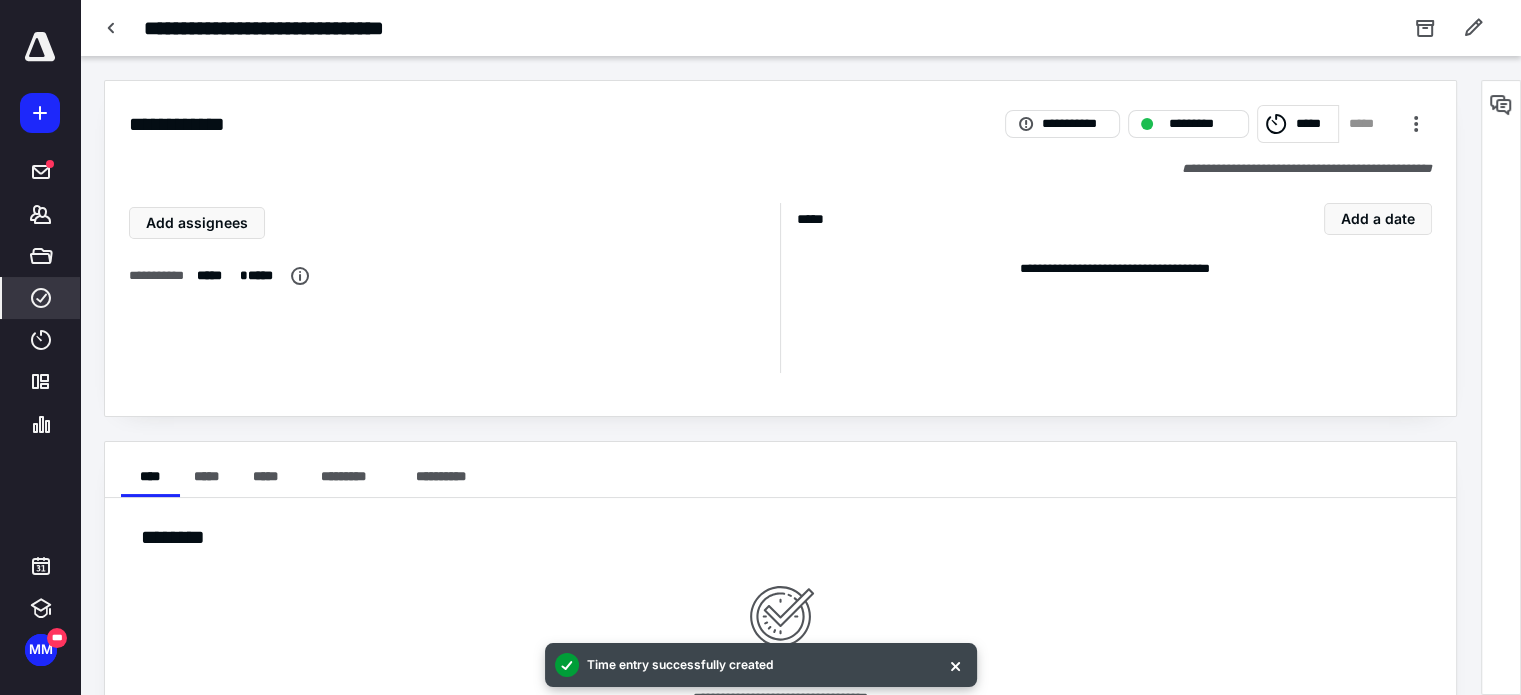 click 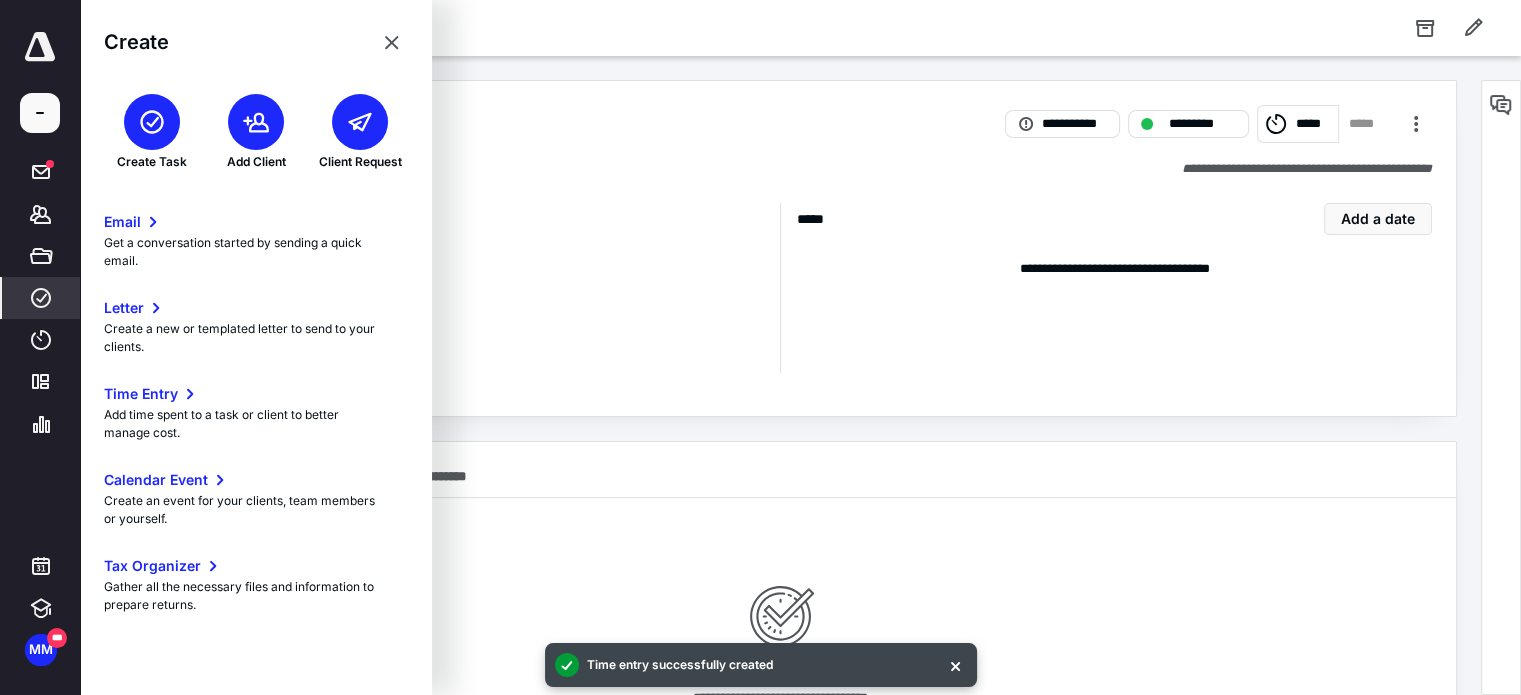 click 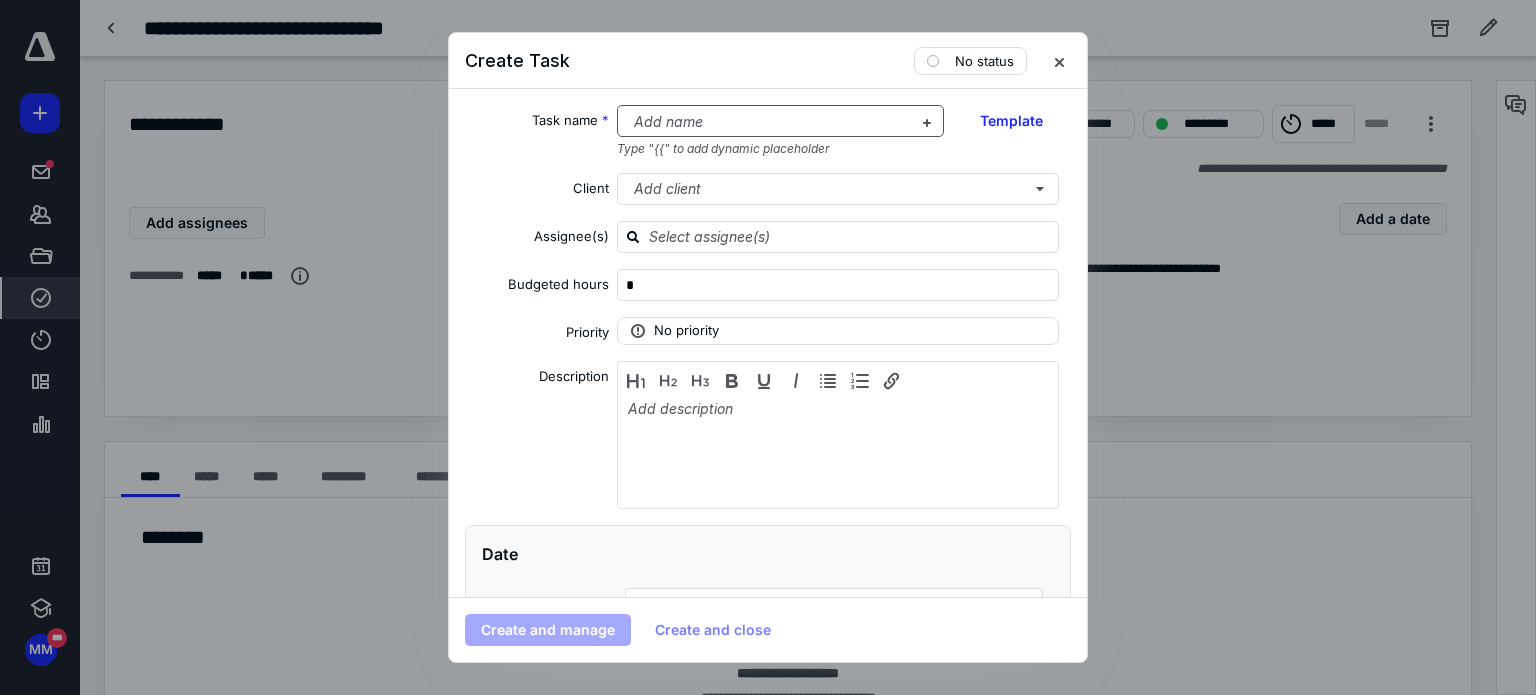 click at bounding box center (769, 122) 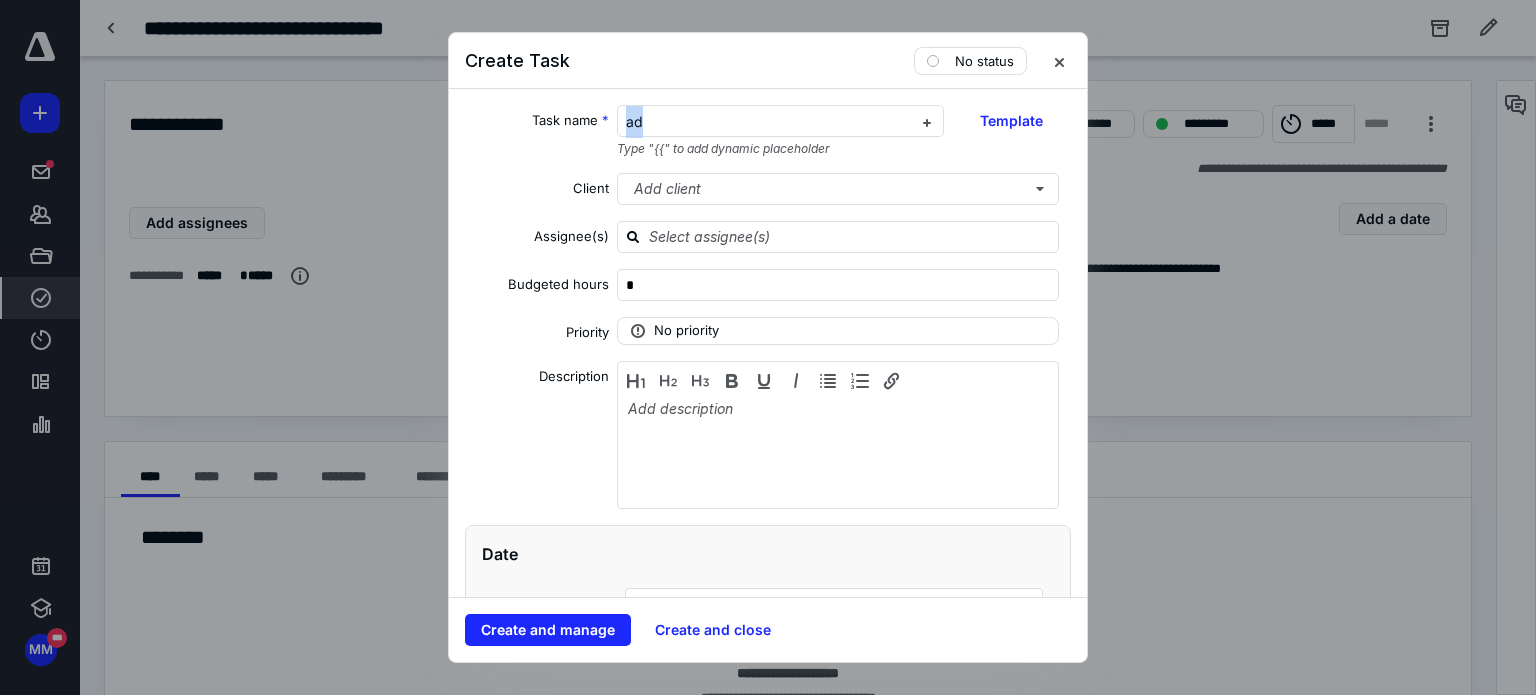drag, startPoint x: 850, startPoint y: 120, endPoint x: 360, endPoint y: 95, distance: 490.63733 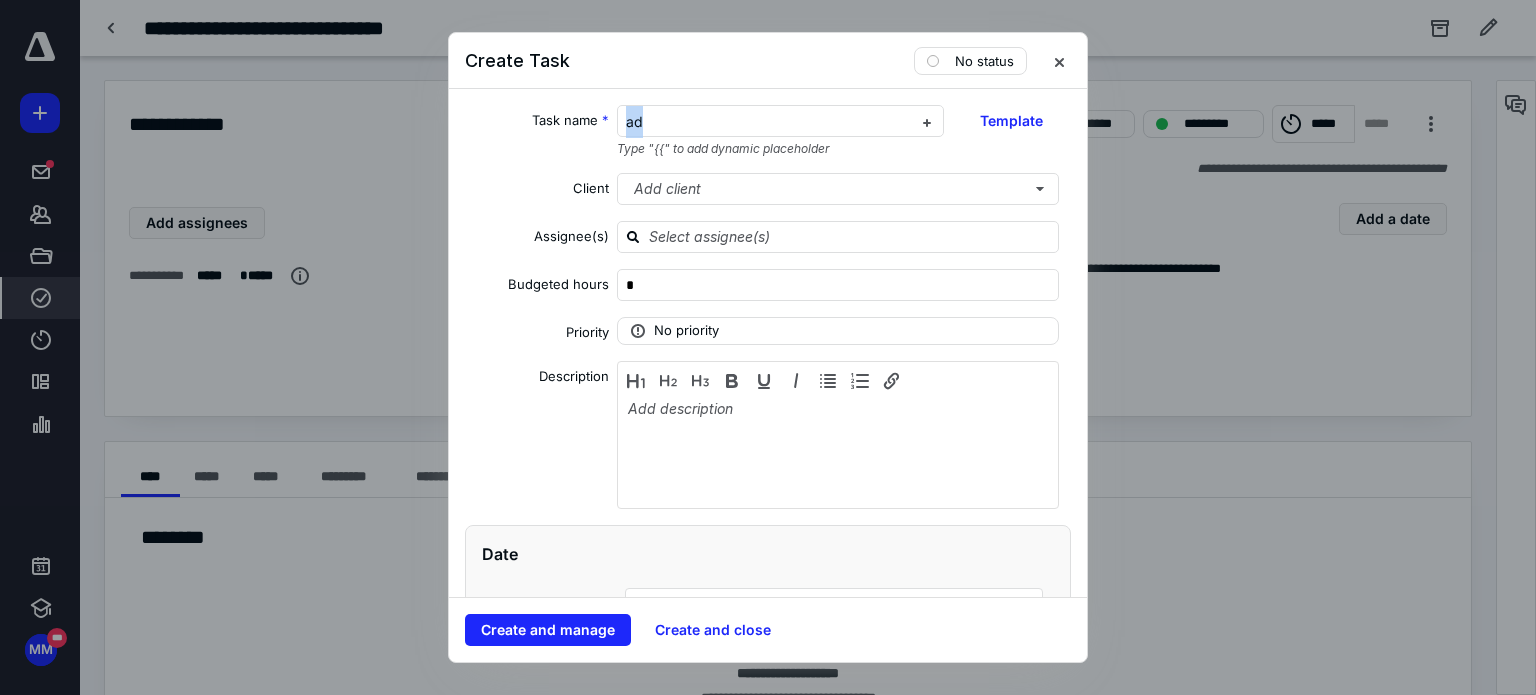 click on "Create Task No status Task name   * ad Type "{{" to add dynamic placeholder Template Client Add client Assignee(s) Budgeted hours * Priority No priority Description Date Start date Select a date Due date Select a date Add a date Recurring Tax preparation fields Reminder Add reminder File Add file Automation Add automation Add a client request Add a subtask Create and manage Create and close" at bounding box center [768, 347] 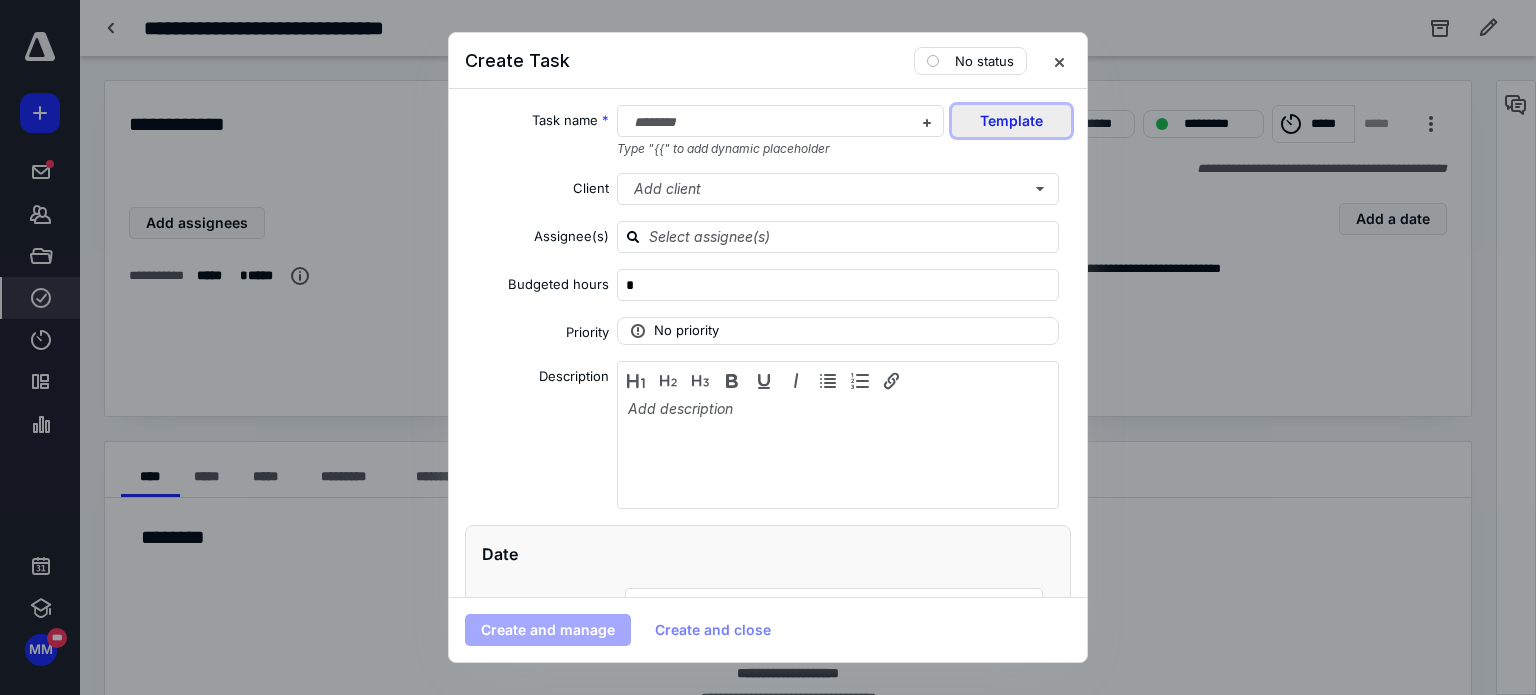 click on "Template" at bounding box center (1011, 121) 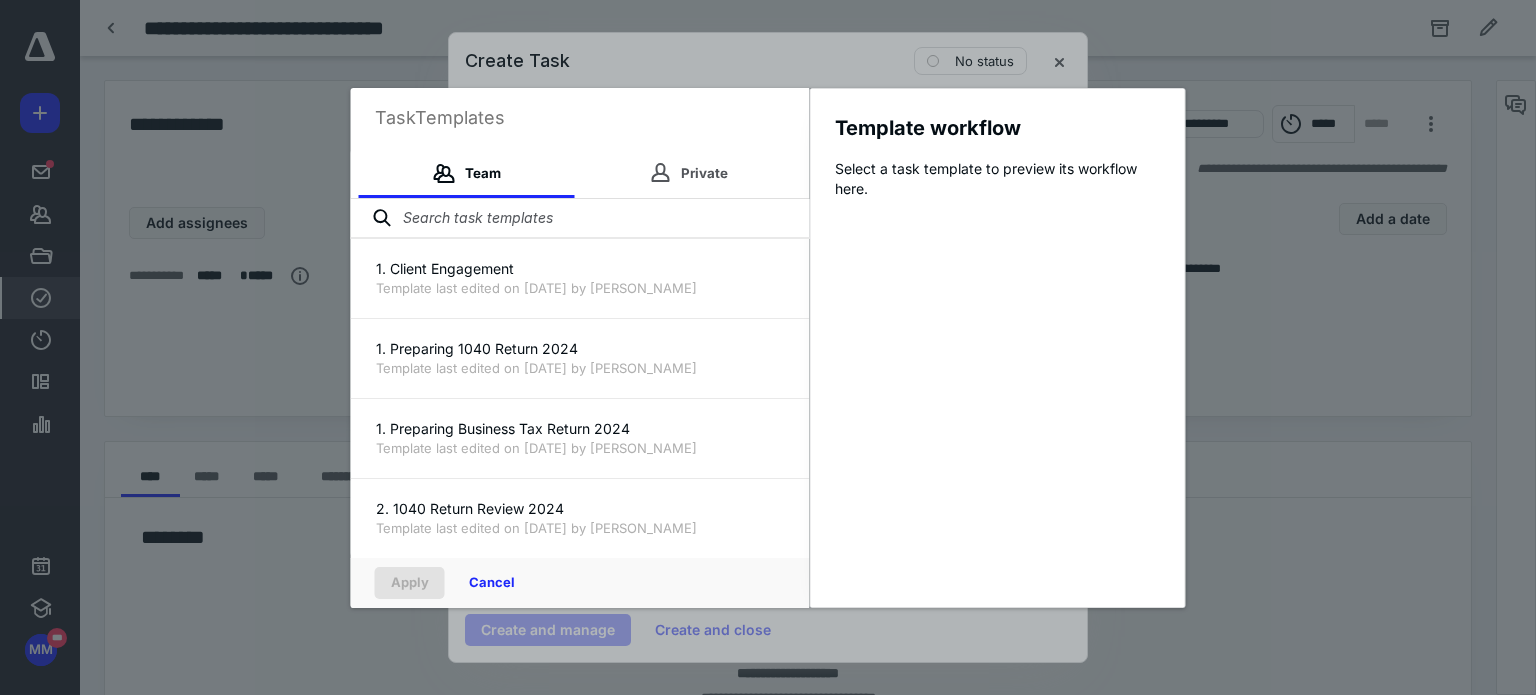 click at bounding box center [580, 219] 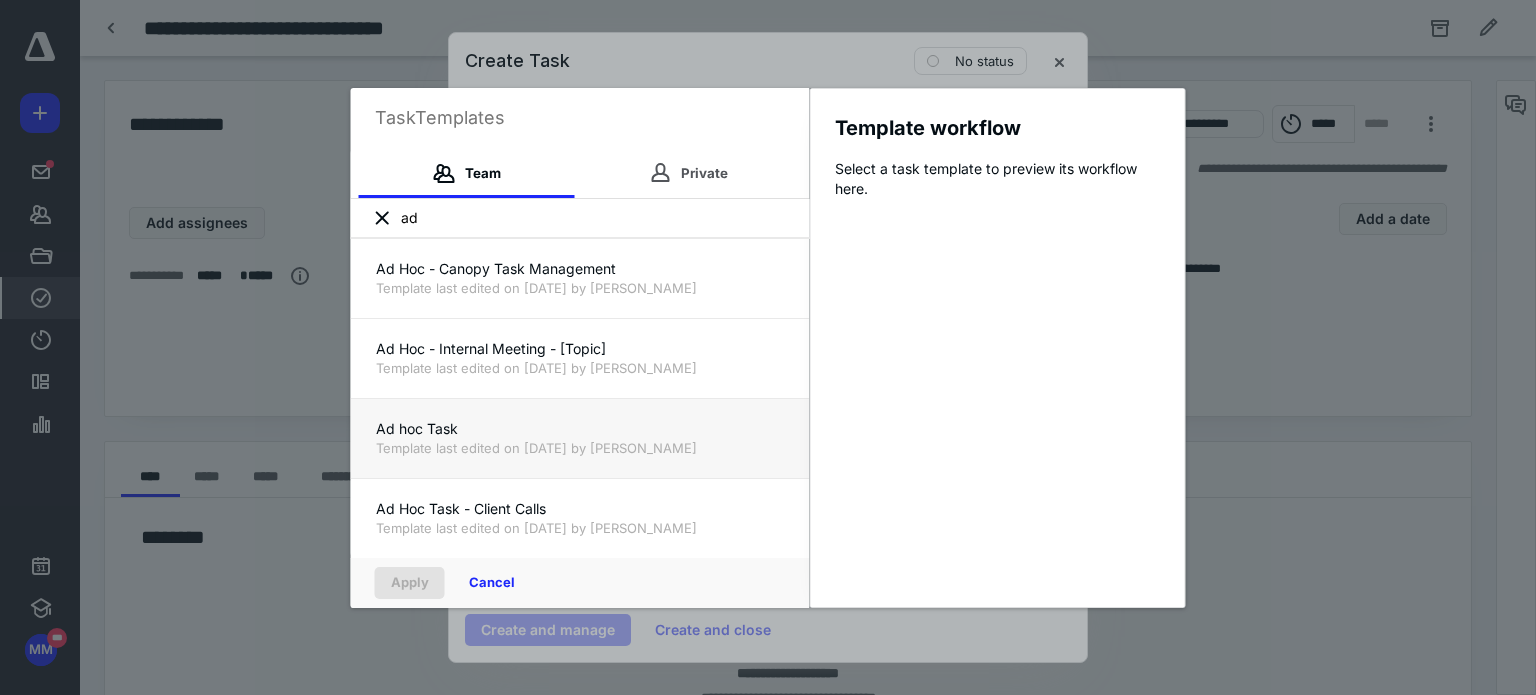 scroll, scrollTop: 100, scrollLeft: 0, axis: vertical 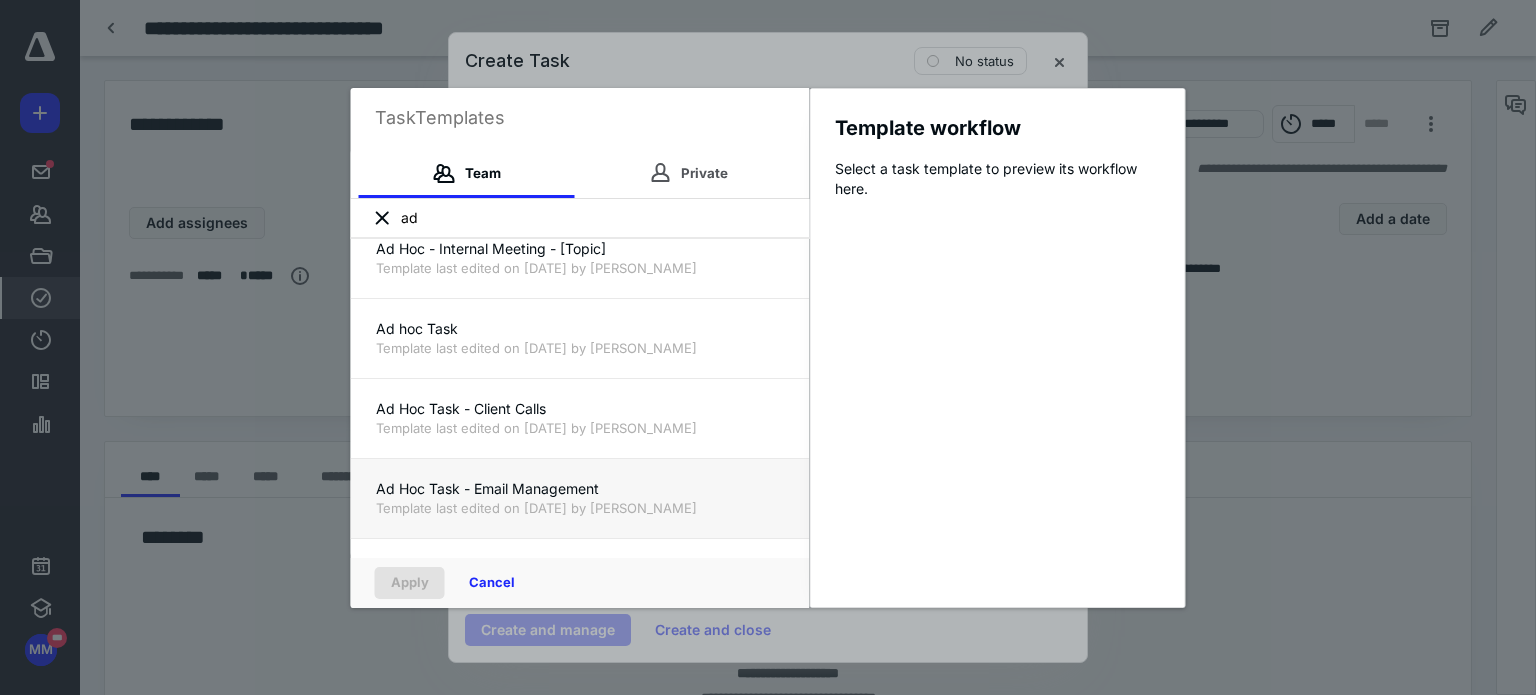type on "ad" 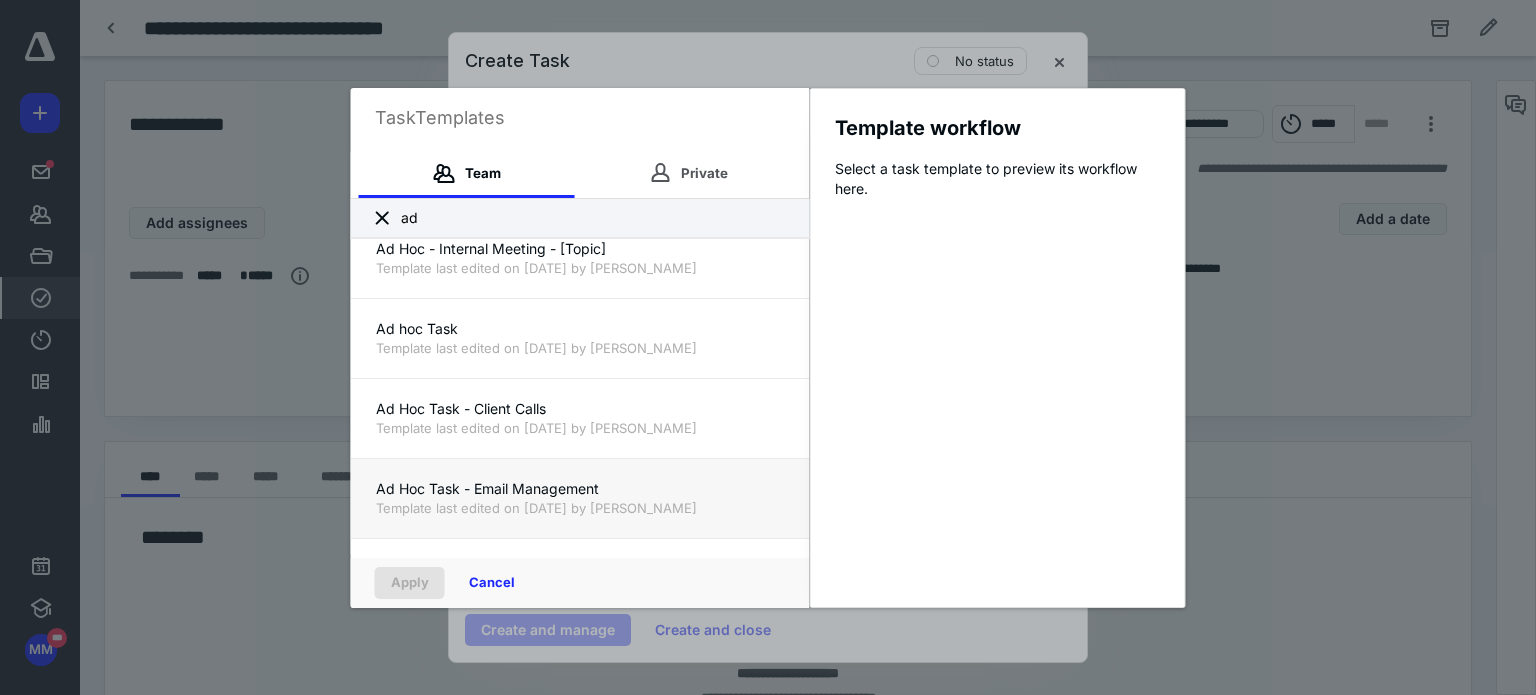 click on "Ad Hoc Task - Email Management" at bounding box center (580, 489) 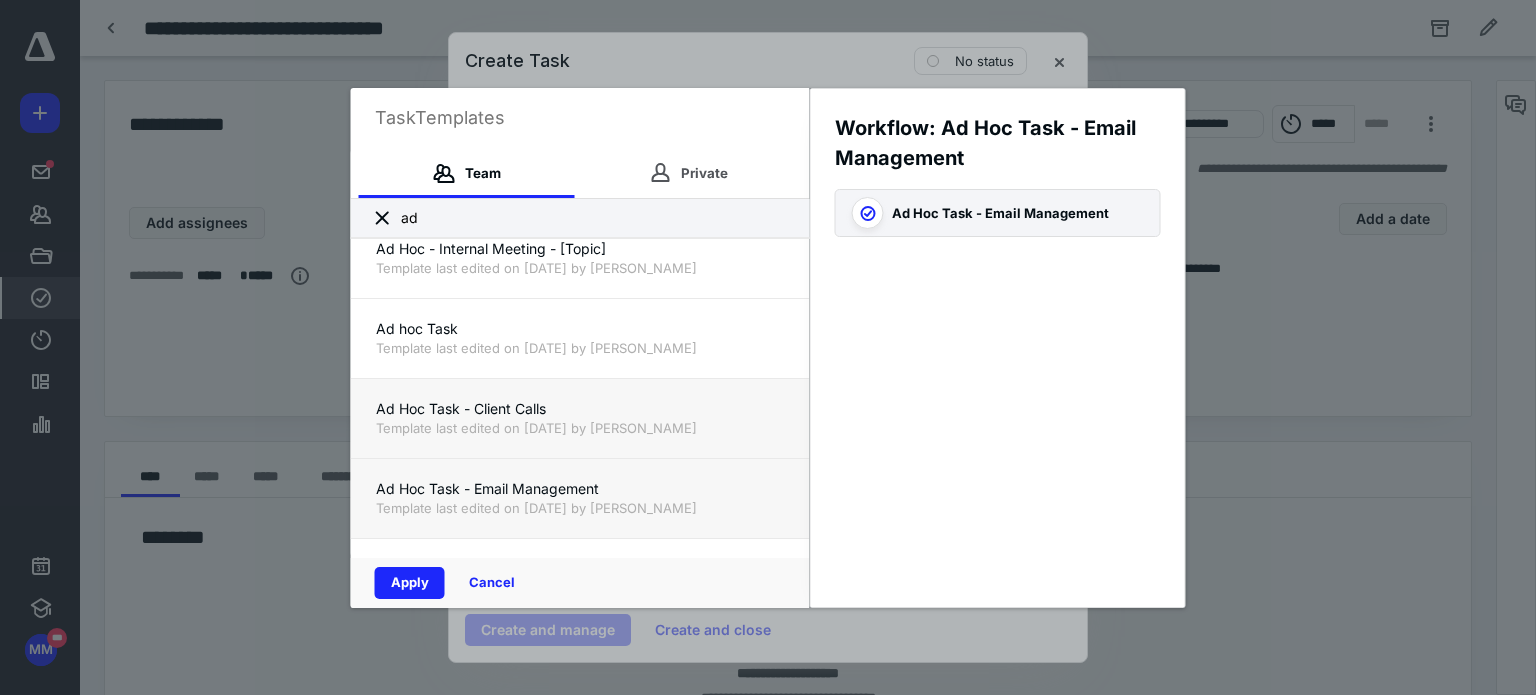 click on "Template last edited on [DATE] by [PERSON_NAME]" at bounding box center (580, 428) 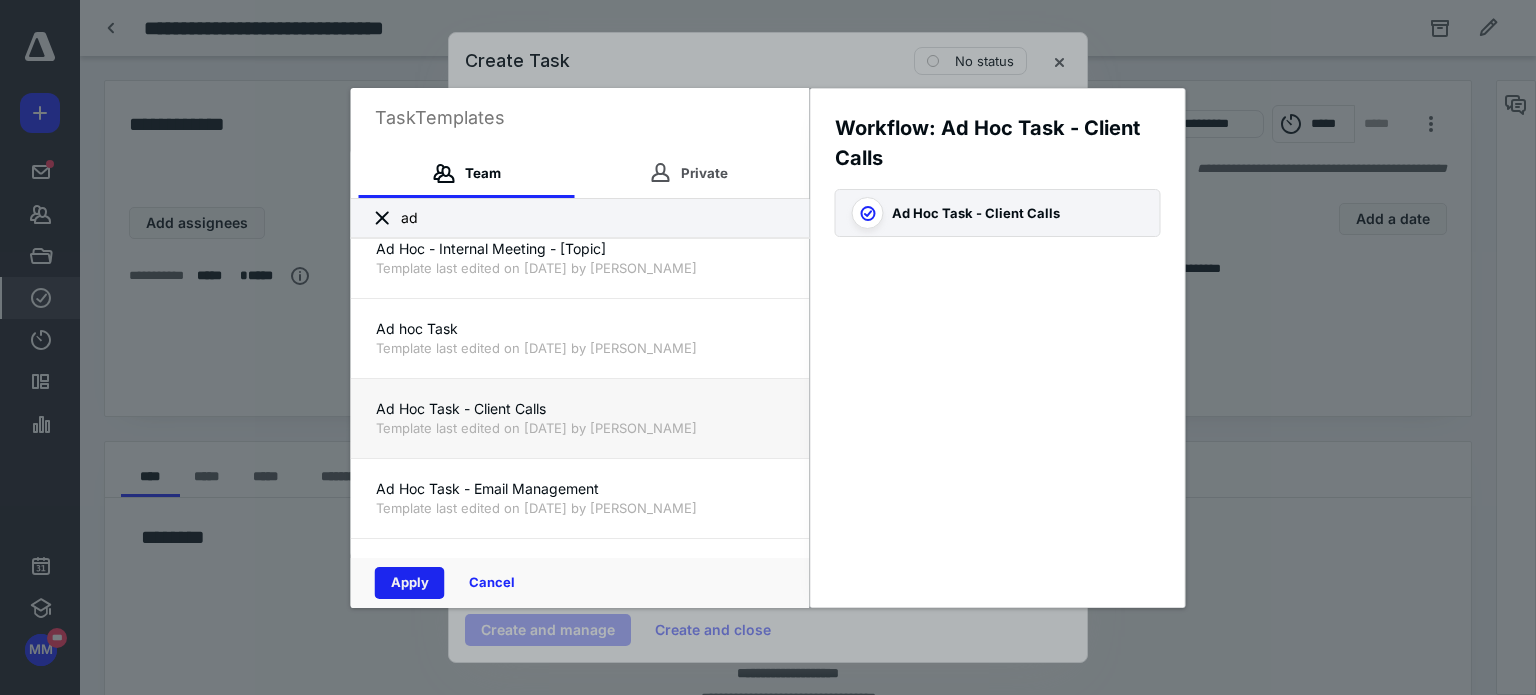 click on "Apply" at bounding box center (410, 583) 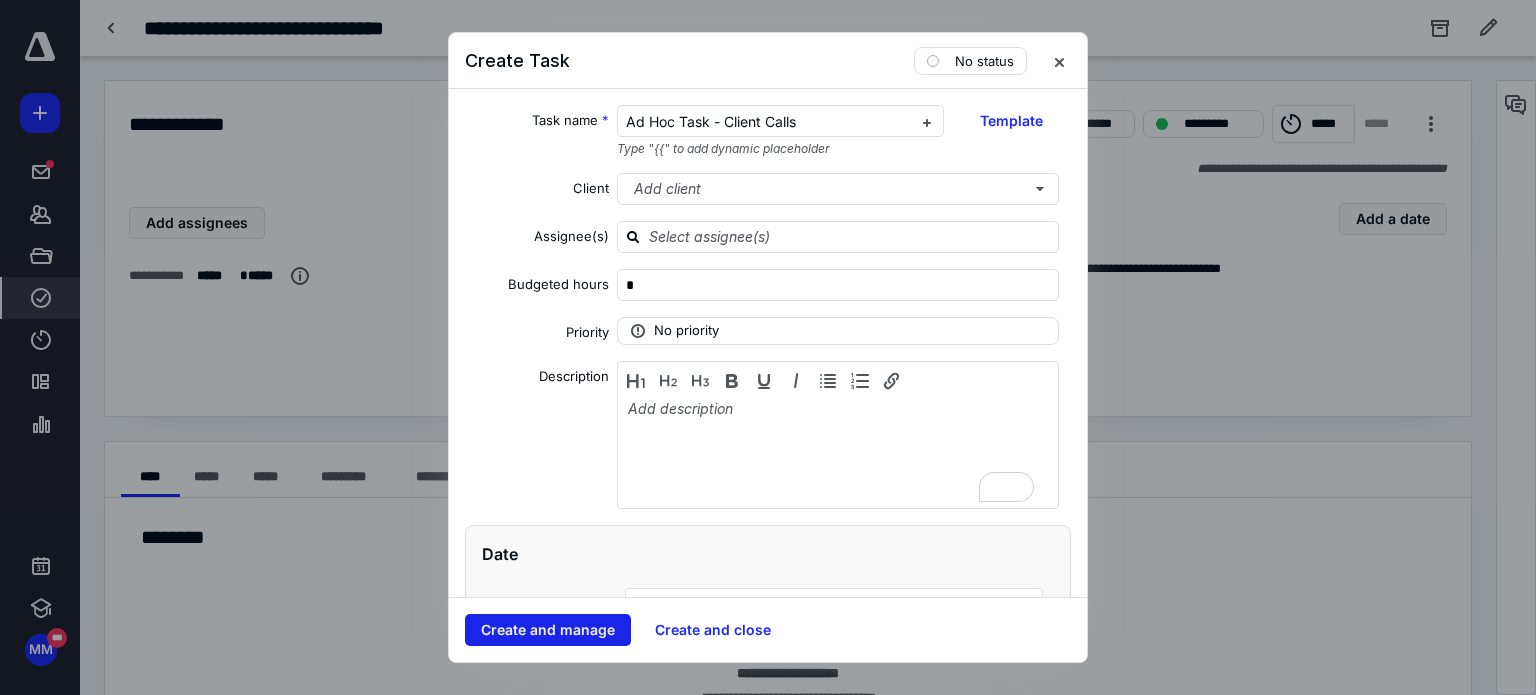 click on "Create and manage" at bounding box center [548, 630] 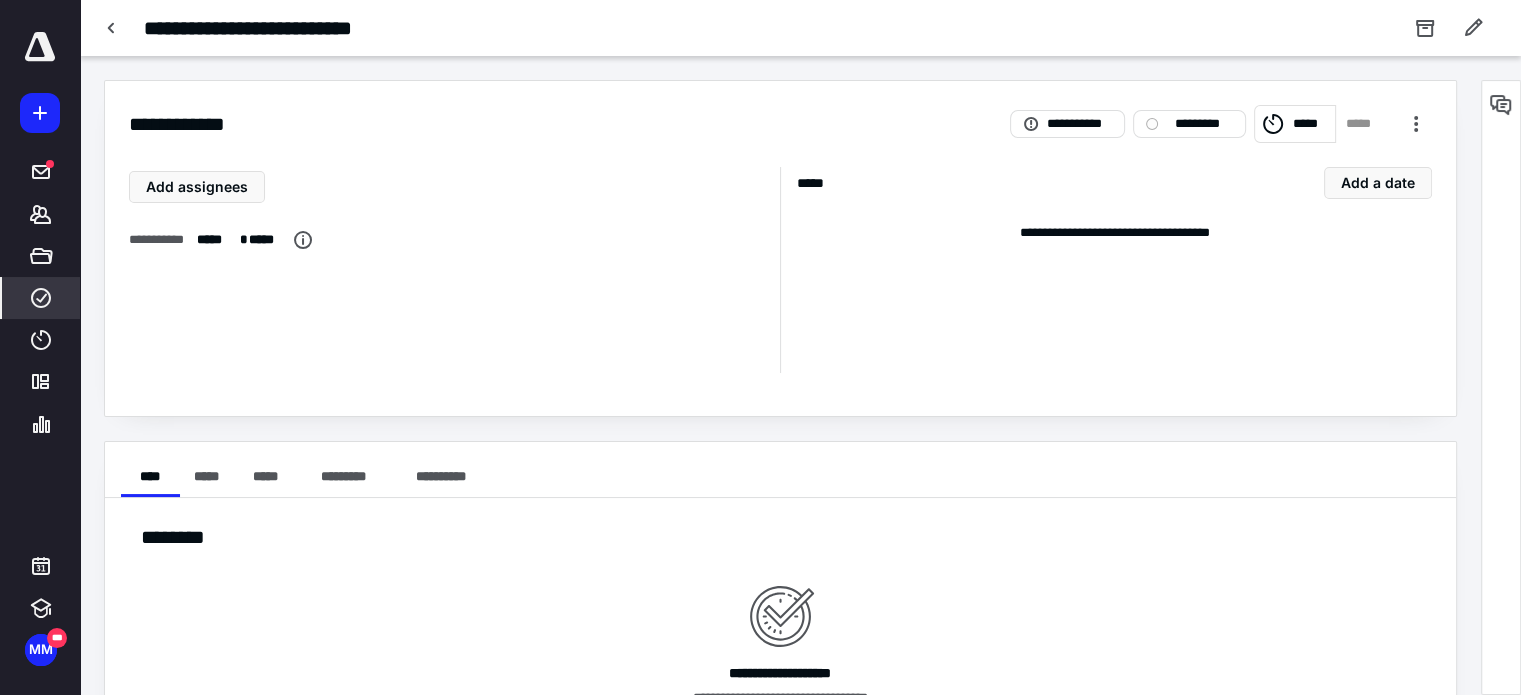 click on "*****" at bounding box center [1311, 124] 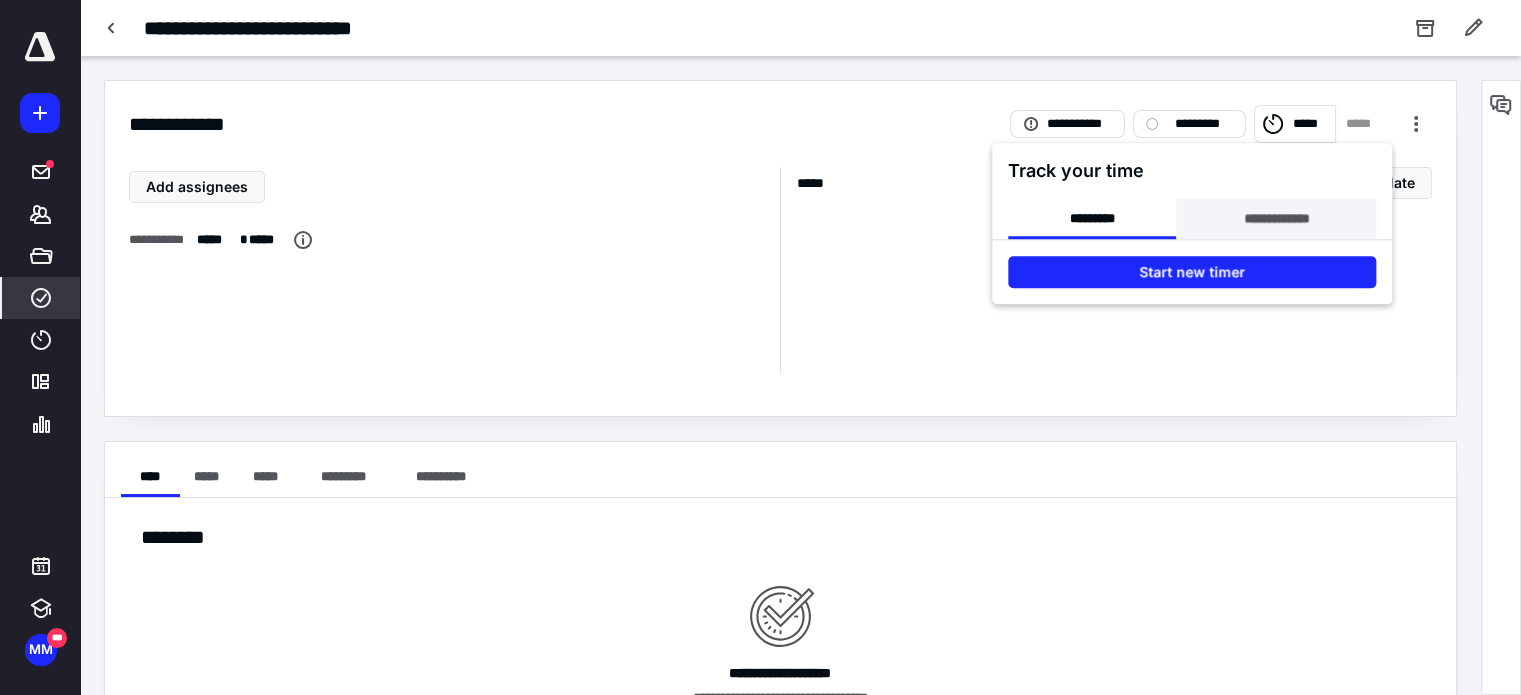 click on "**********" at bounding box center [1276, 219] 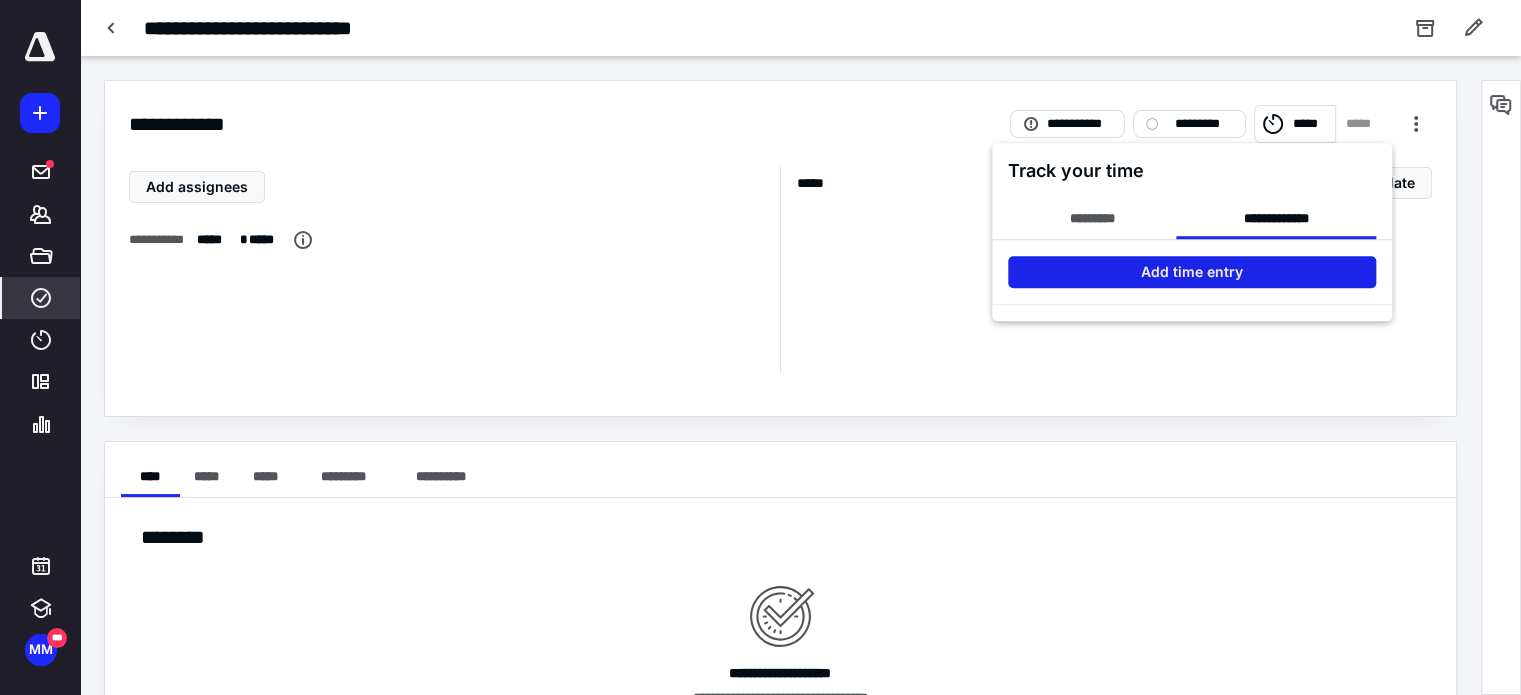 click on "Add time entry" at bounding box center [1192, 272] 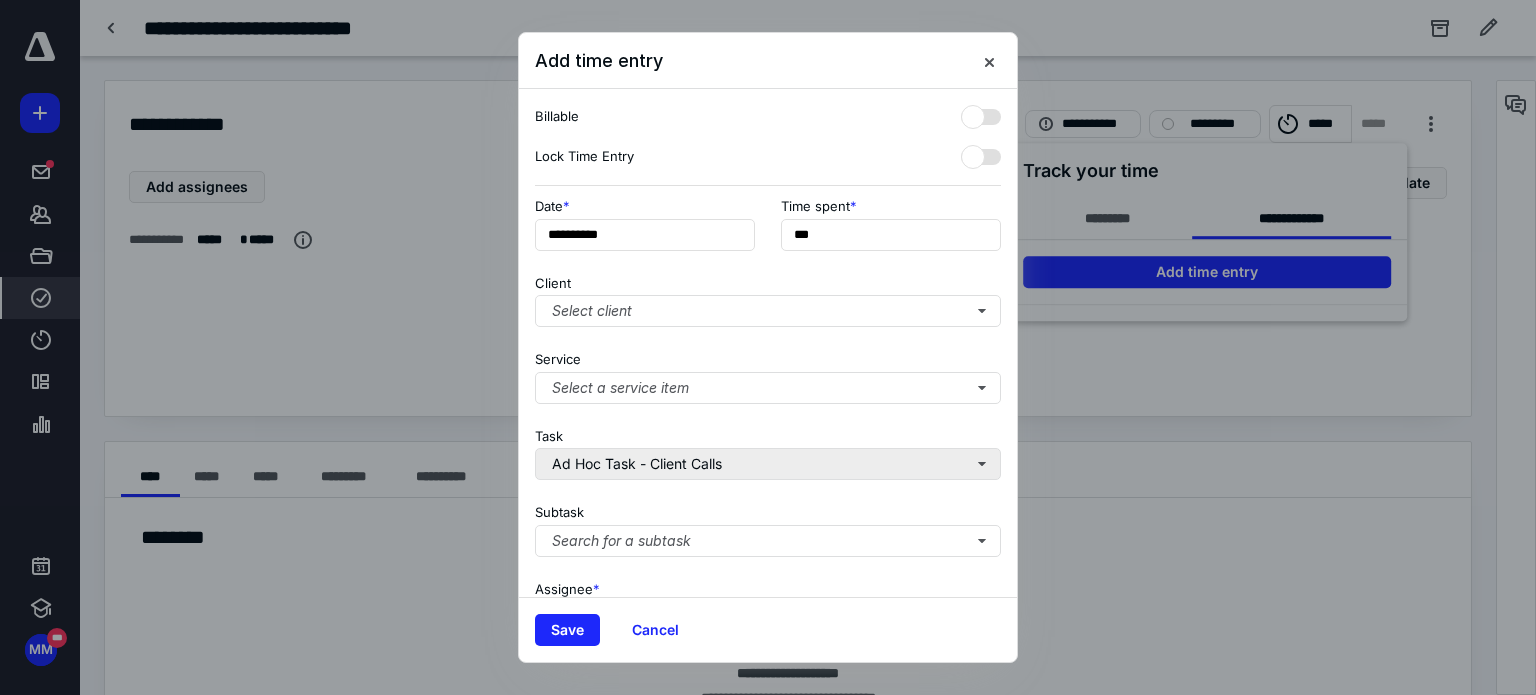 scroll, scrollTop: 205, scrollLeft: 0, axis: vertical 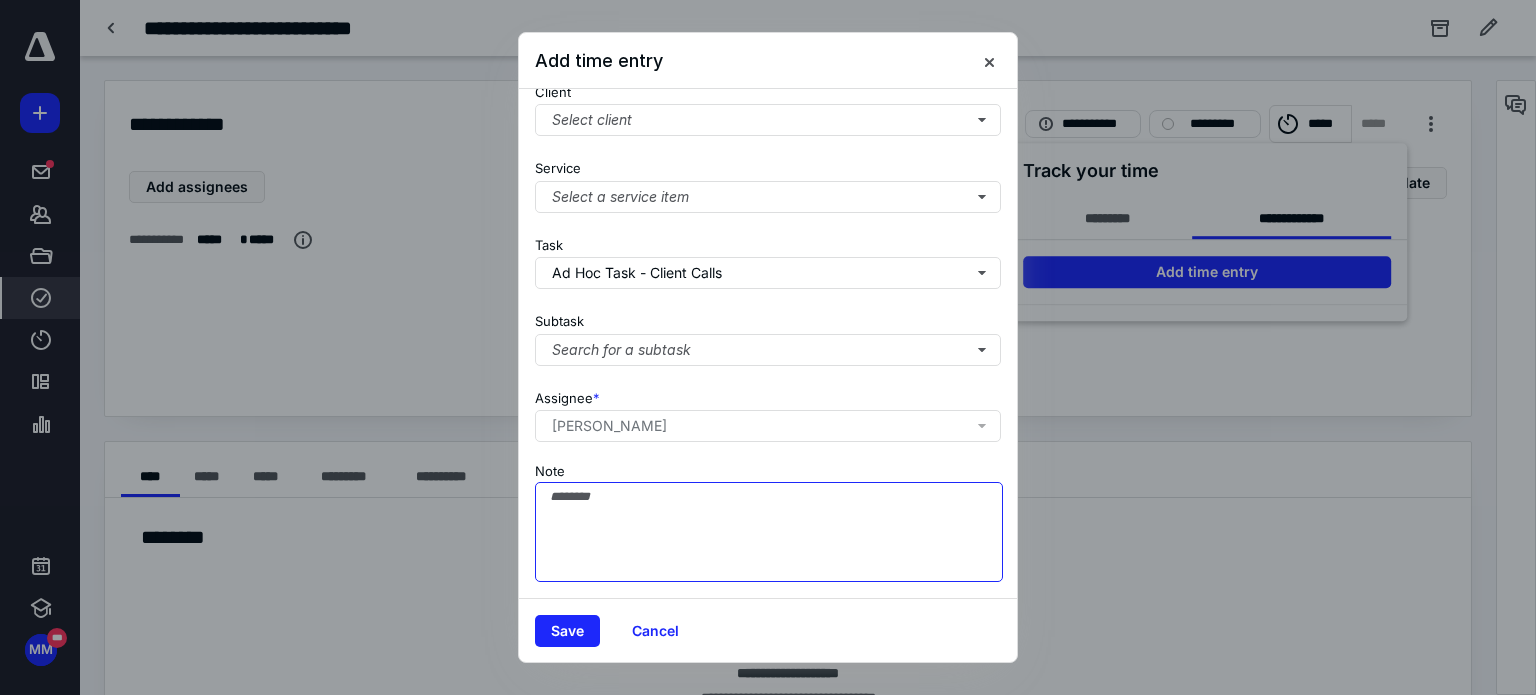 click on "Note" at bounding box center (769, 532) 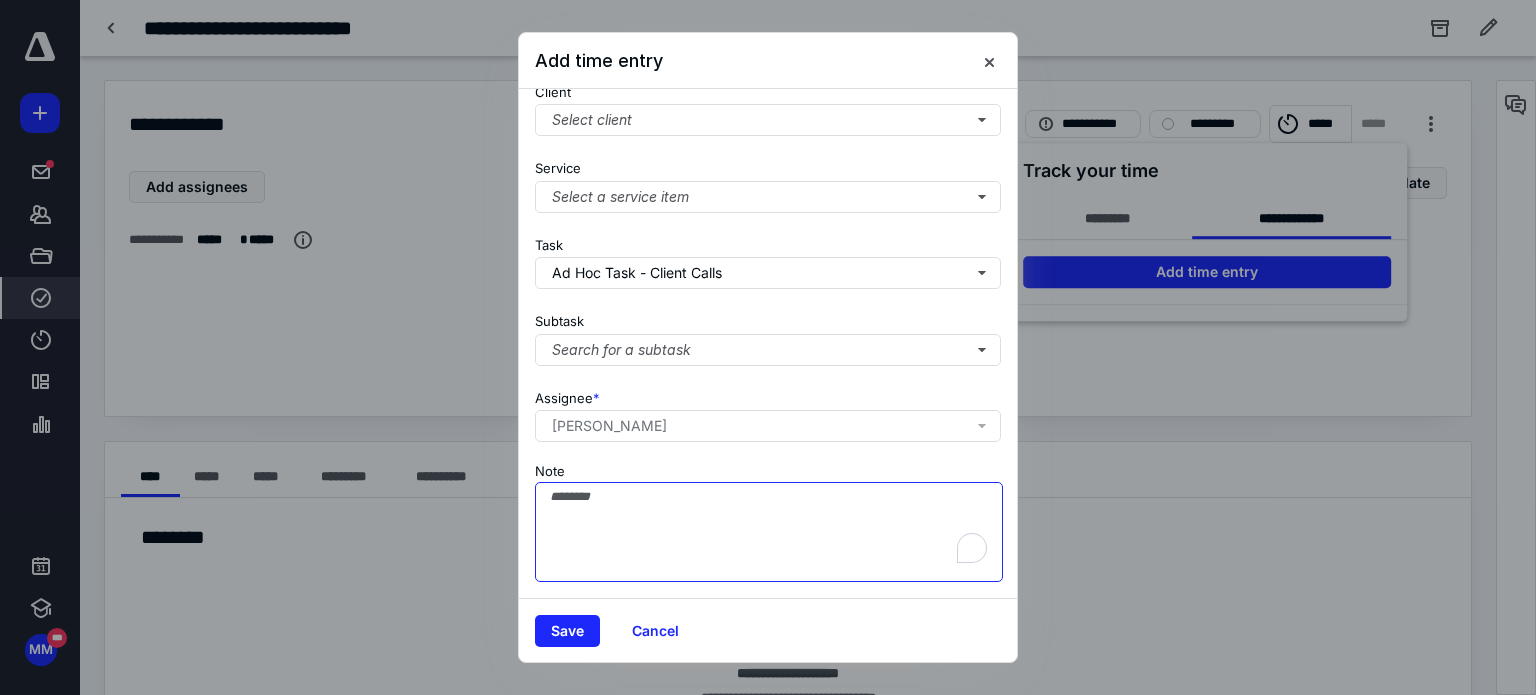 scroll, scrollTop: 205, scrollLeft: 0, axis: vertical 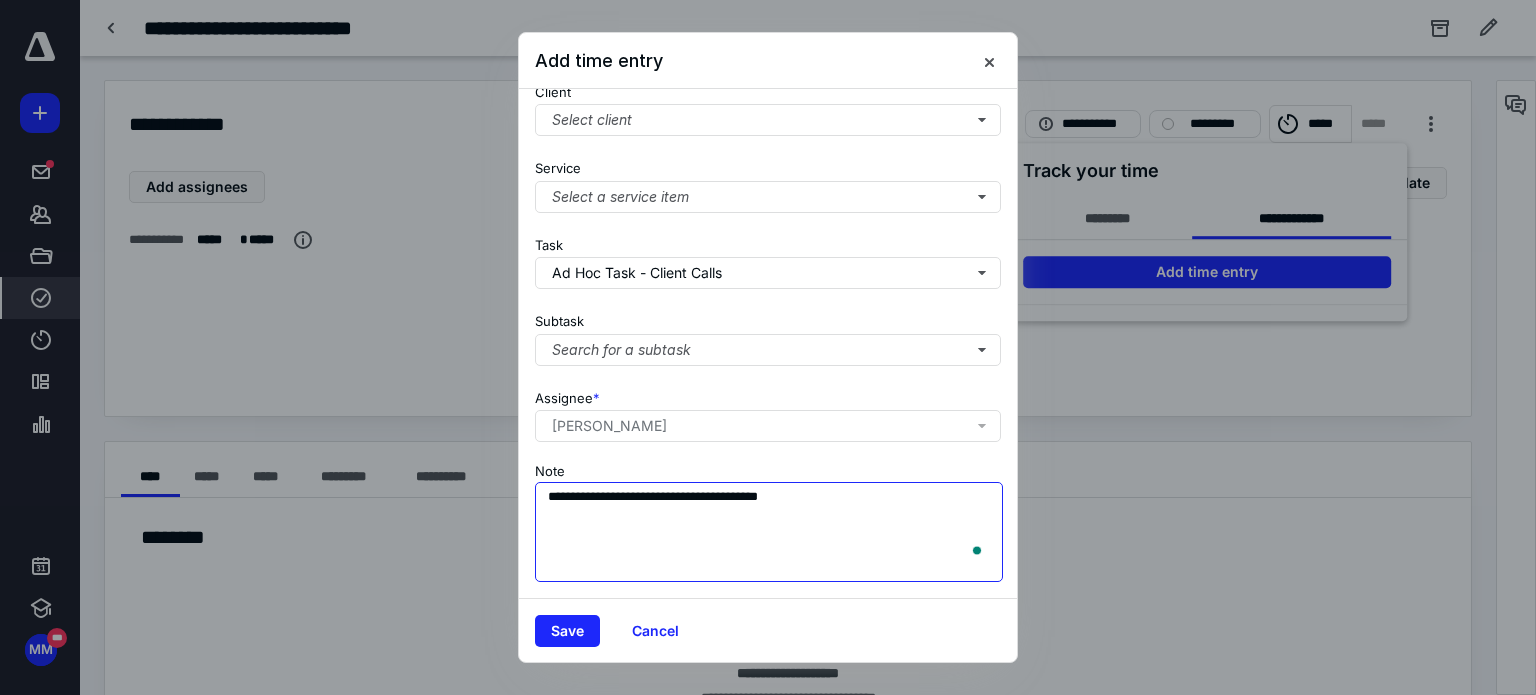 click on "**********" at bounding box center (769, 532) 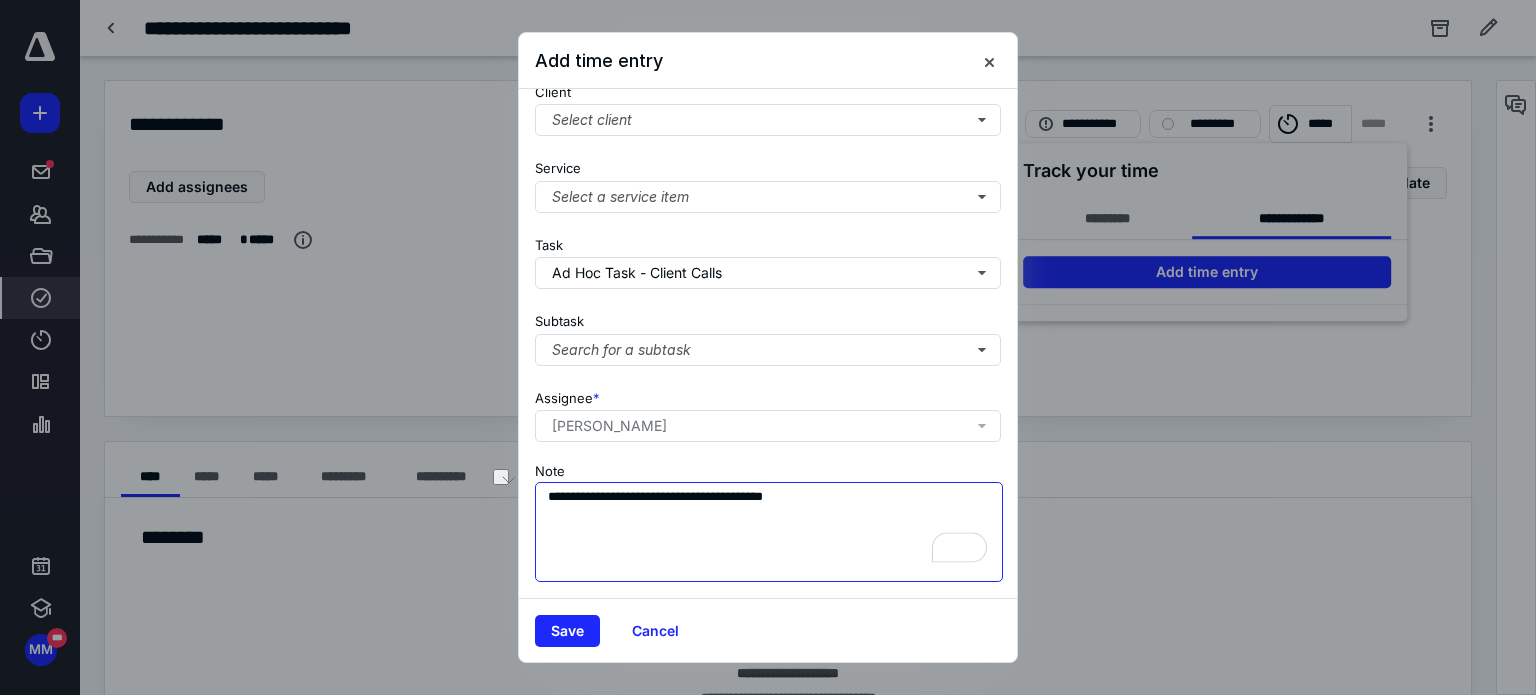drag, startPoint x: 866, startPoint y: 482, endPoint x: 409, endPoint y: 467, distance: 457.2461 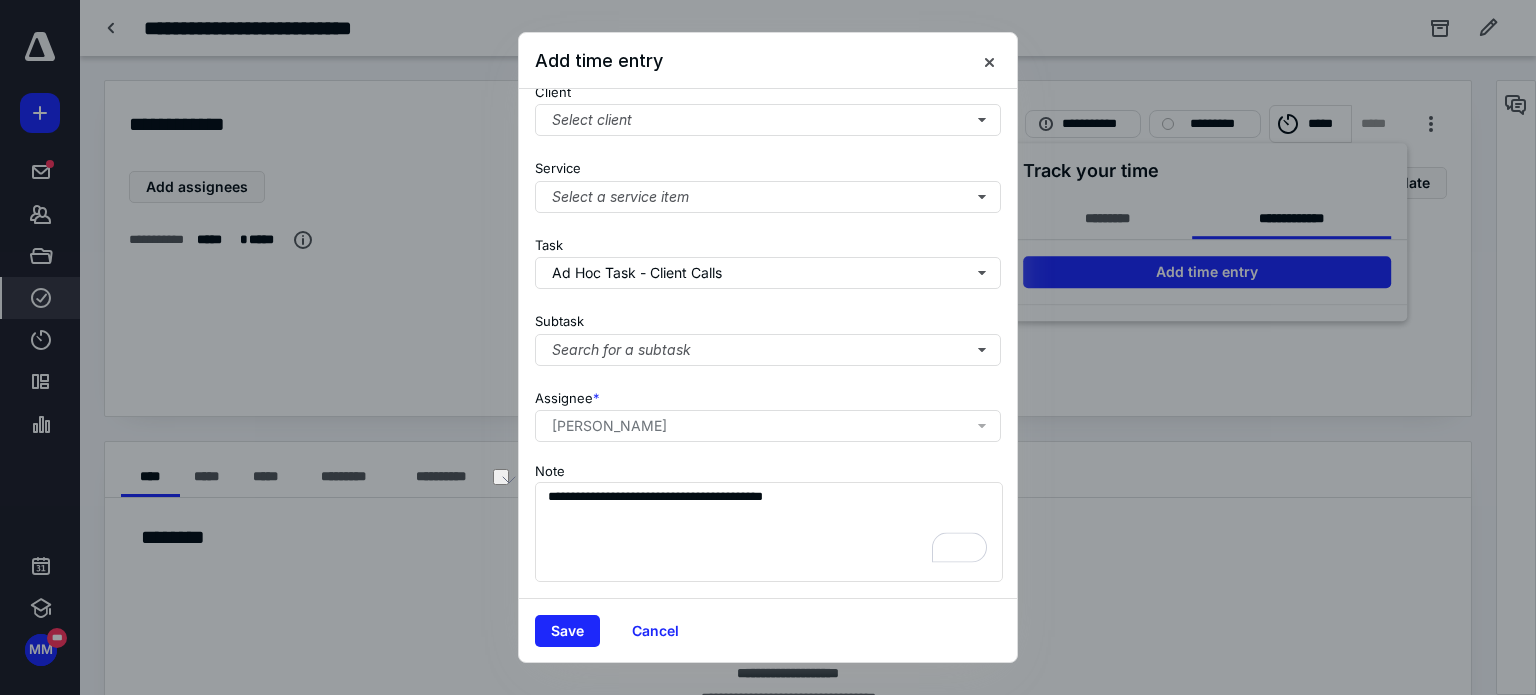 click 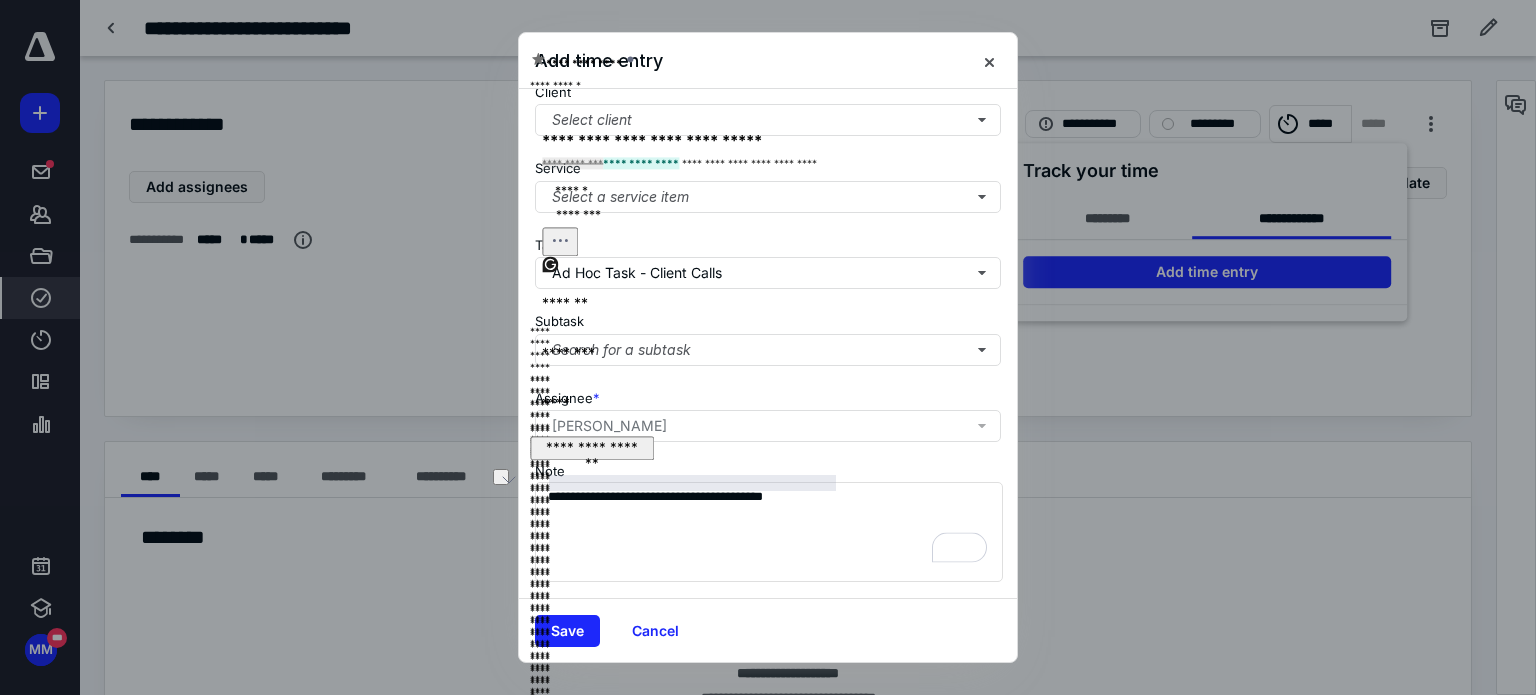 click on "******" 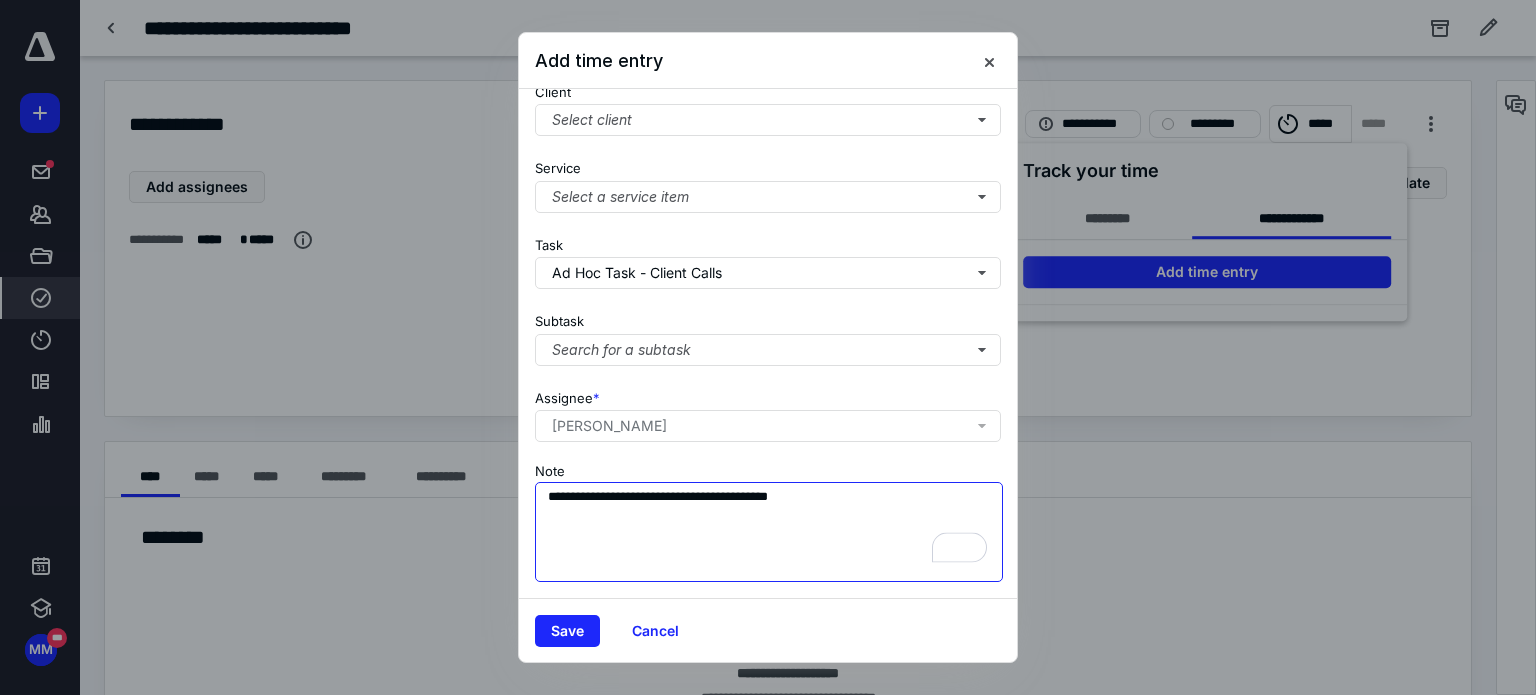 click on "**********" at bounding box center [769, 532] 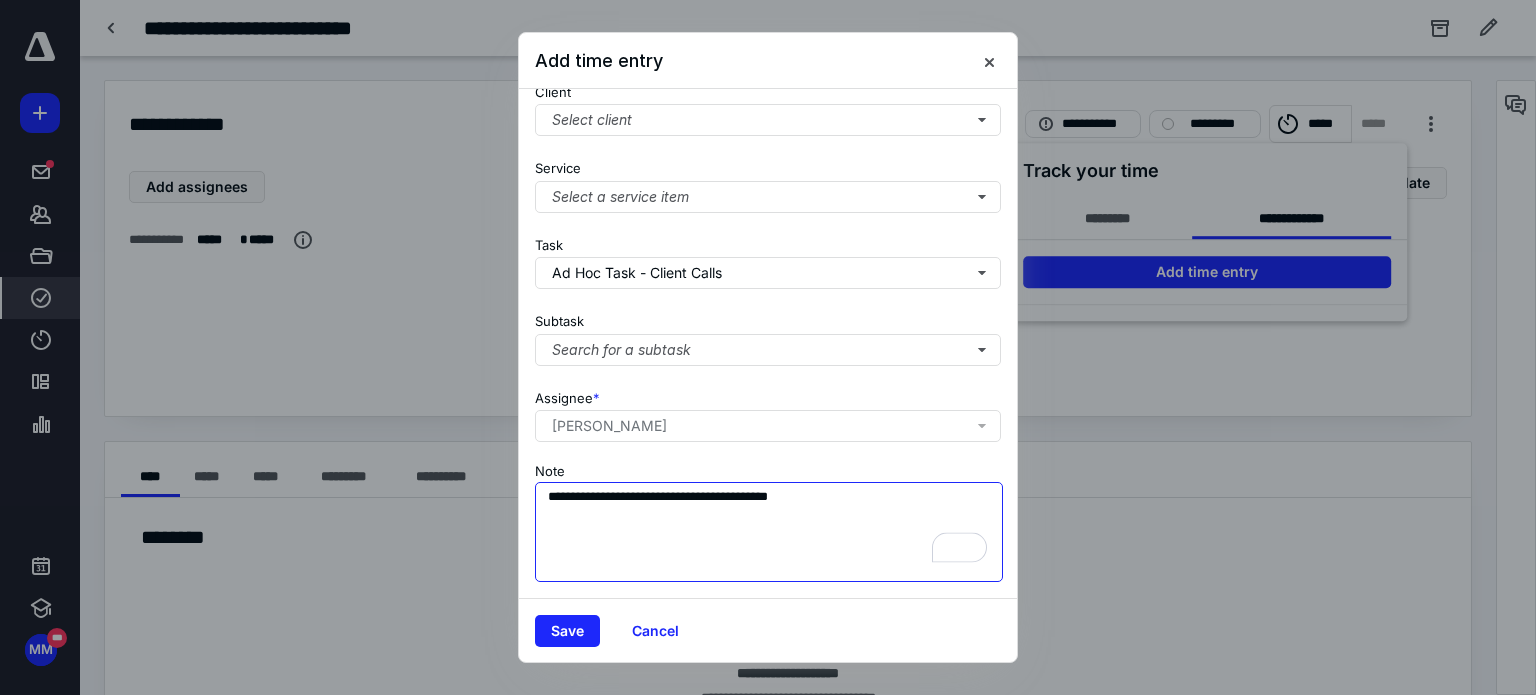 click on "**********" at bounding box center (769, 532) 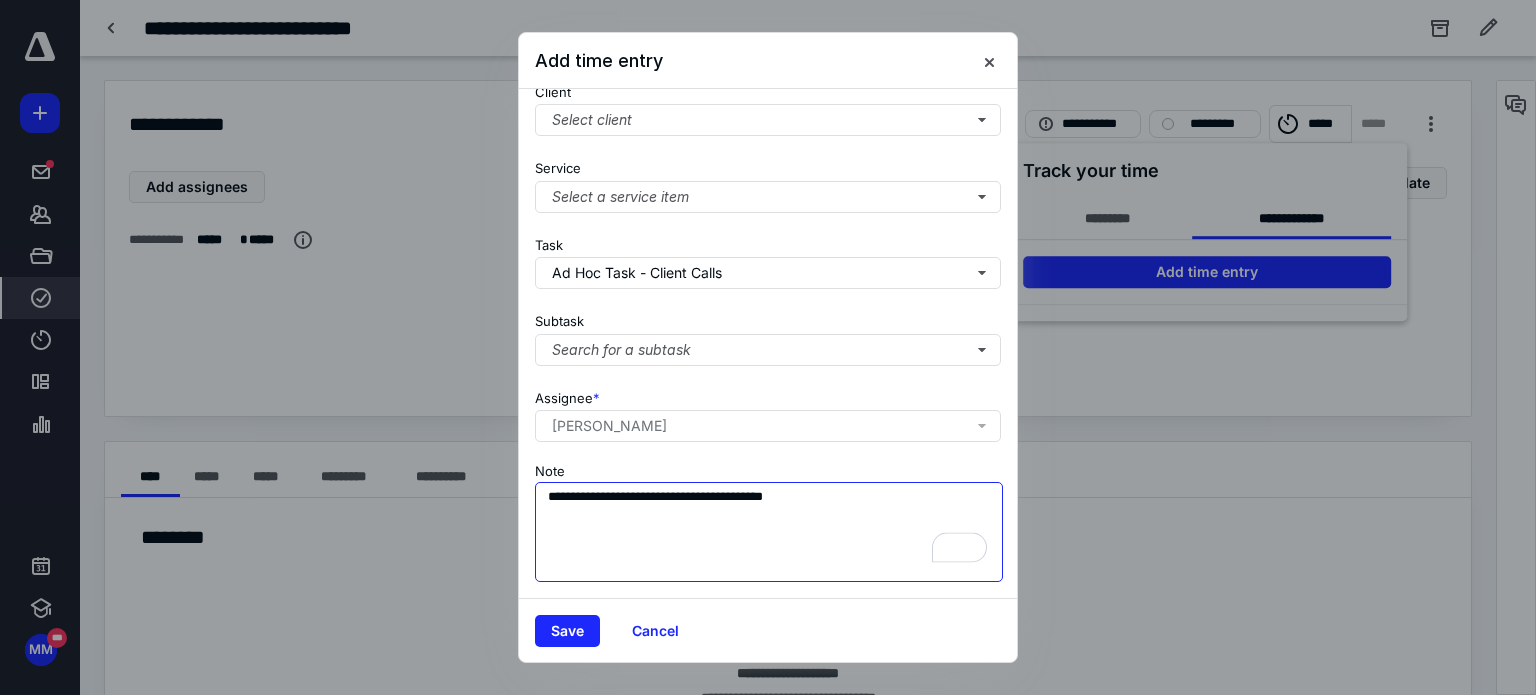 click on "**********" at bounding box center (769, 532) 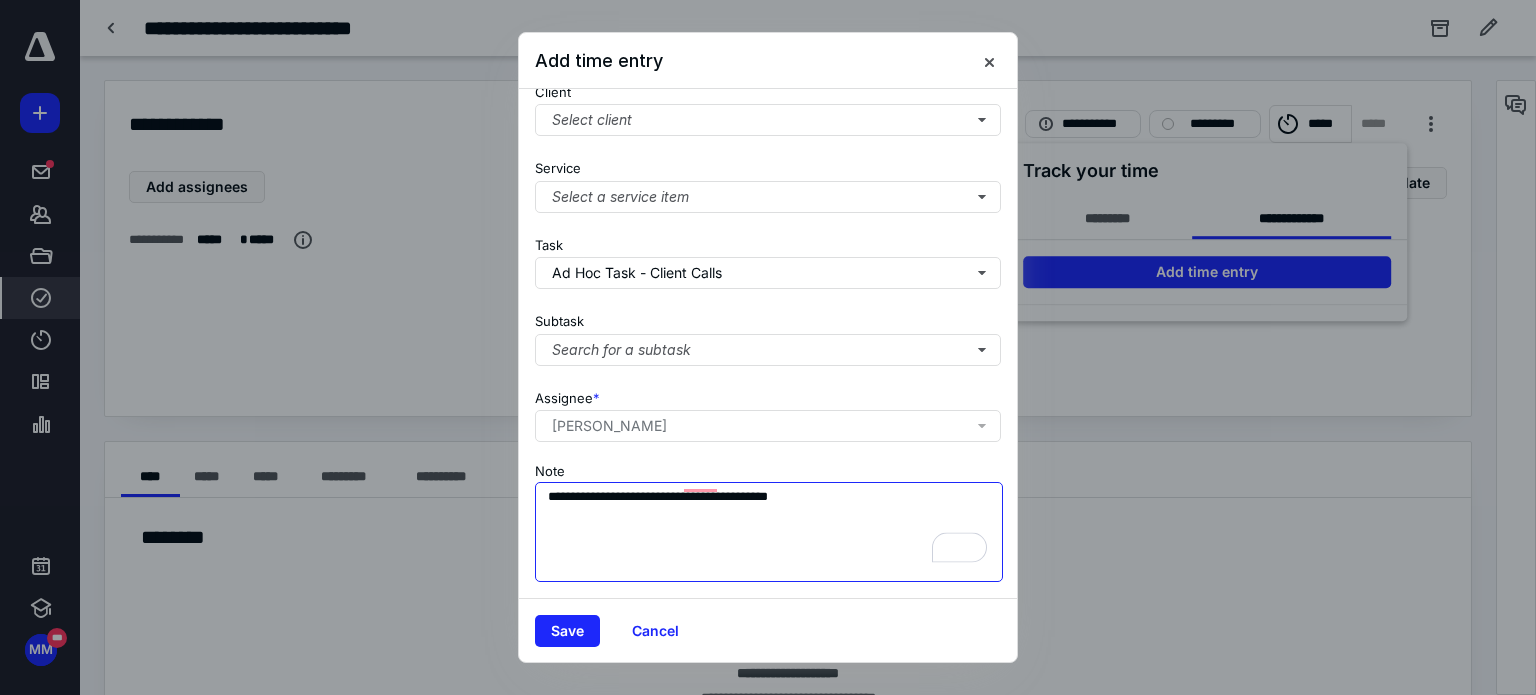 click on "**********" at bounding box center [769, 532] 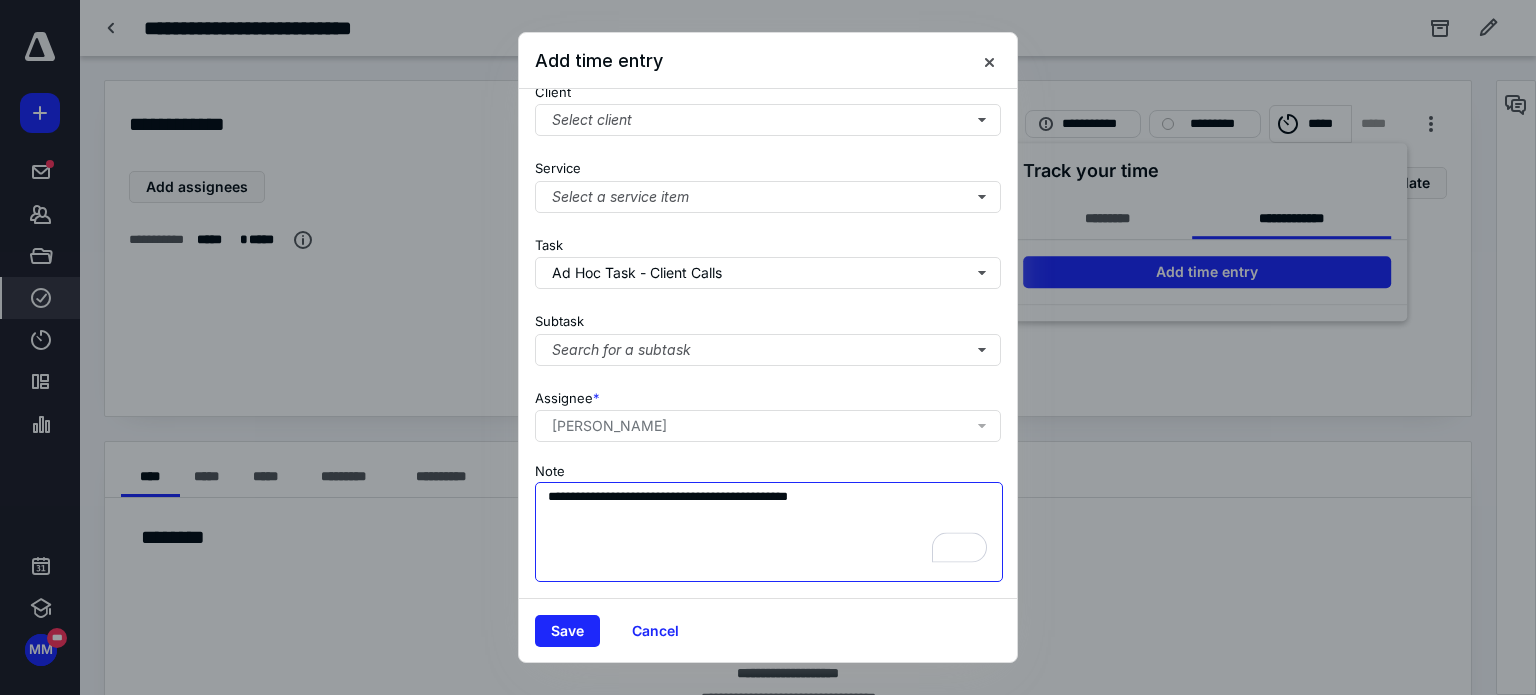 drag, startPoint x: 872, startPoint y: 475, endPoint x: 453, endPoint y: 479, distance: 419.0191 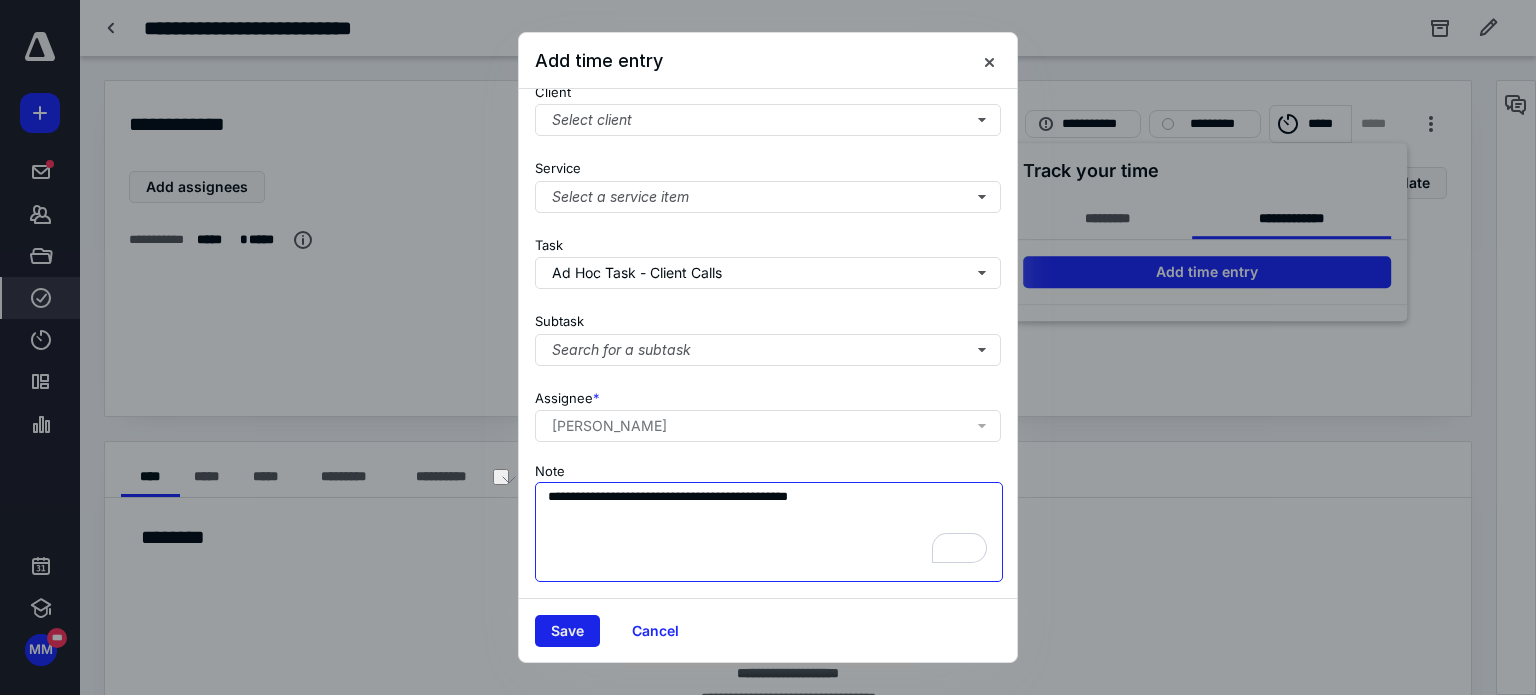 type on "**********" 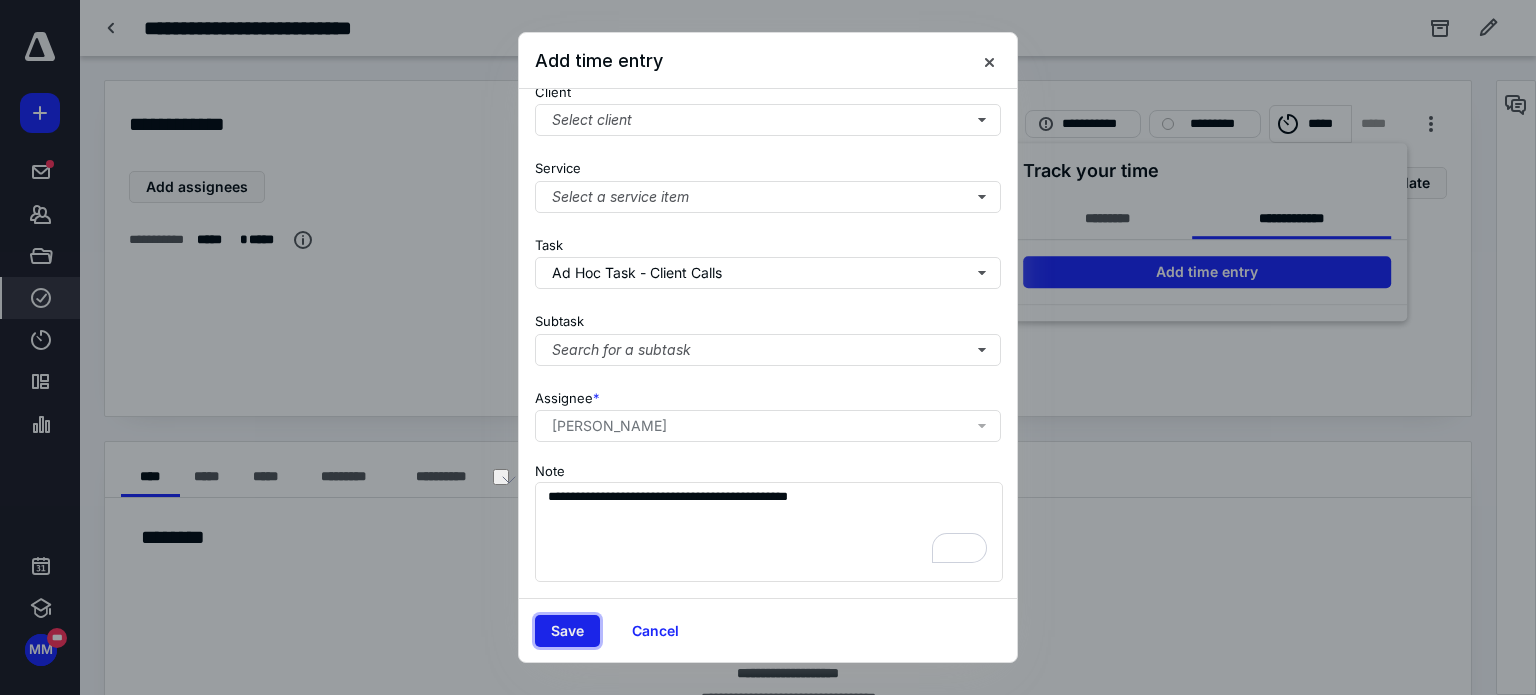 click on "Save" at bounding box center [567, 631] 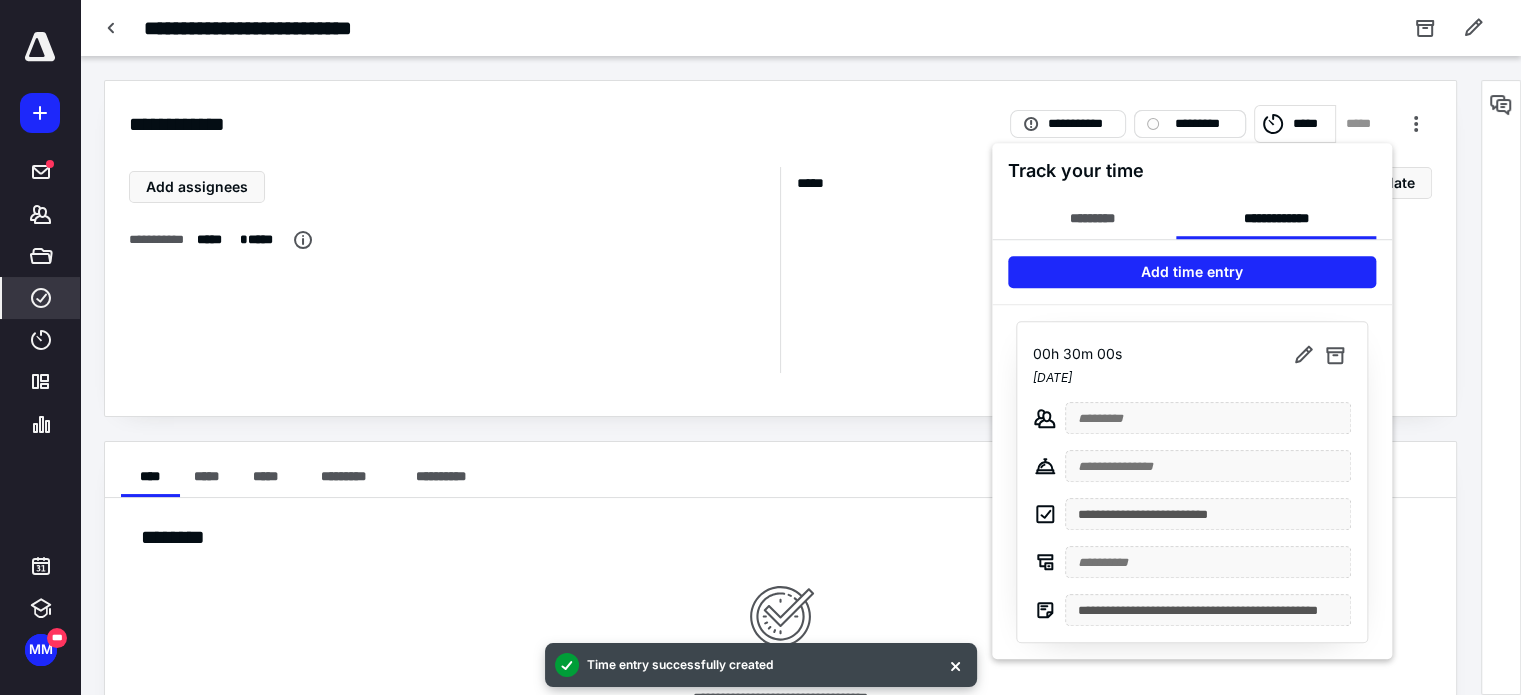 click at bounding box center (760, 347) 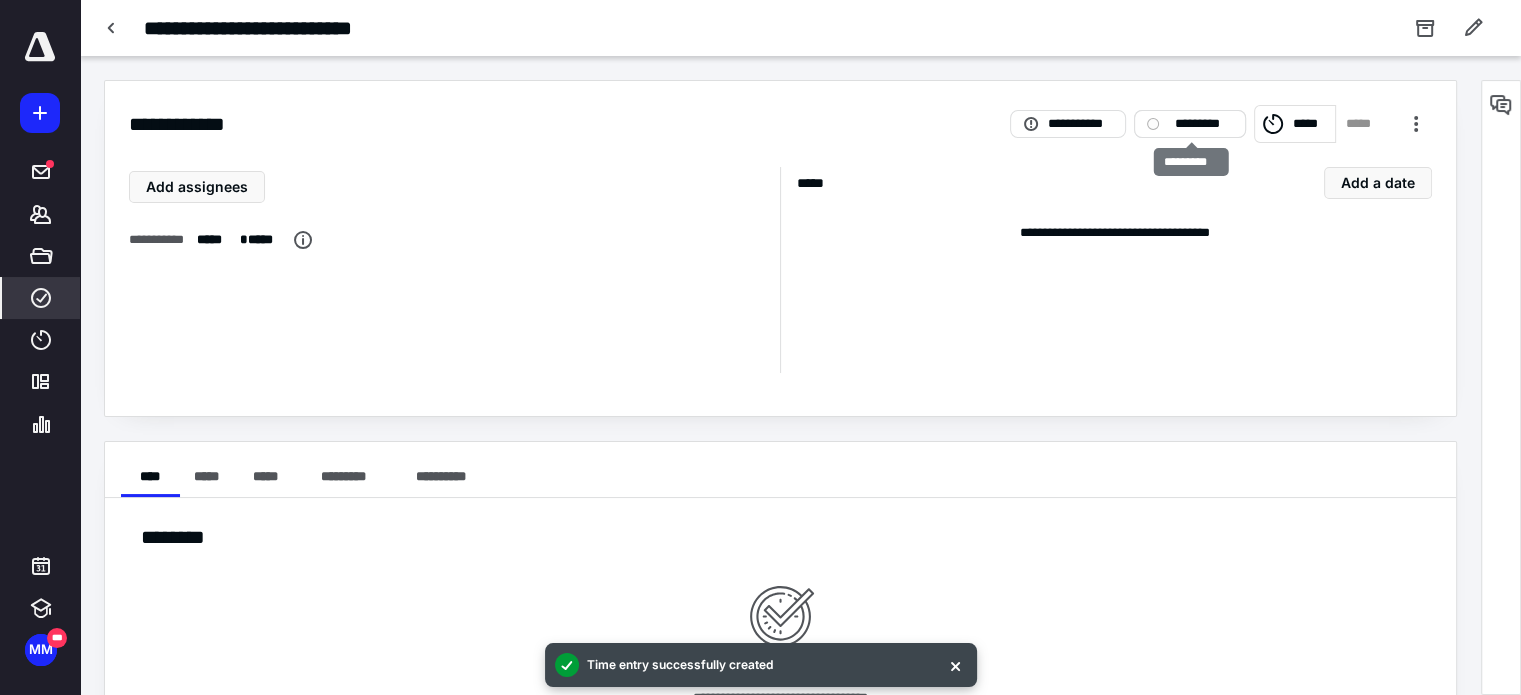 click on "*********" at bounding box center [1204, 124] 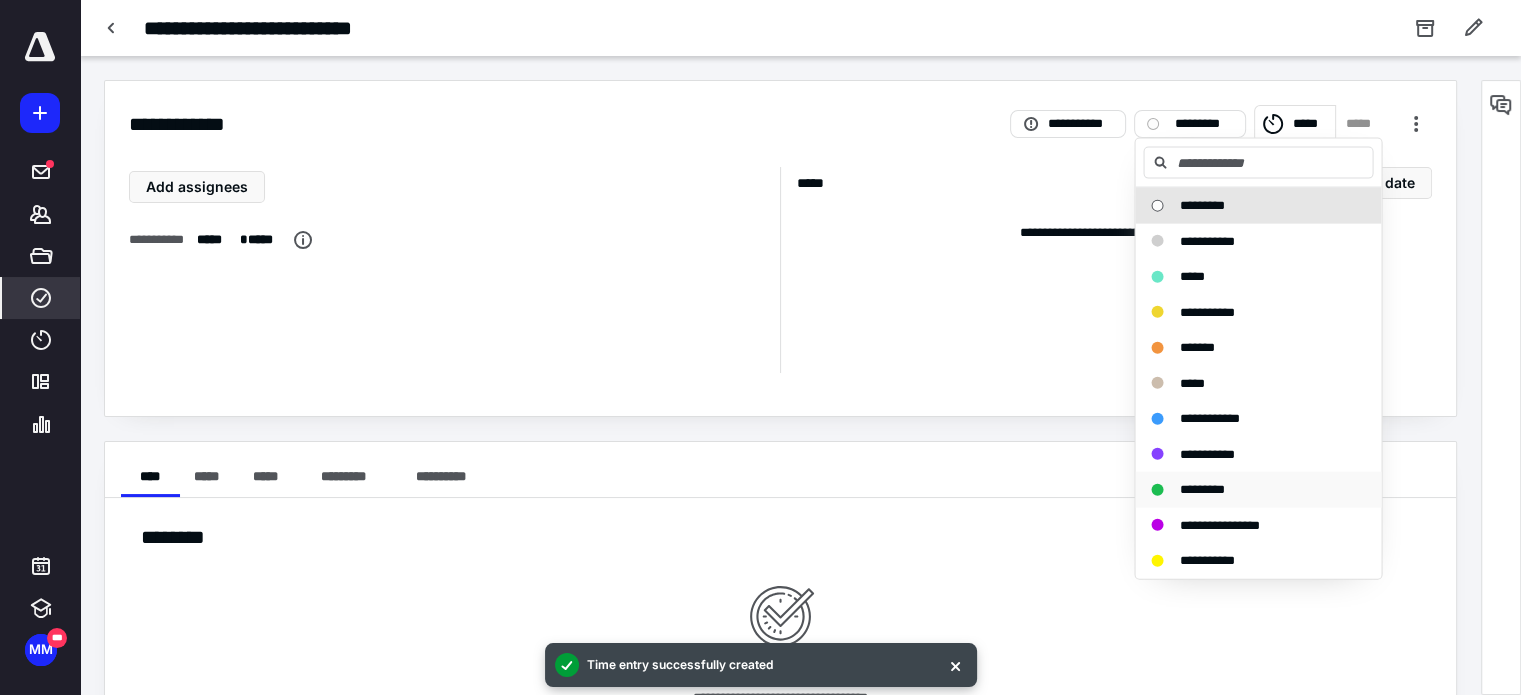 click on "*********" at bounding box center [1201, 489] 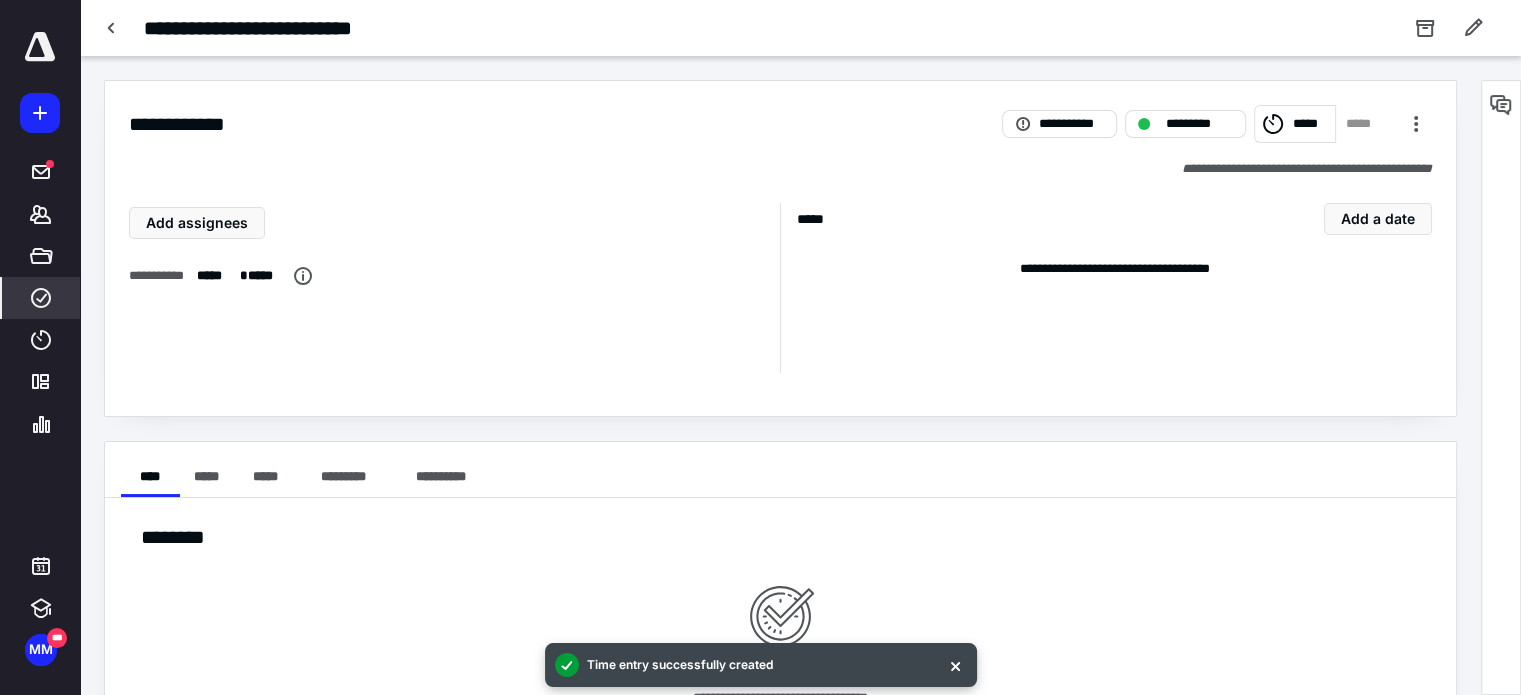 click 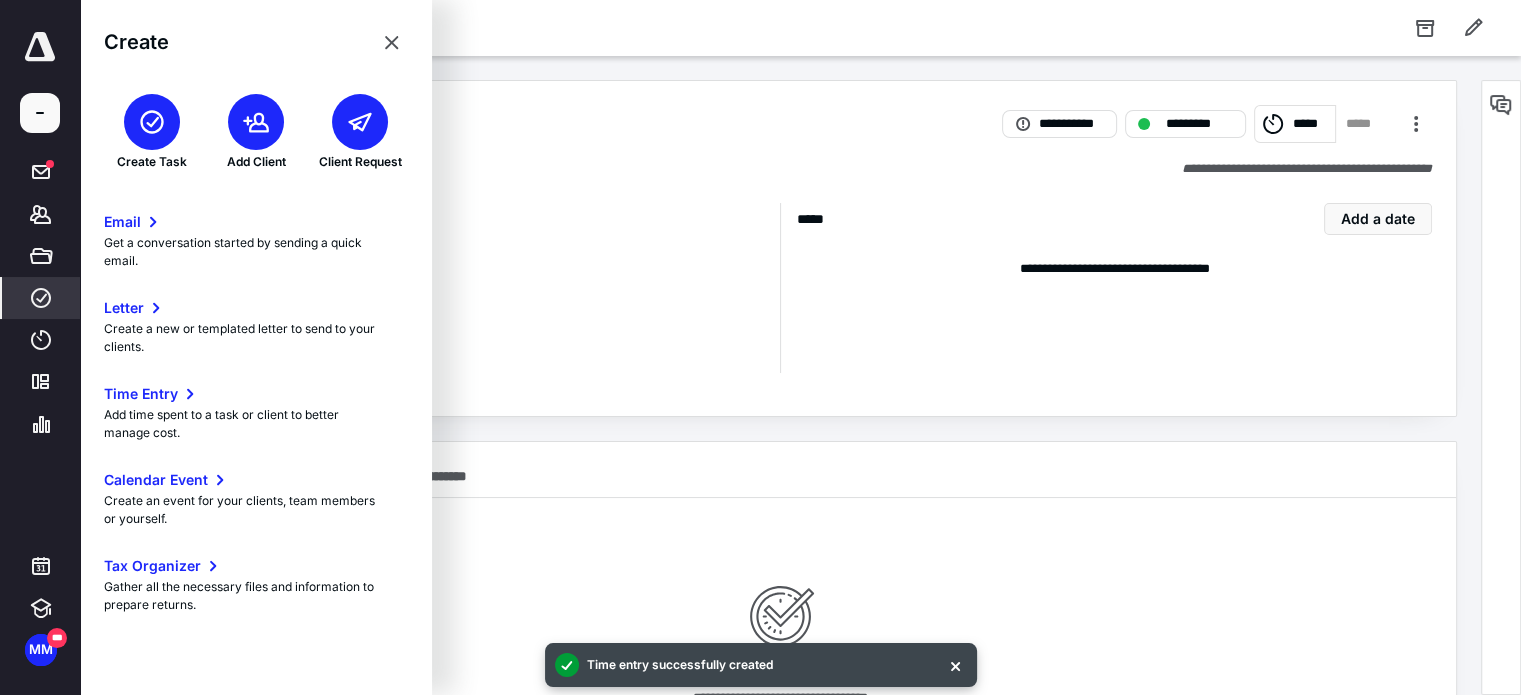 click 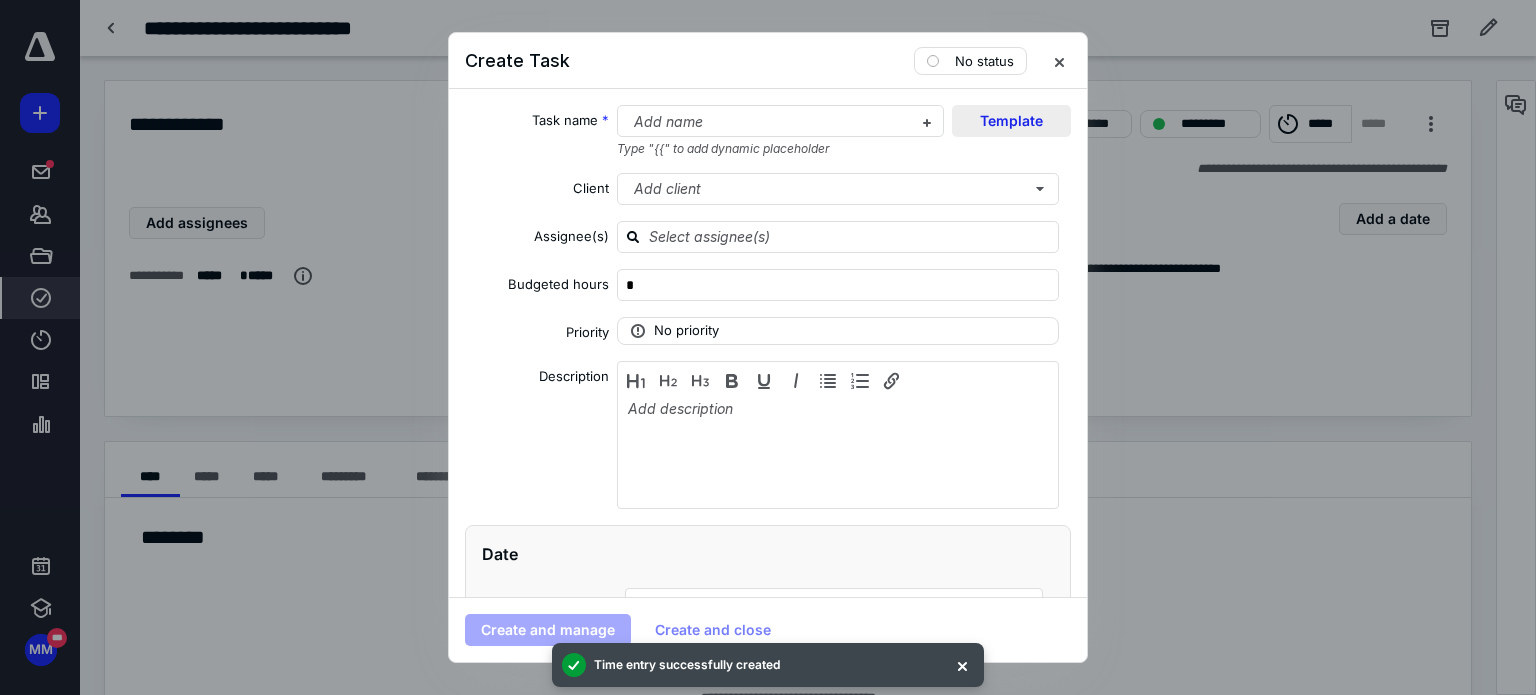 click on "Template" at bounding box center [1011, 121] 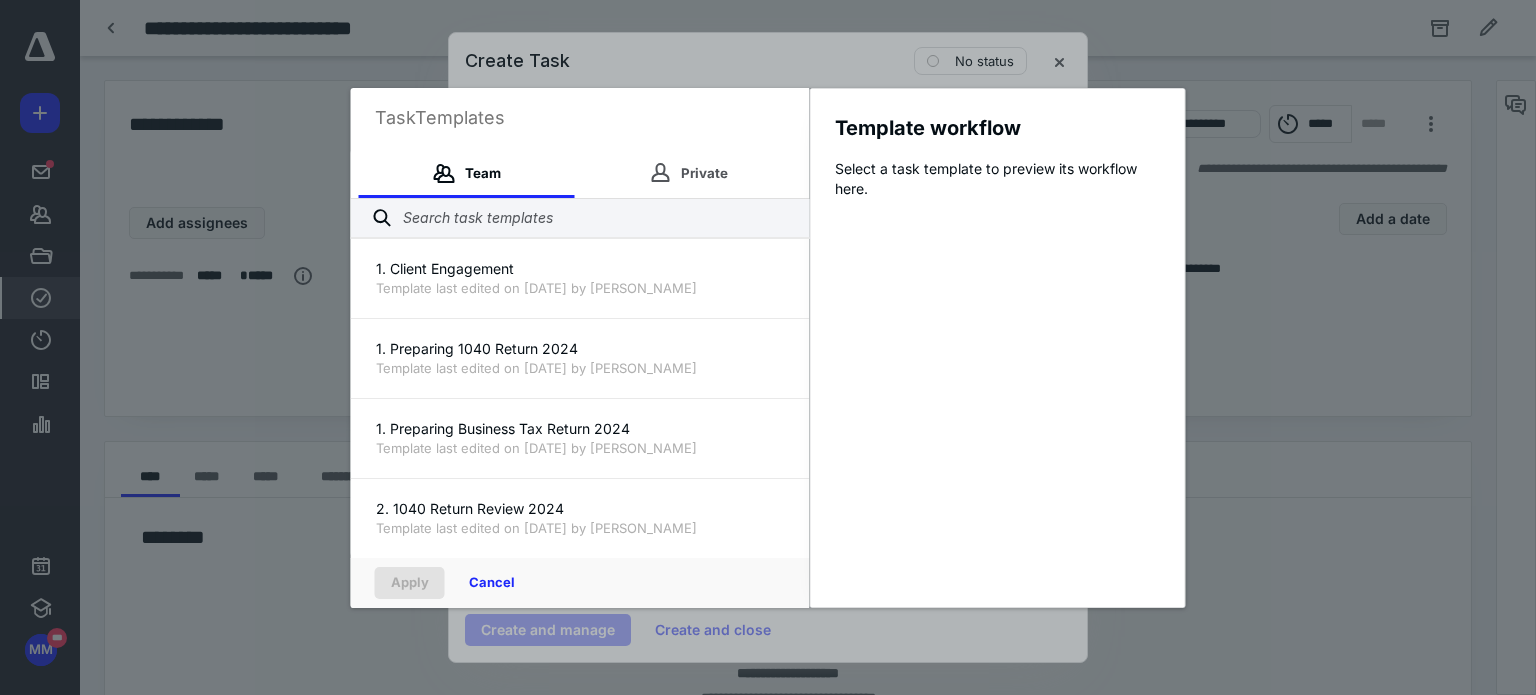 type 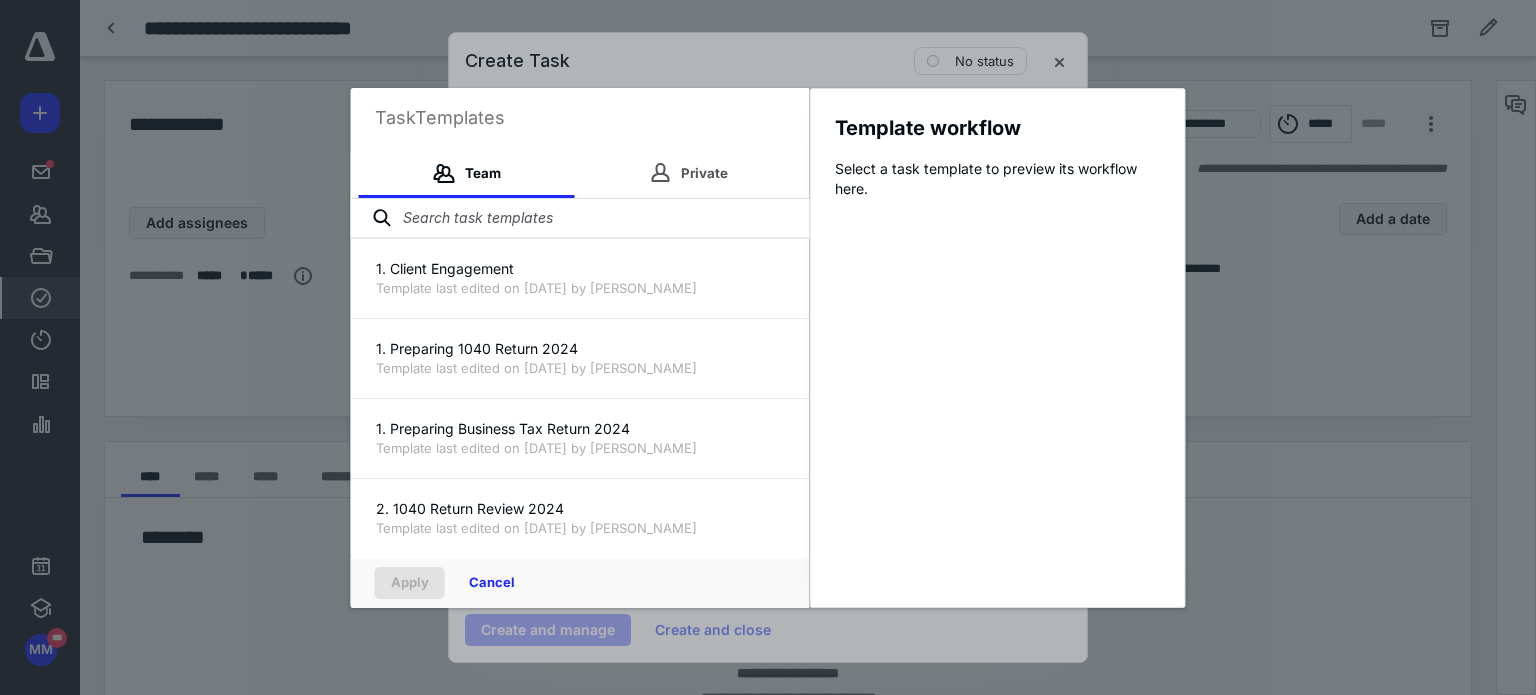 click at bounding box center (580, 219) 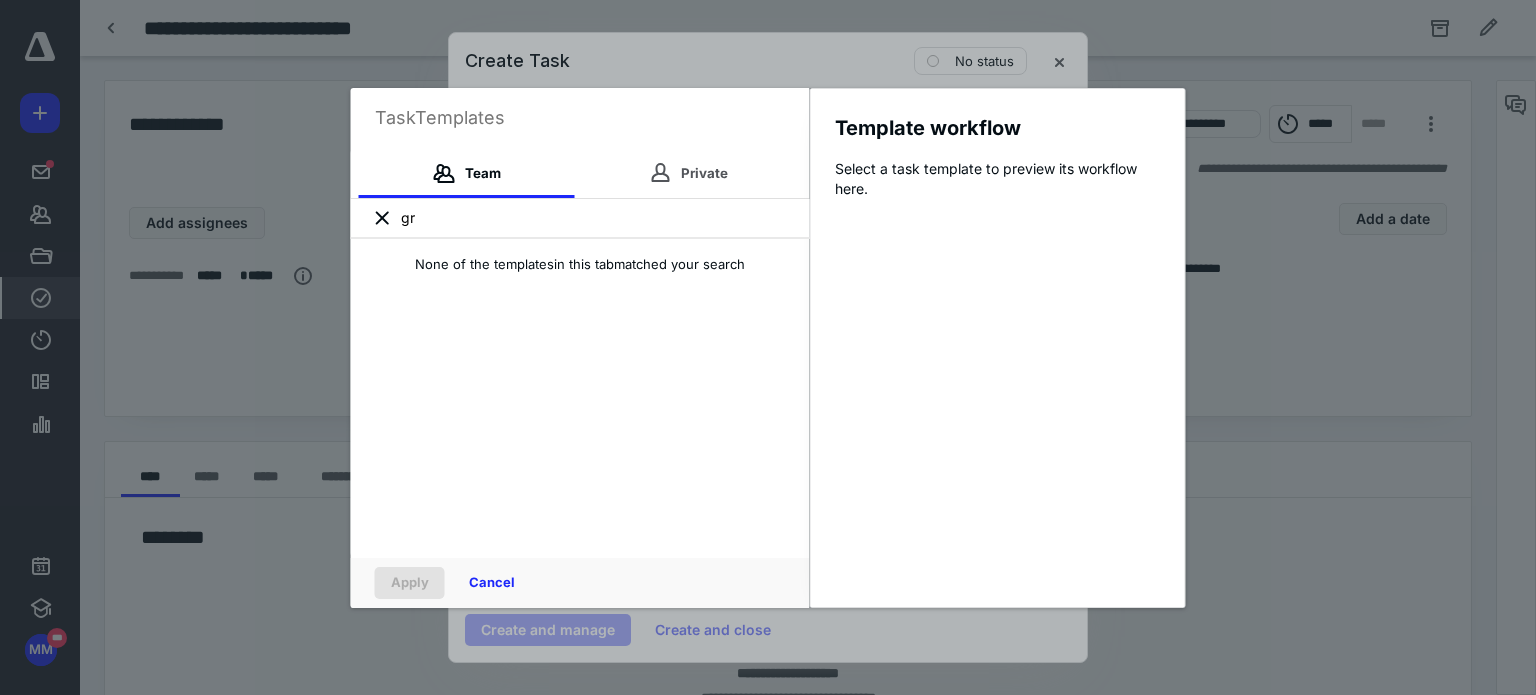 type on "g" 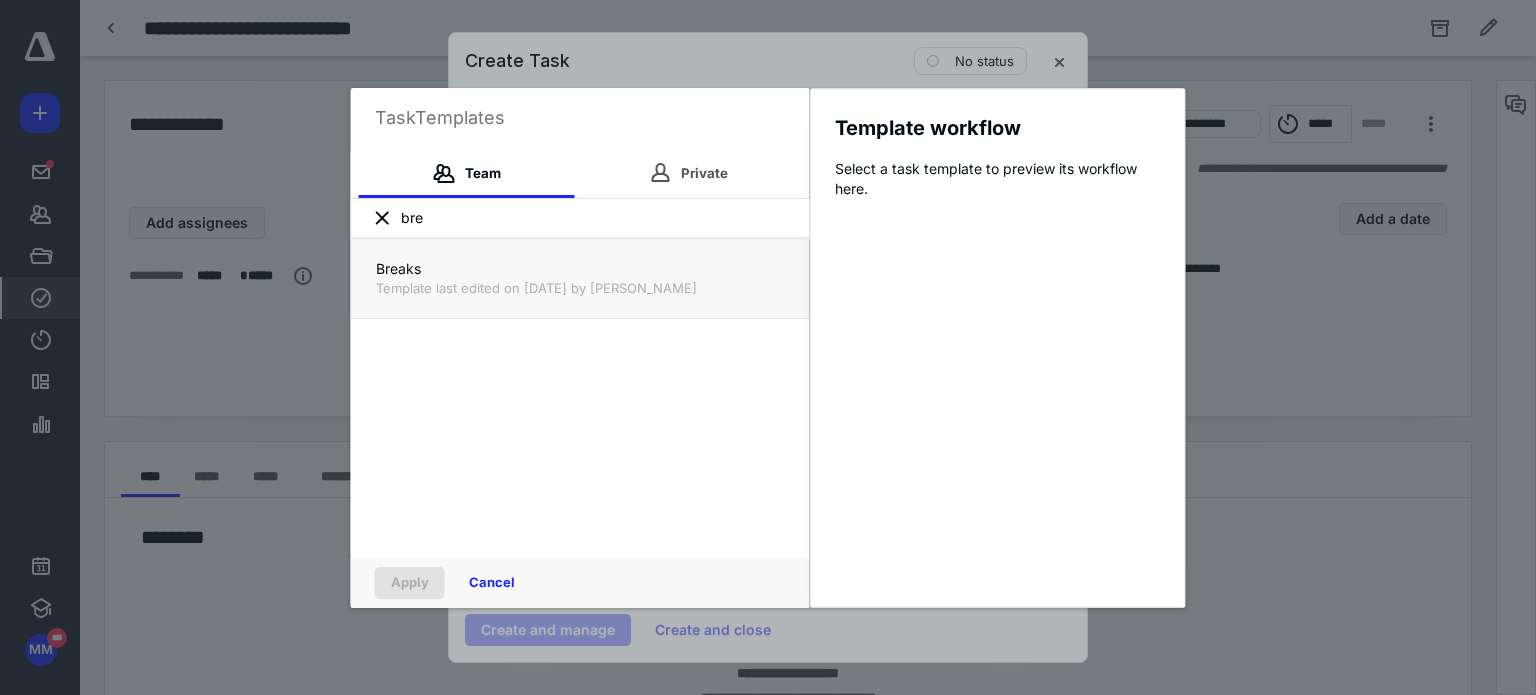 type on "bre" 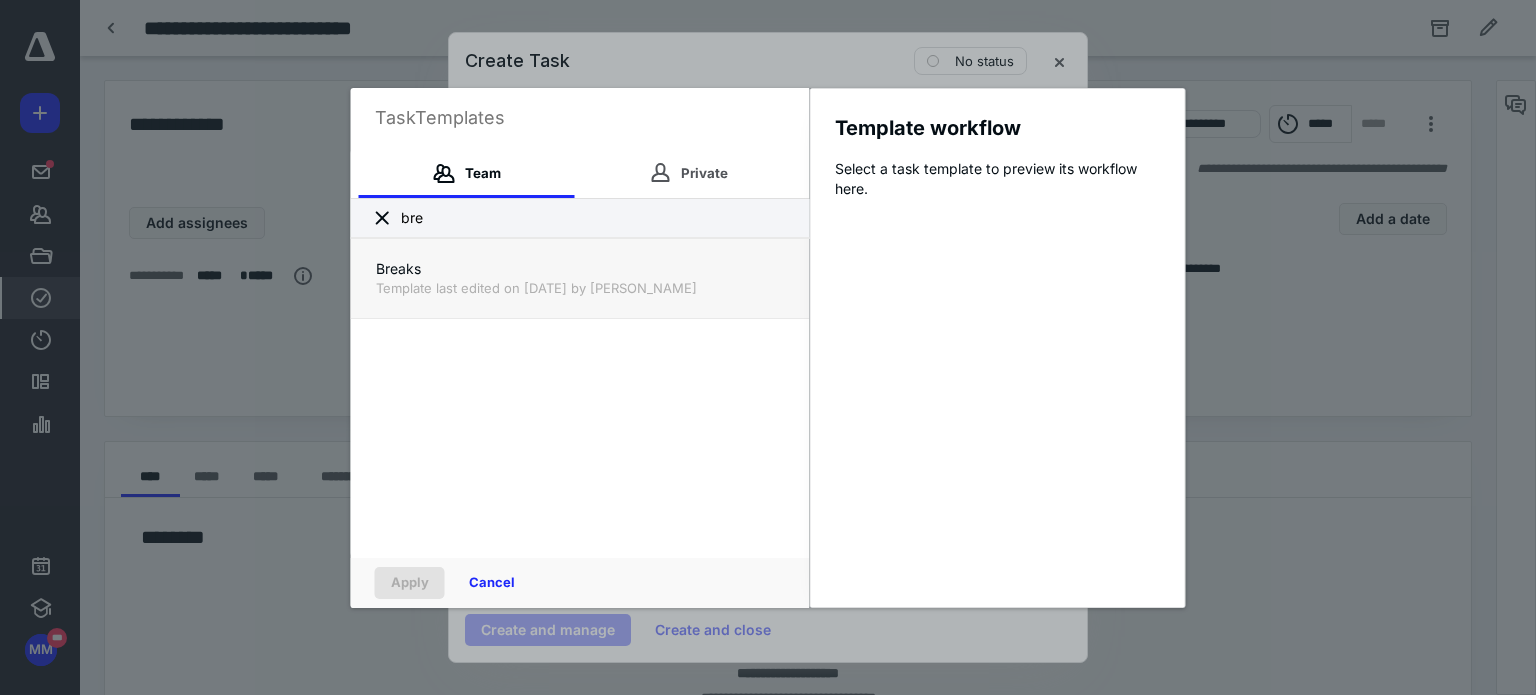 click on "Breaks" at bounding box center (580, 269) 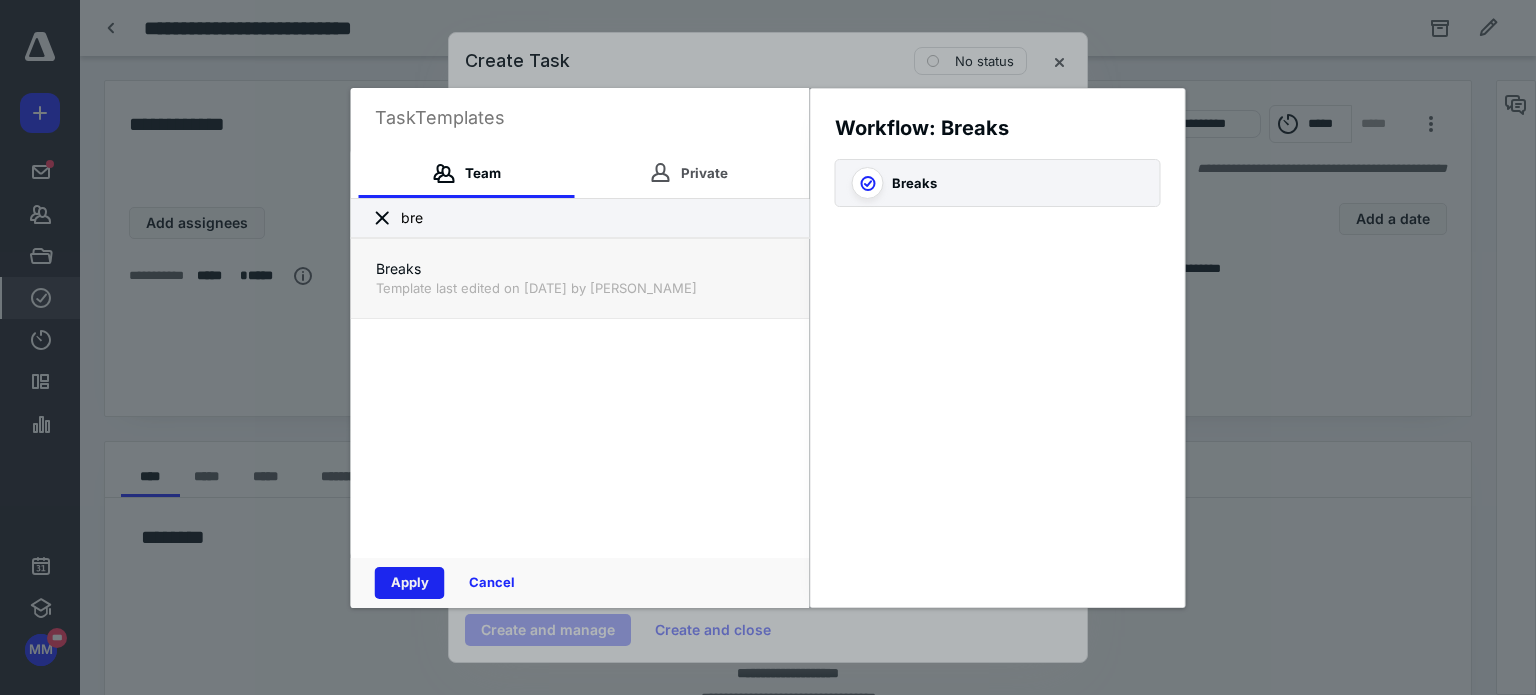click on "Apply" at bounding box center [410, 583] 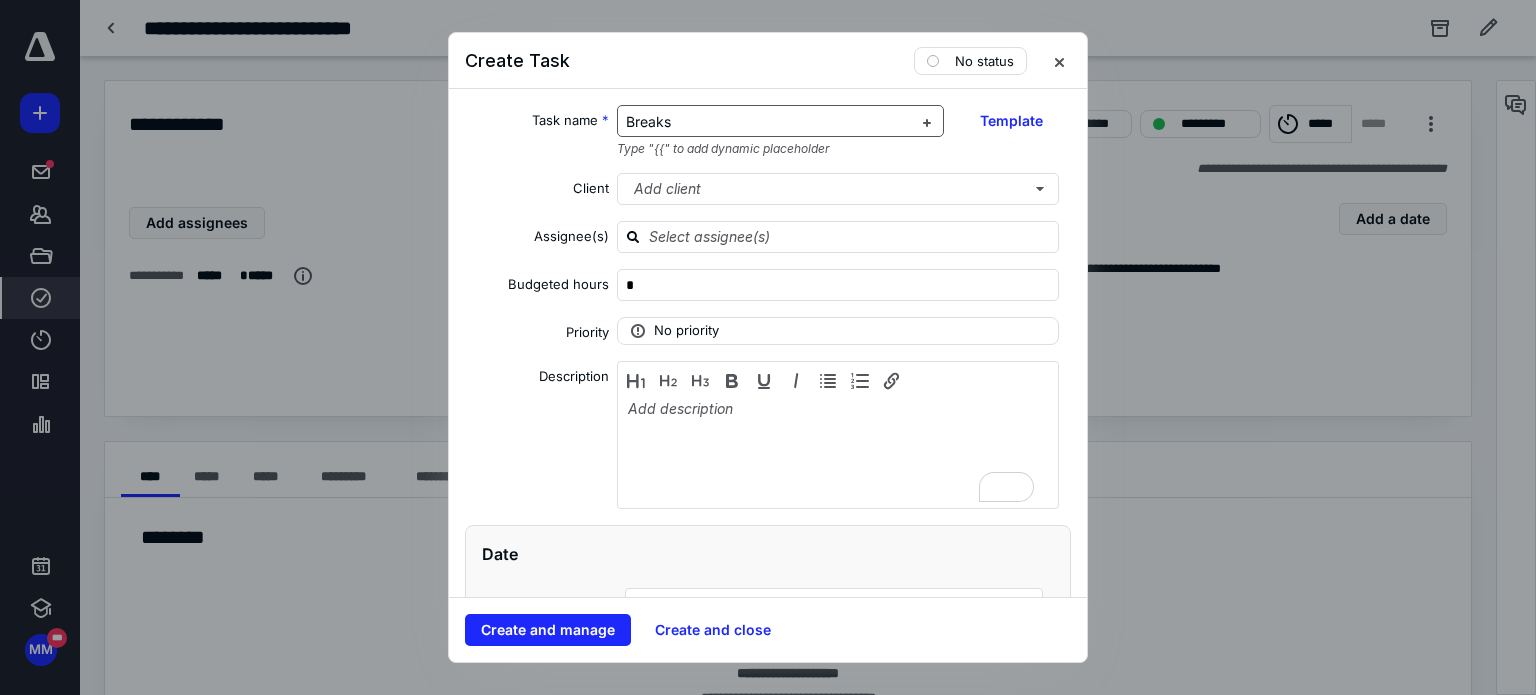click on "Breaks" at bounding box center [769, 122] 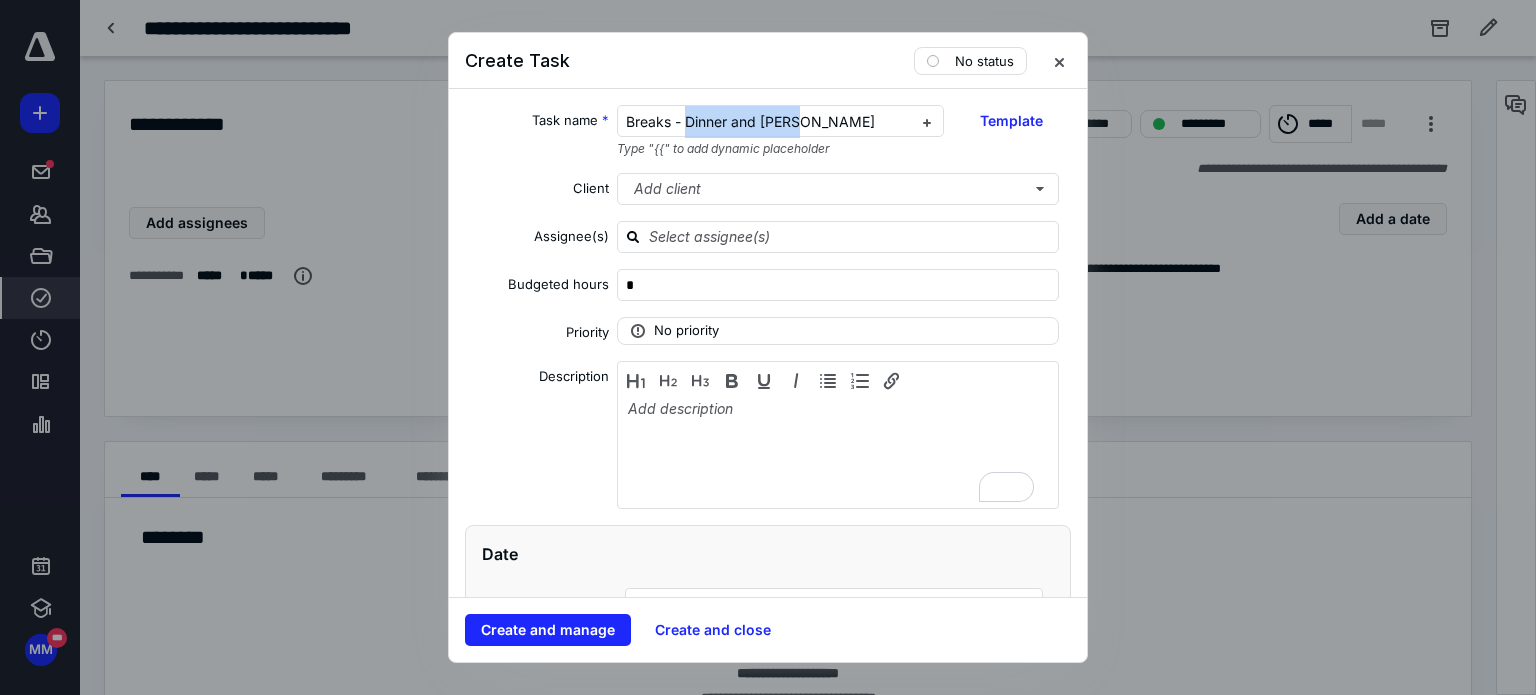 drag, startPoint x: 812, startPoint y: 123, endPoint x: 679, endPoint y: 146, distance: 134.97408 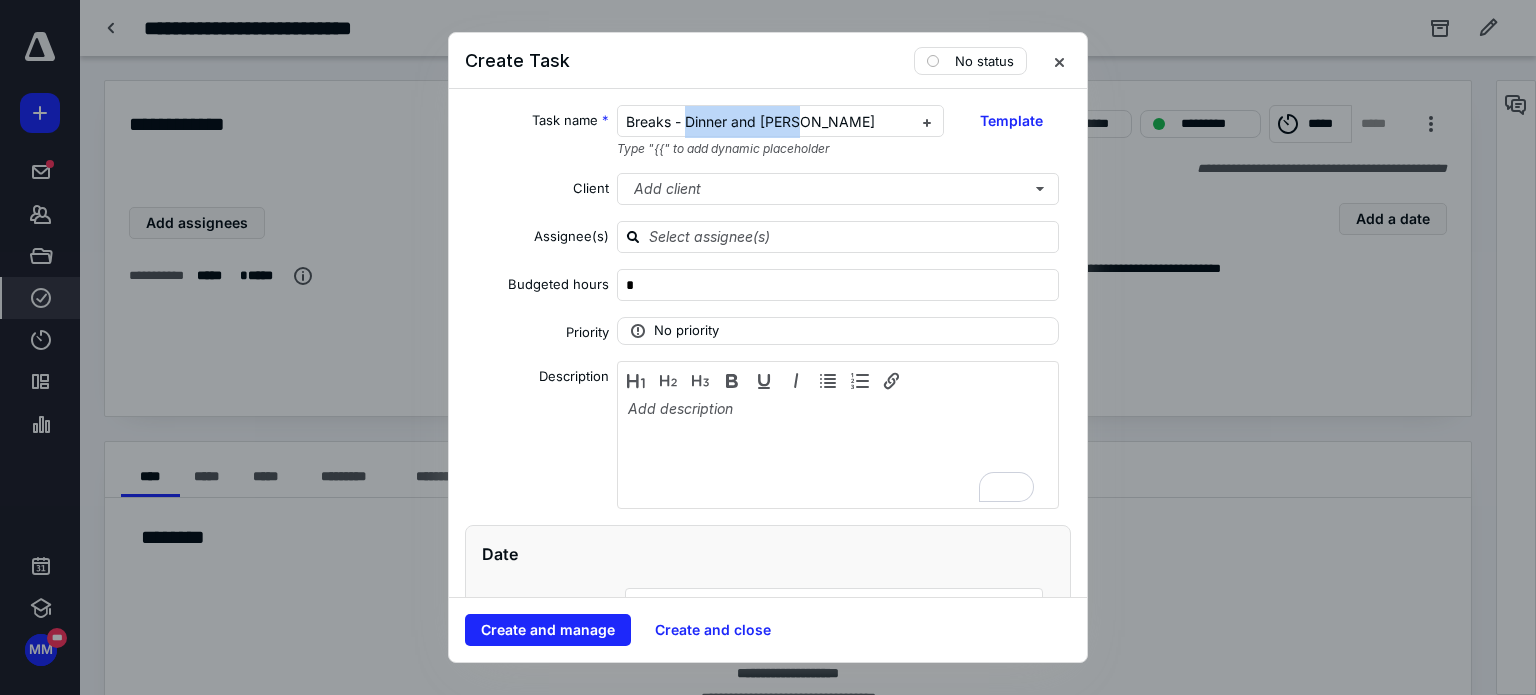click on "Breaks - Dinner and [PERSON_NAME] Type "{{" to add dynamic placeholder" at bounding box center [781, 131] 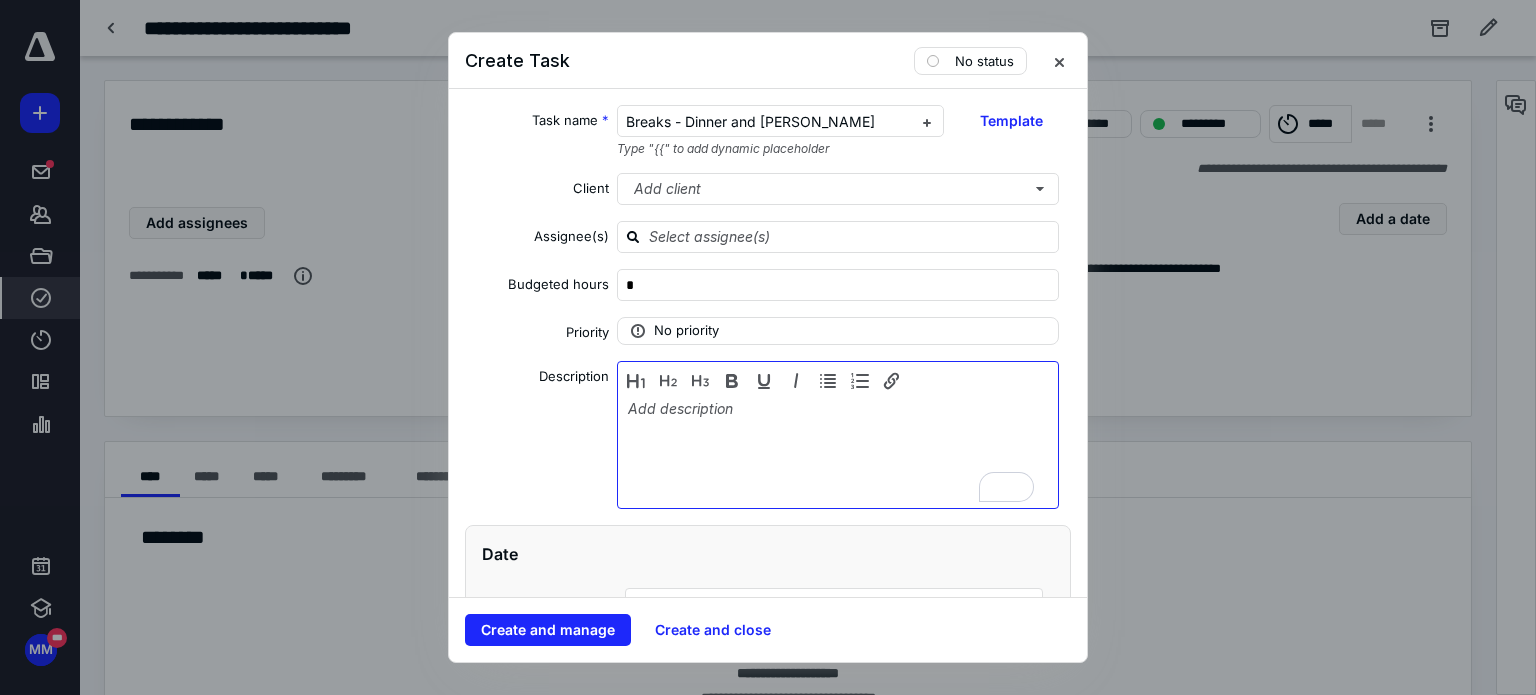 click at bounding box center (838, 450) 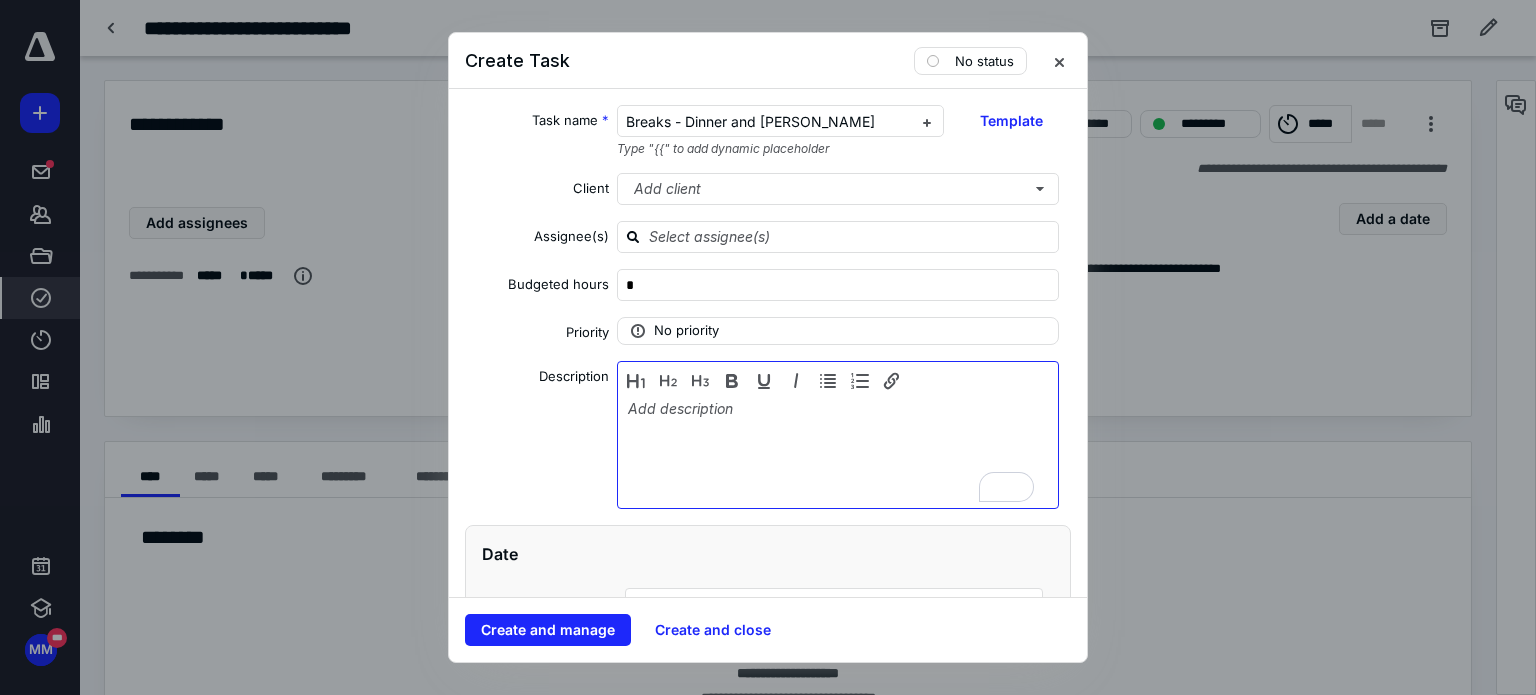 type 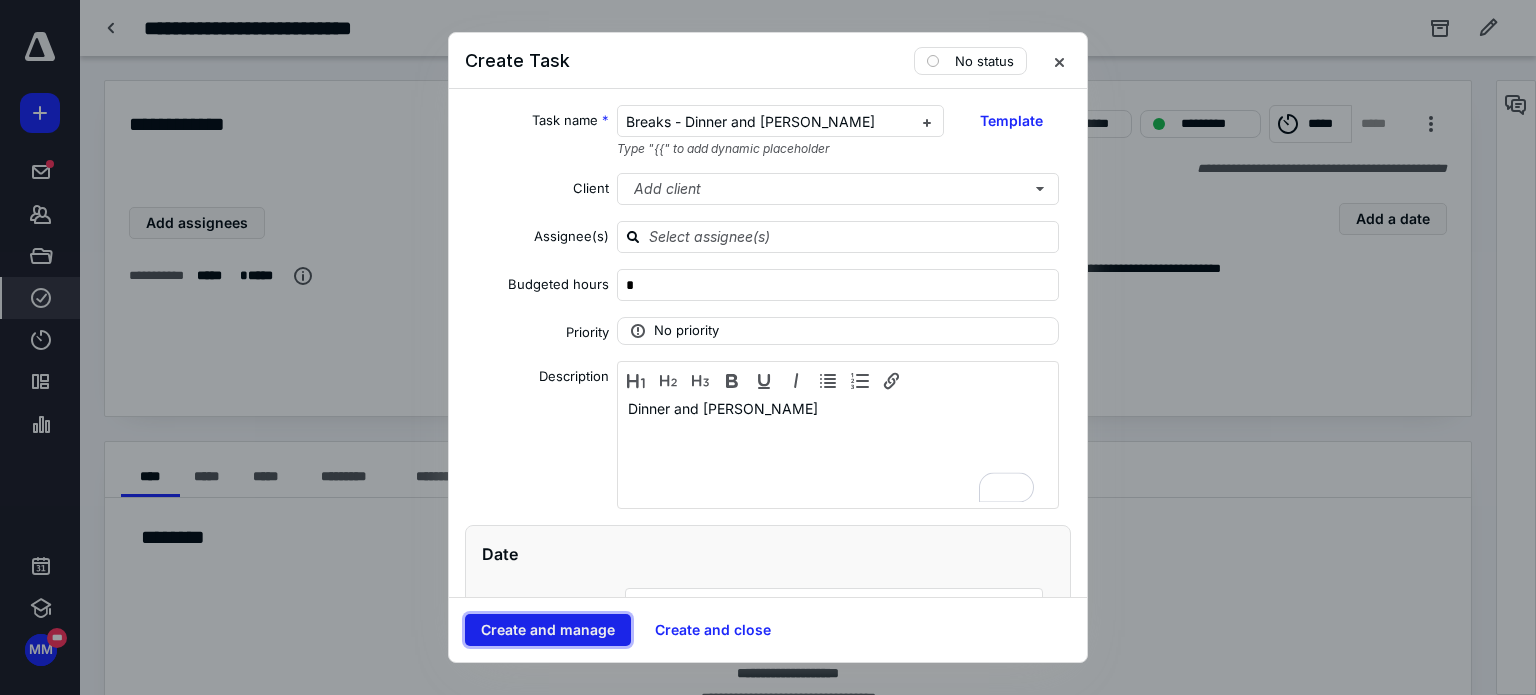 click on "Create and manage" at bounding box center [548, 630] 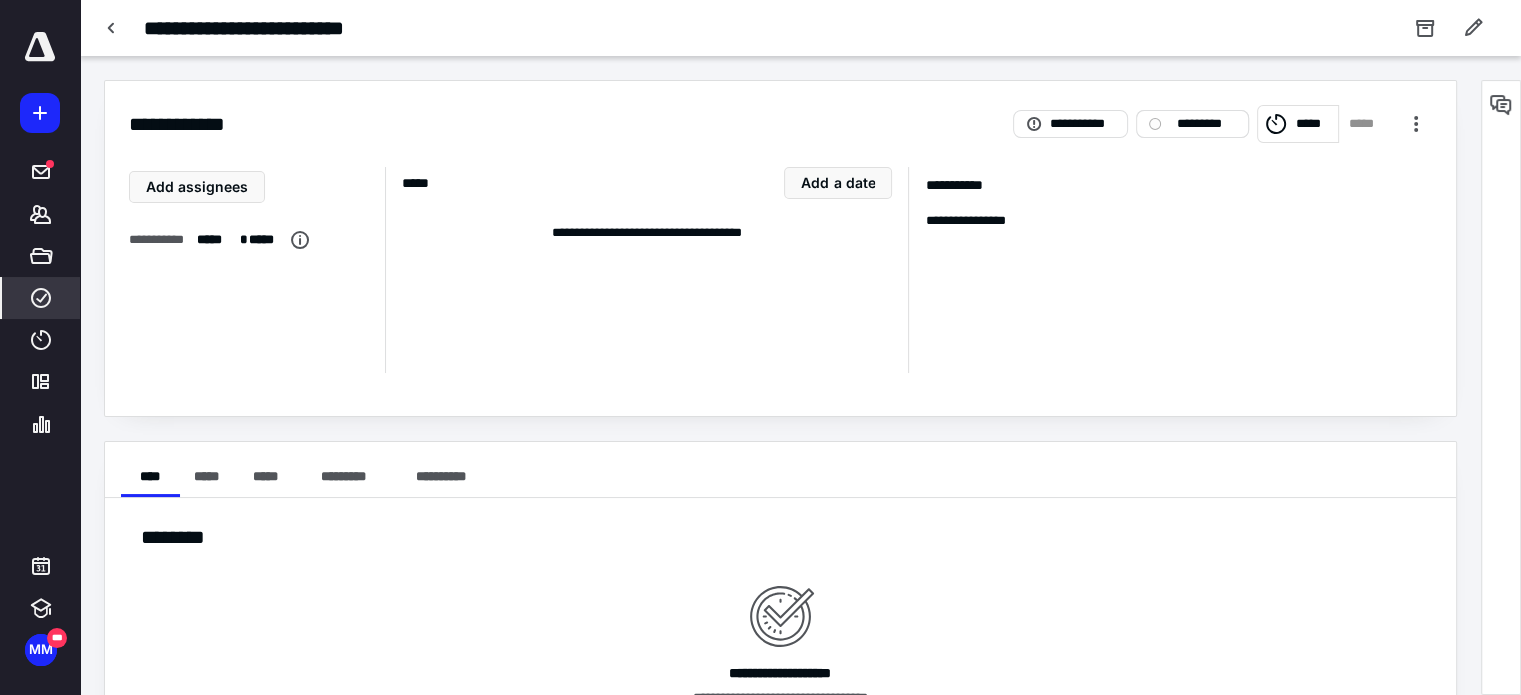 click on "*********" at bounding box center (1206, 124) 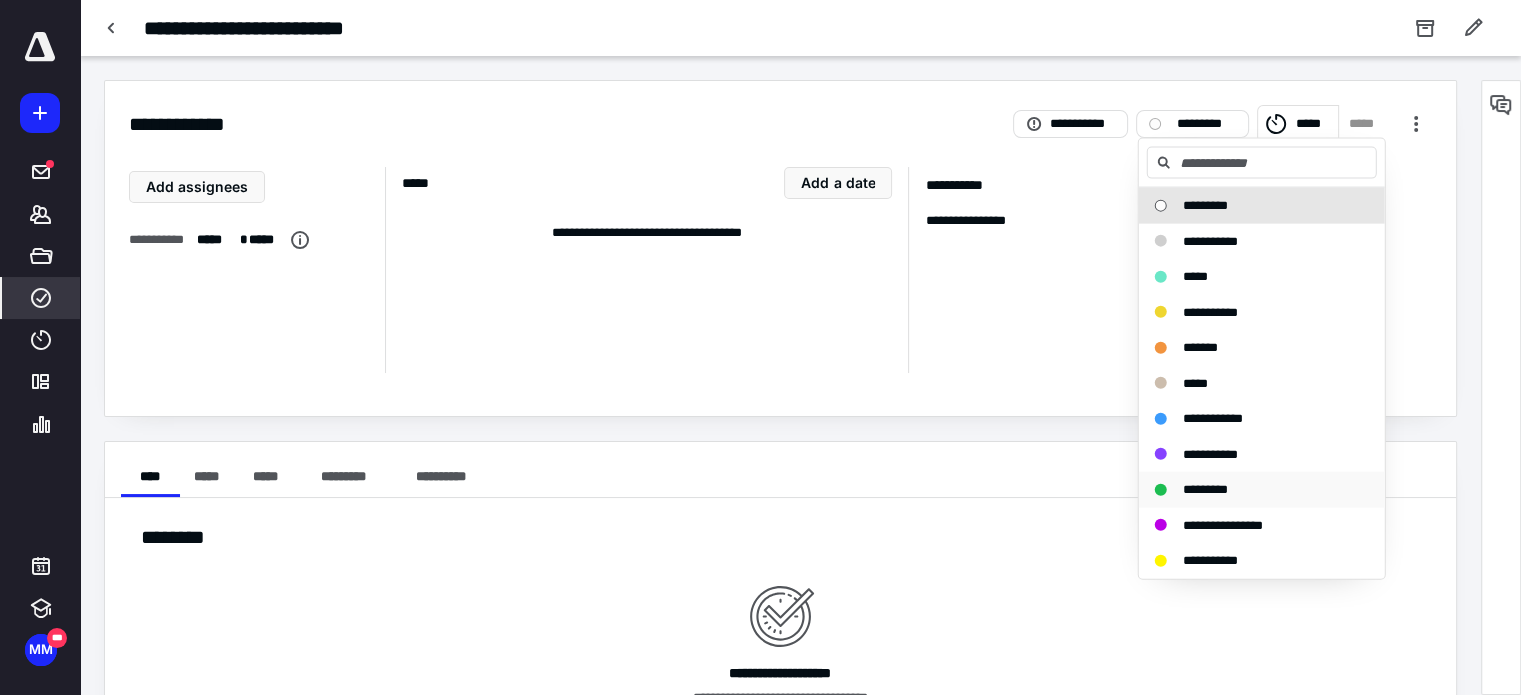 drag, startPoint x: 1271, startPoint y: 495, endPoint x: 1292, endPoint y: 330, distance: 166.331 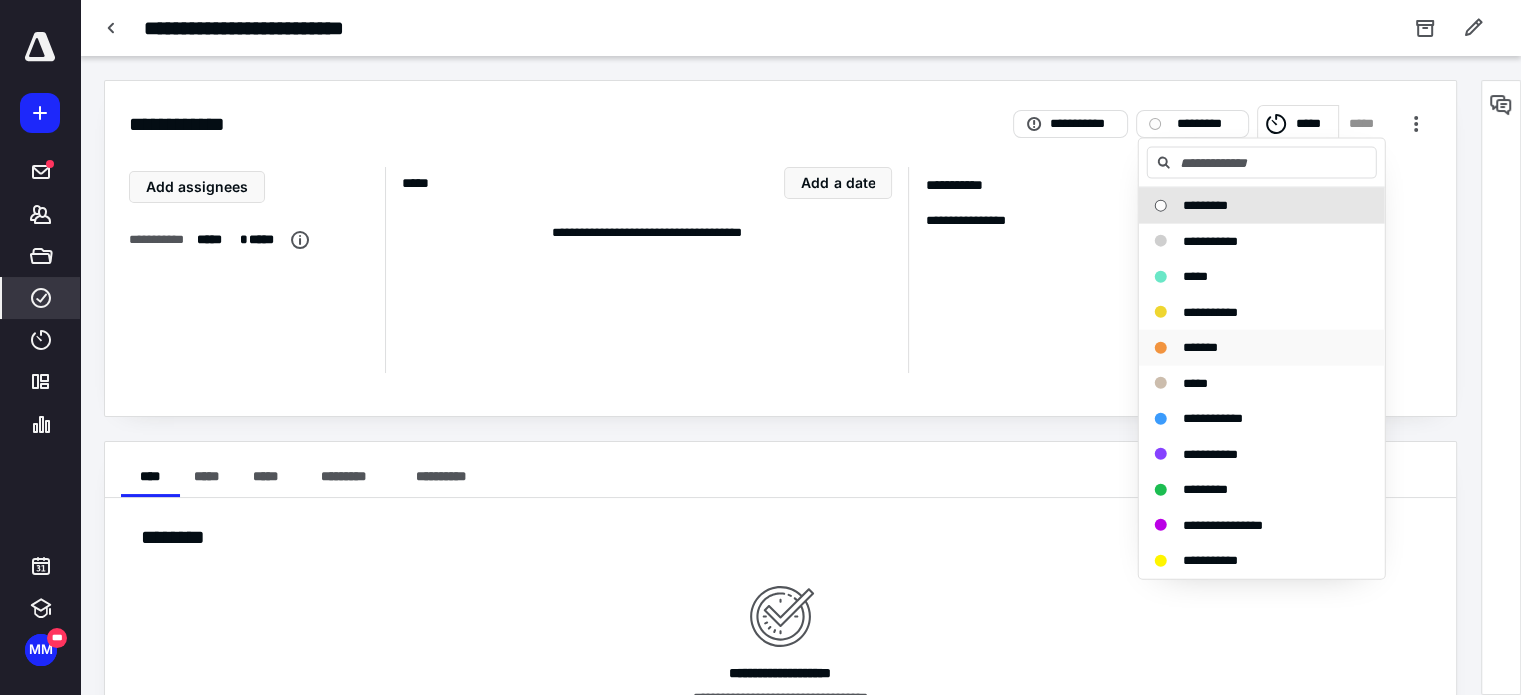 click on "*********" at bounding box center (1250, 490) 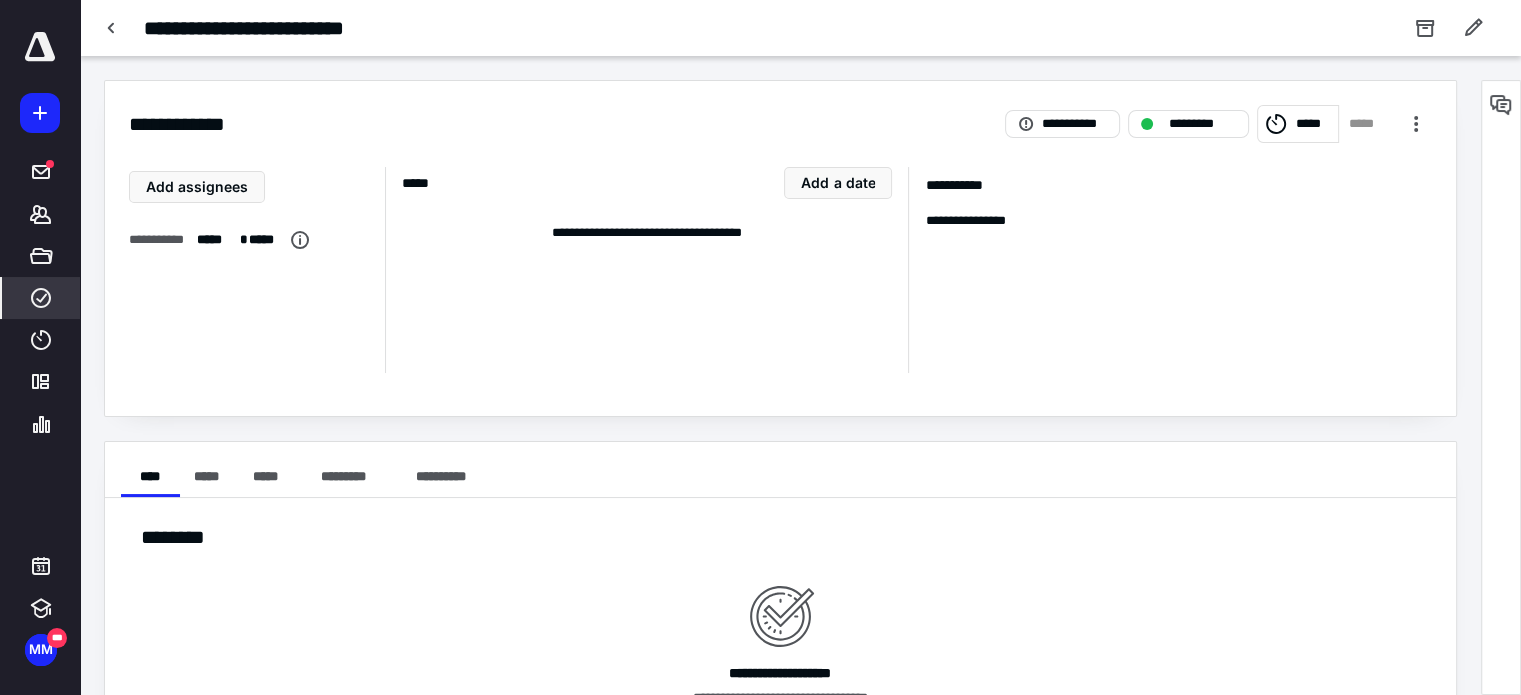 click on "*****" at bounding box center [1314, 124] 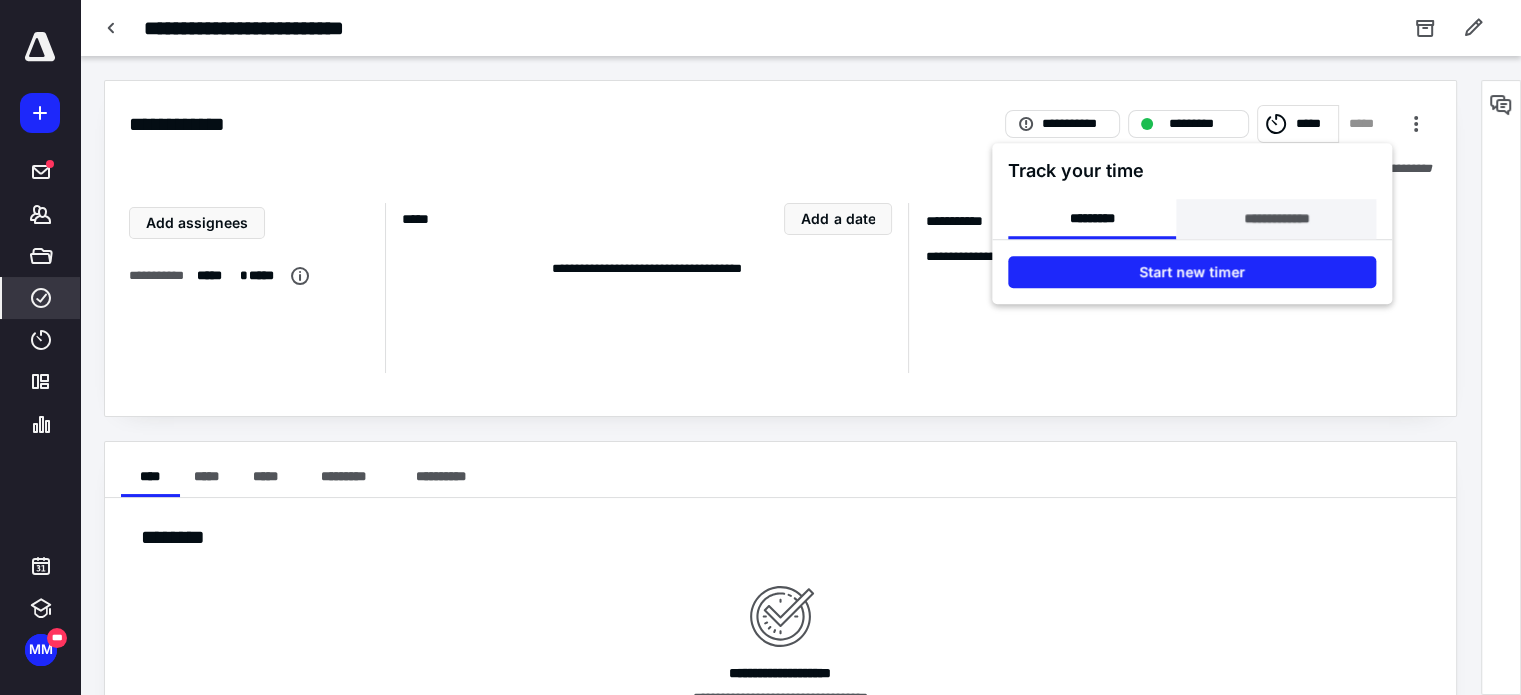 click on "**********" at bounding box center [1276, 219] 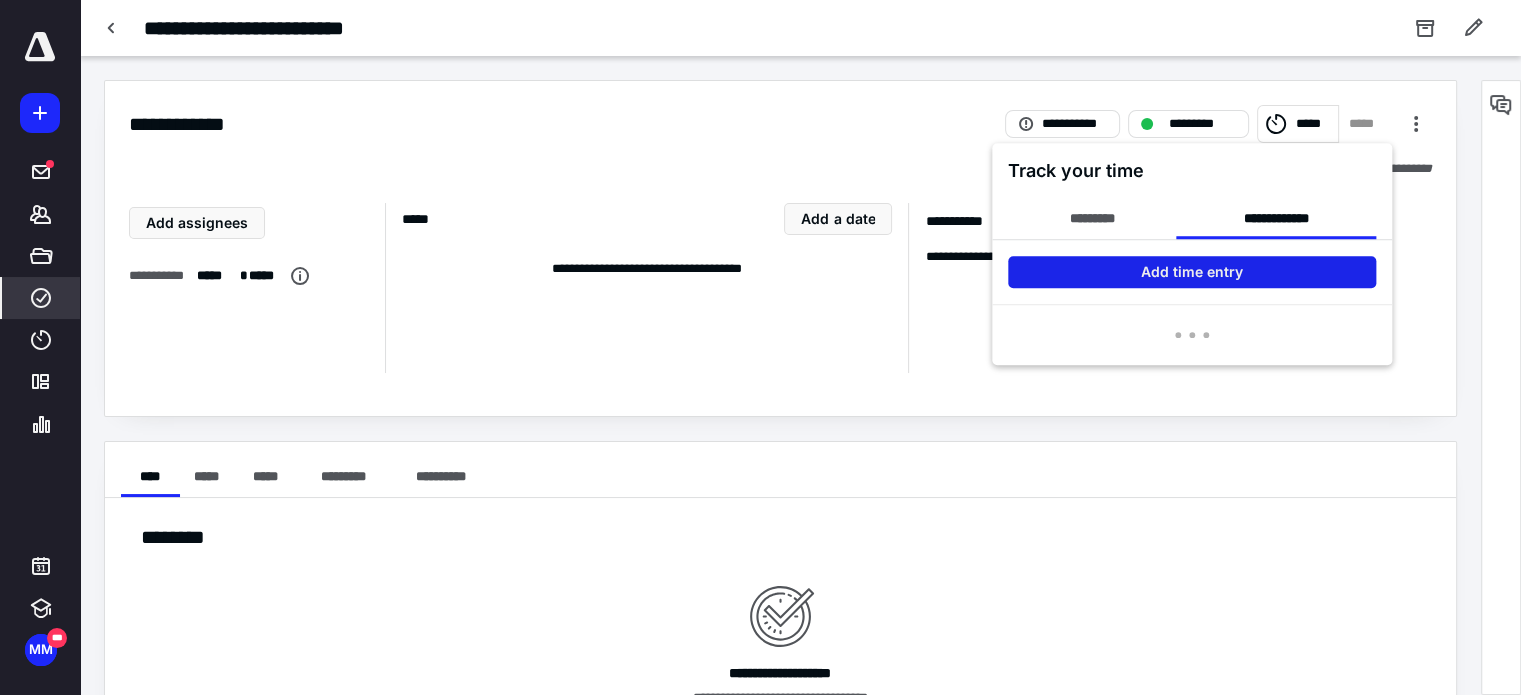 click on "Add time entry" at bounding box center [1192, 272] 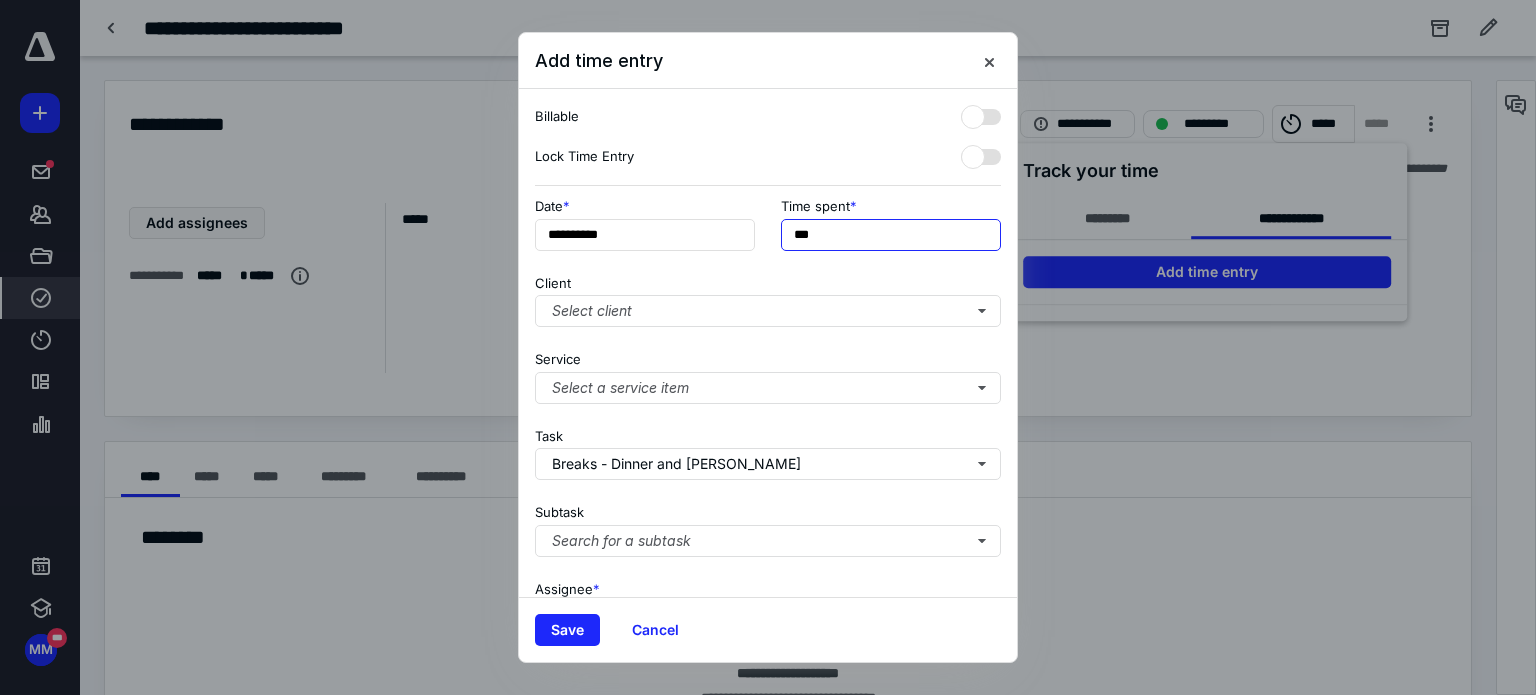 drag, startPoint x: 829, startPoint y: 238, endPoint x: 683, endPoint y: 207, distance: 149.25482 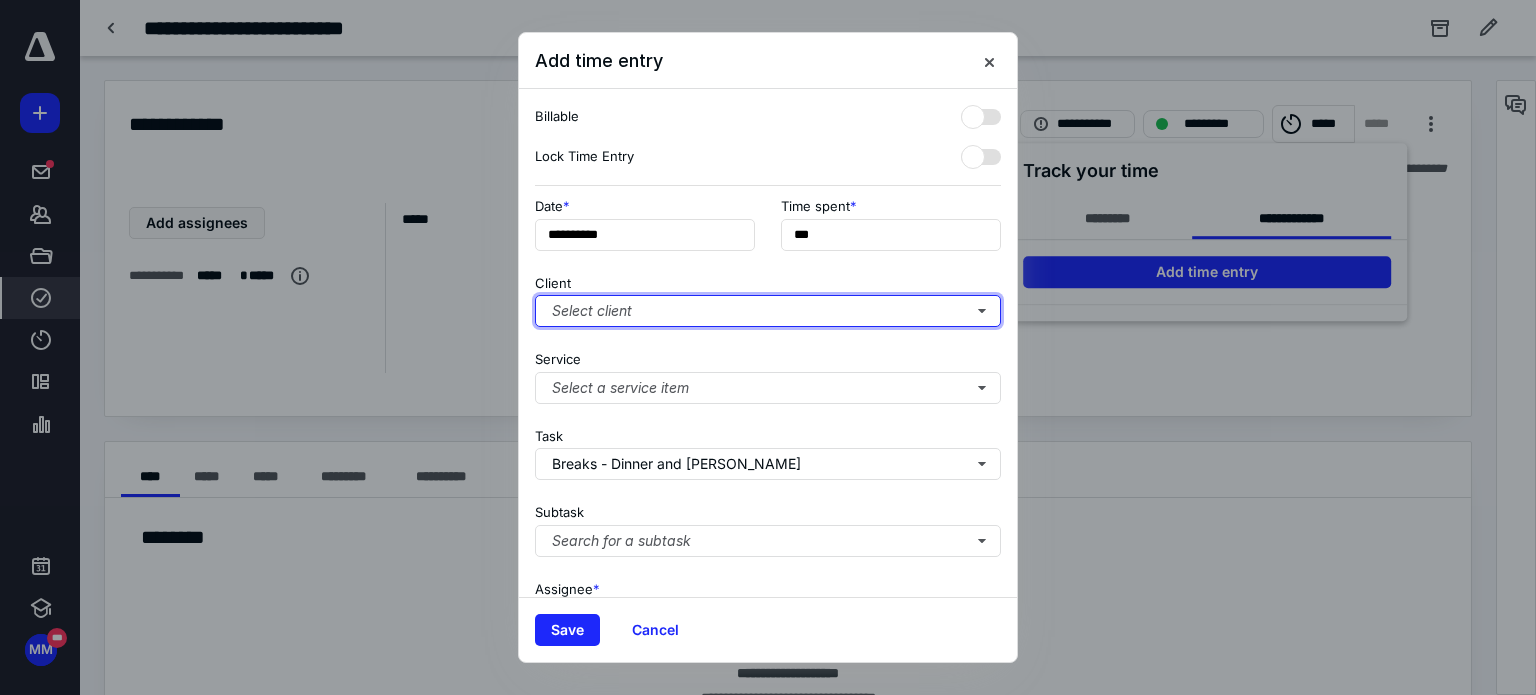 type on "******" 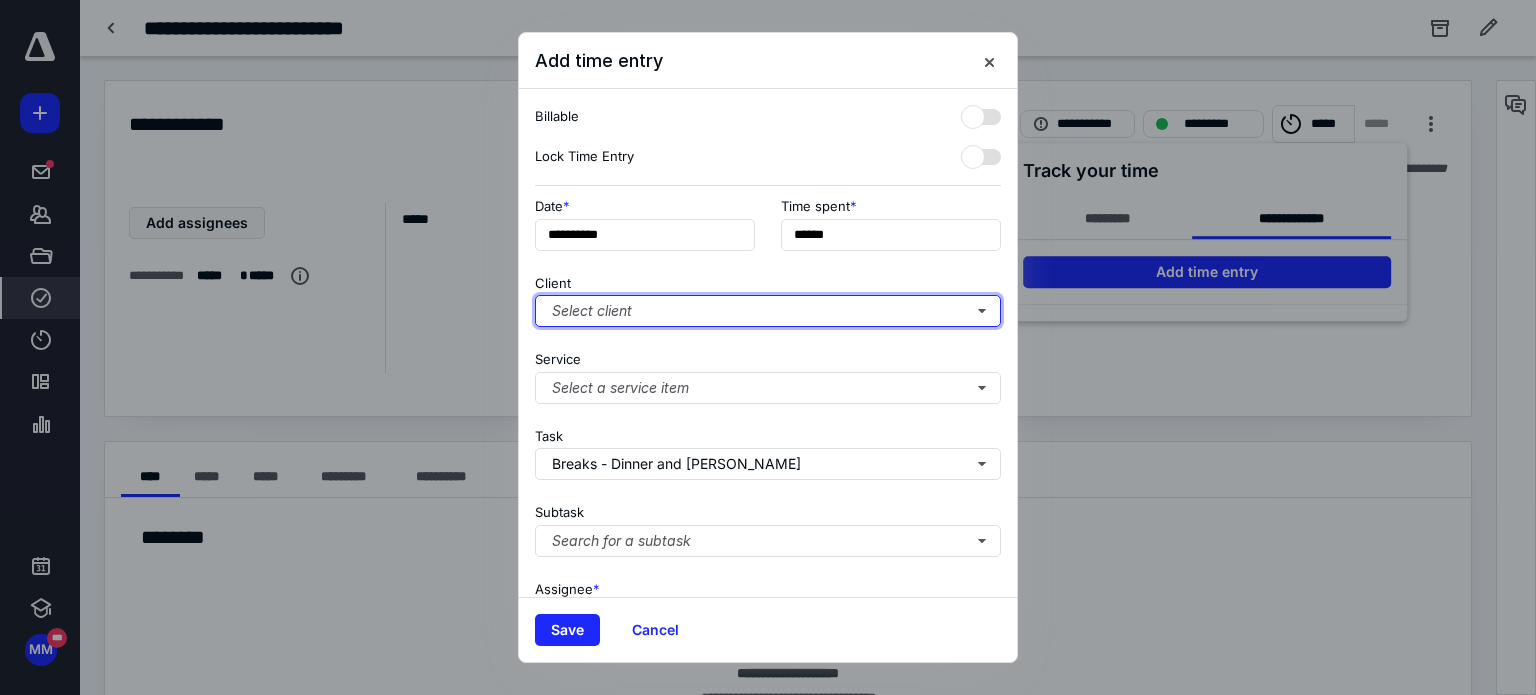type 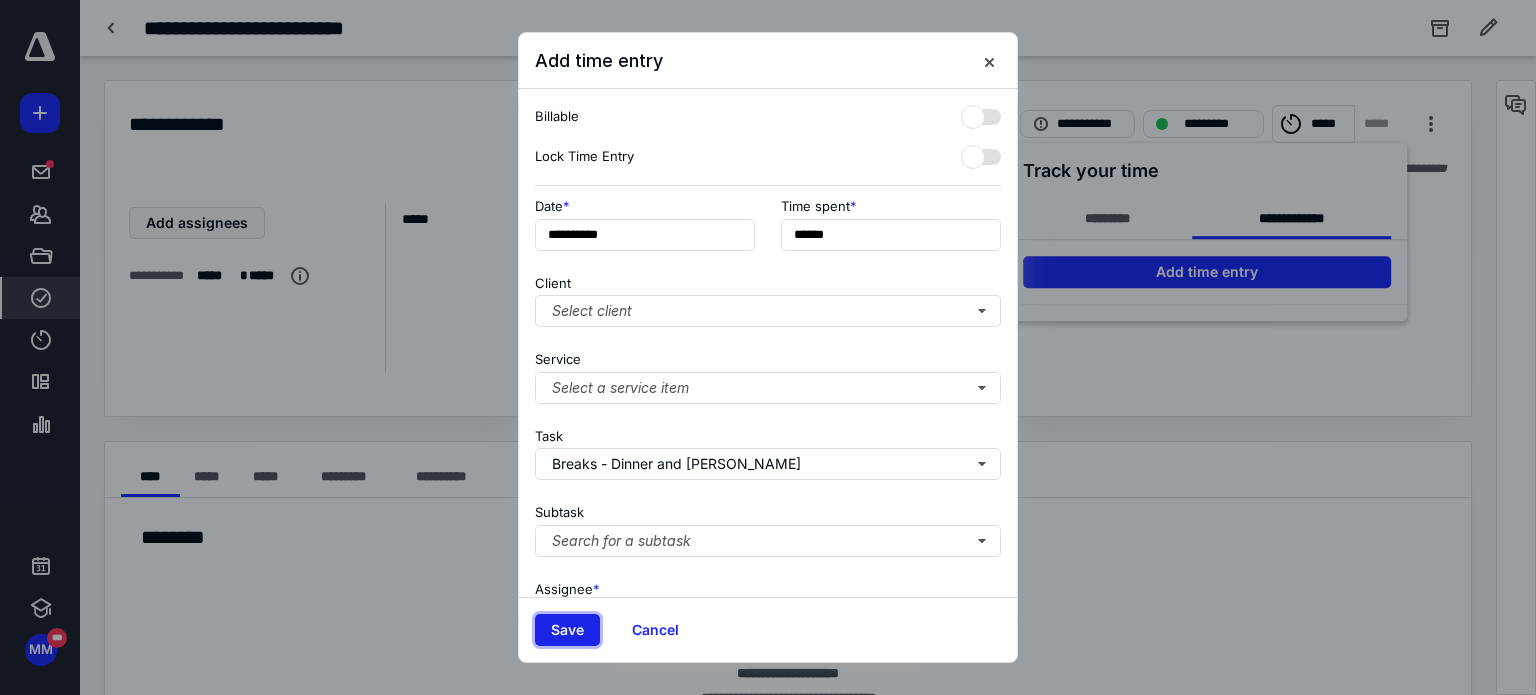 click on "Save" at bounding box center (567, 630) 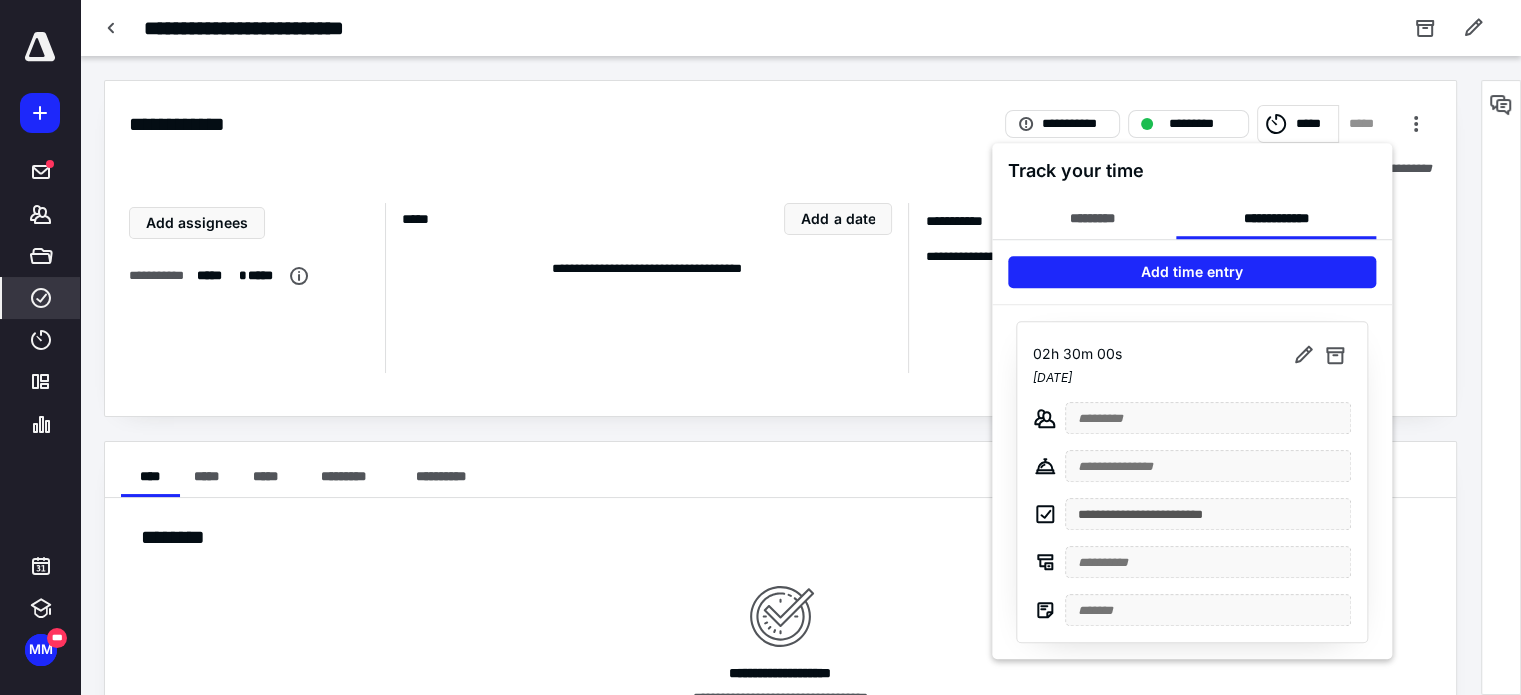 click at bounding box center (760, 347) 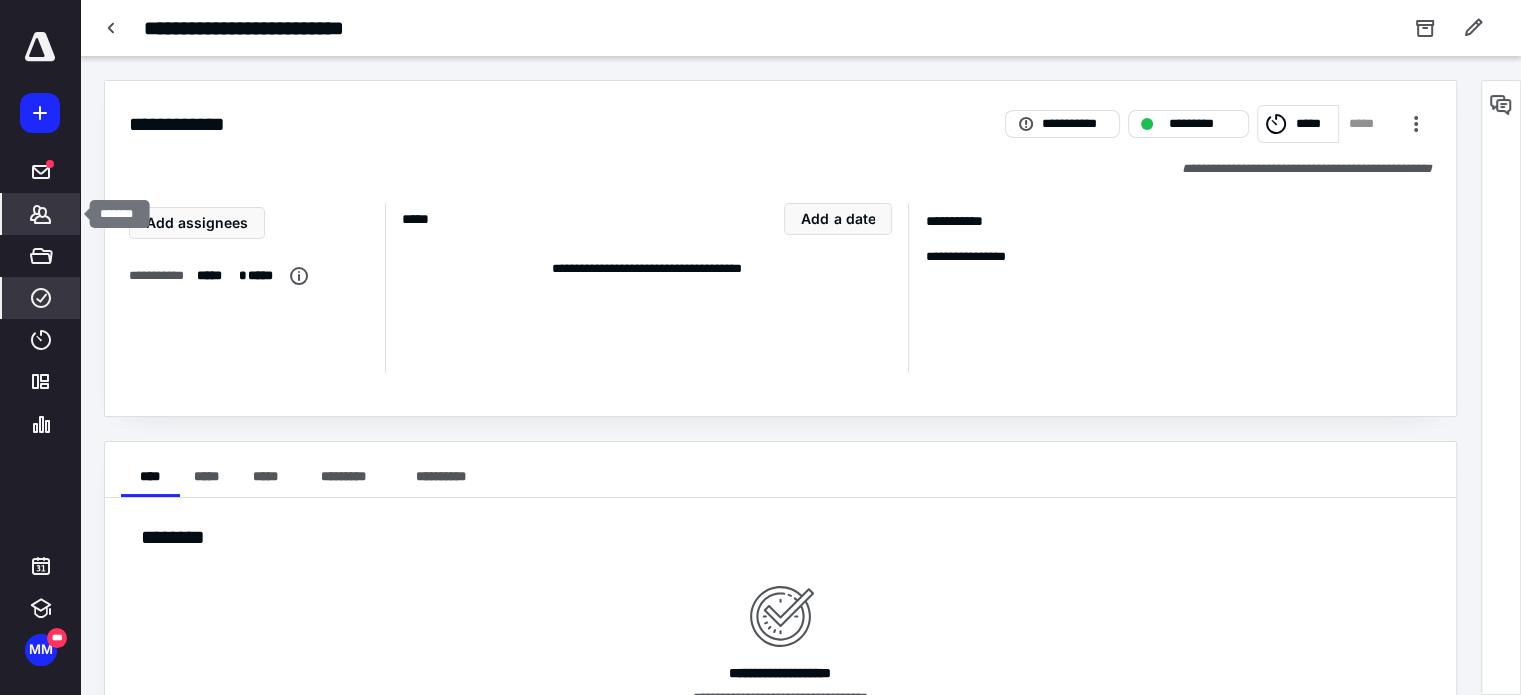 click 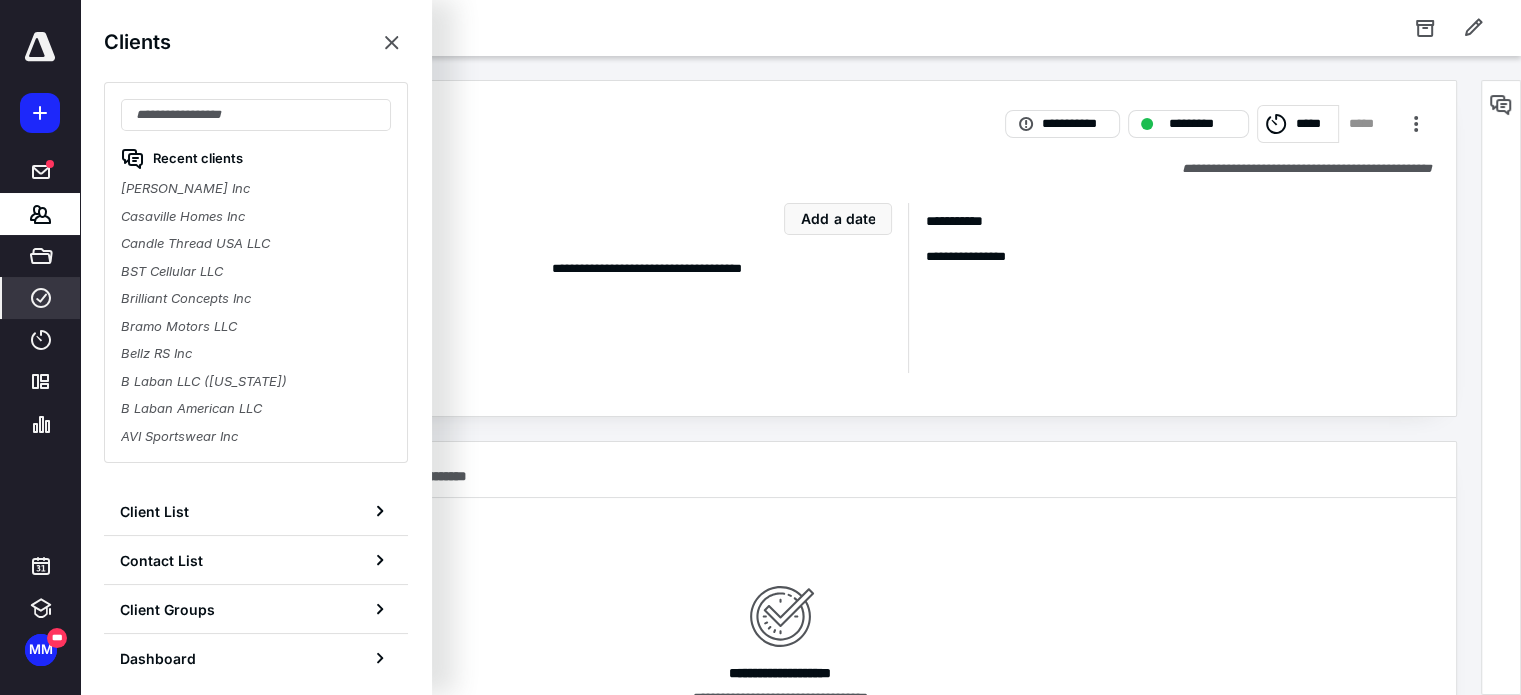 click on "**********" at bounding box center [1169, 288] 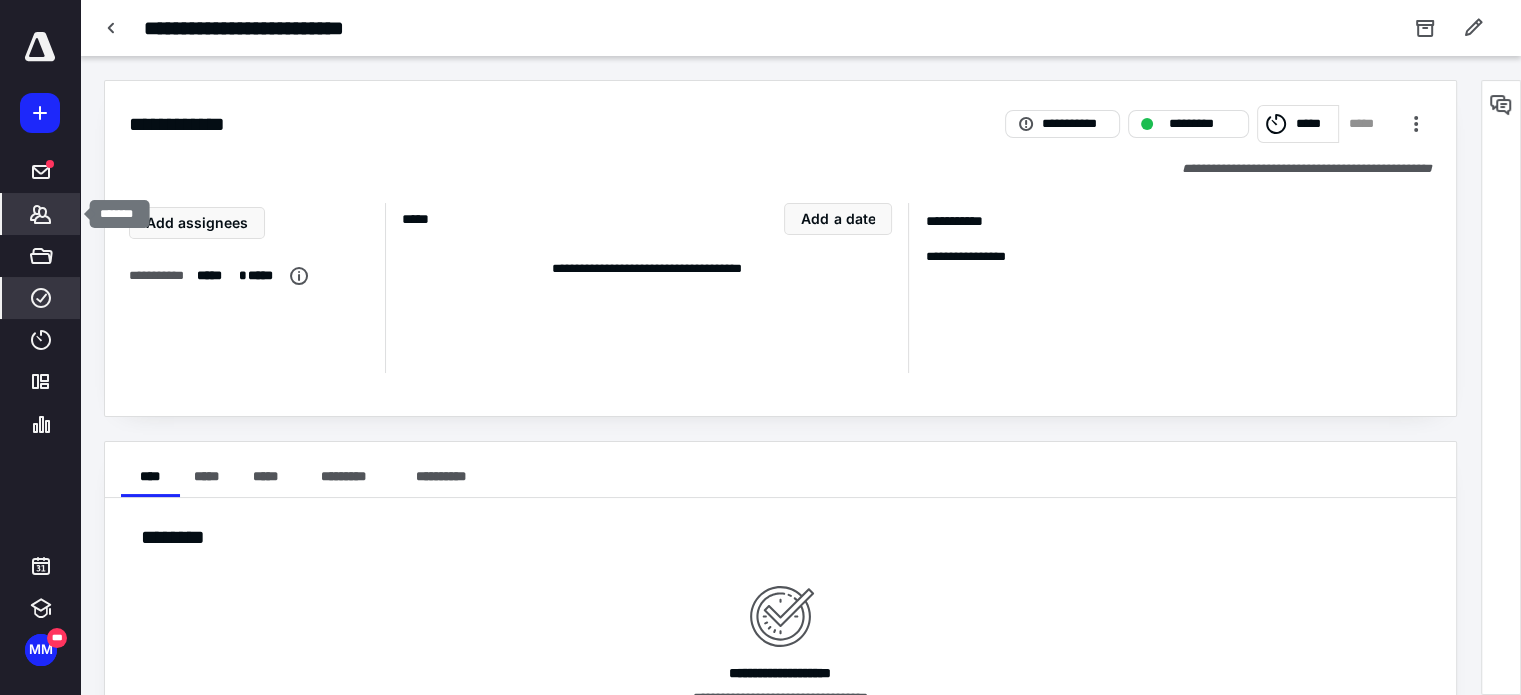 click on "*******" at bounding box center [41, 214] 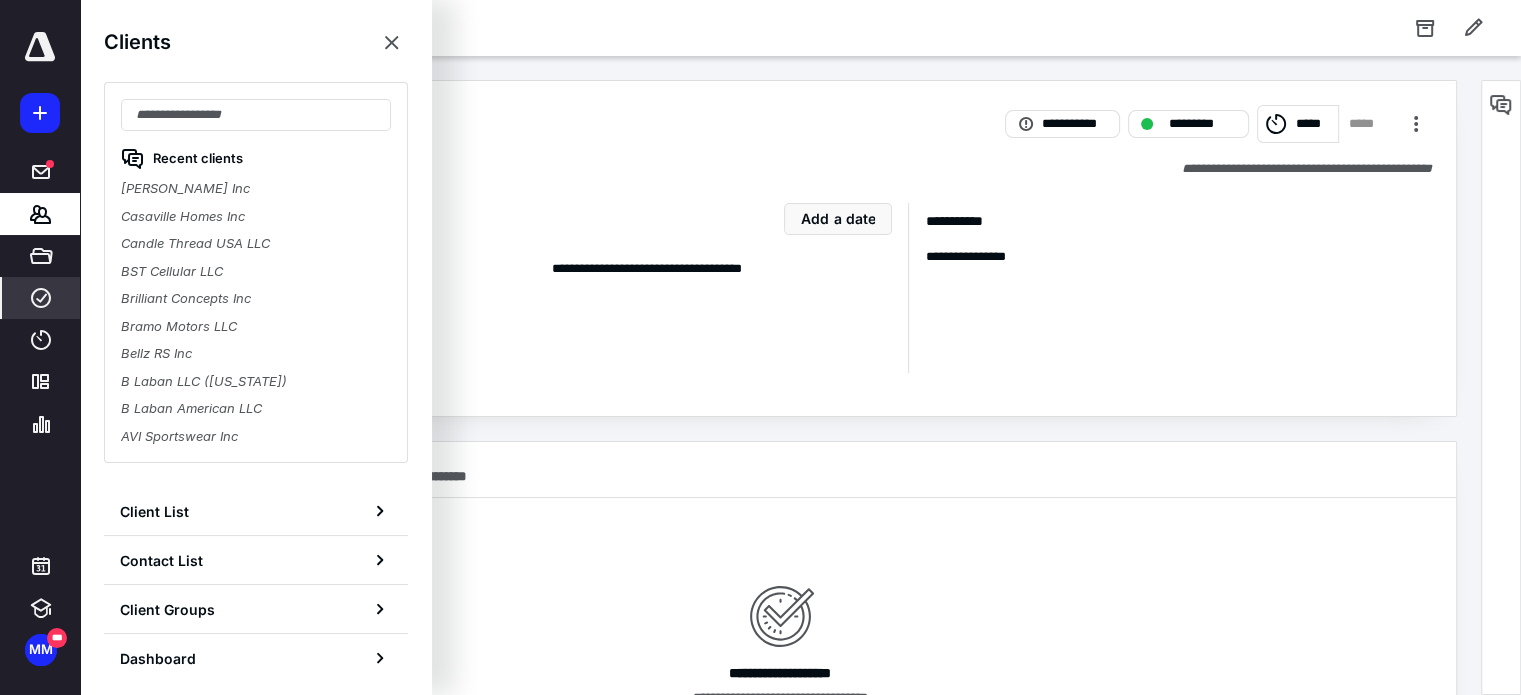 click on "Recent clients [PERSON_NAME] Inc Casaville Homes Inc Candle Thread USA LLC BST Cellular LLC Brilliant Concepts Inc Bramo Motors LLC Bellz RS Inc B Laban LLC  ([US_STATE]) B Laban American LLC AVI Sportswear Inc" at bounding box center (256, 272) 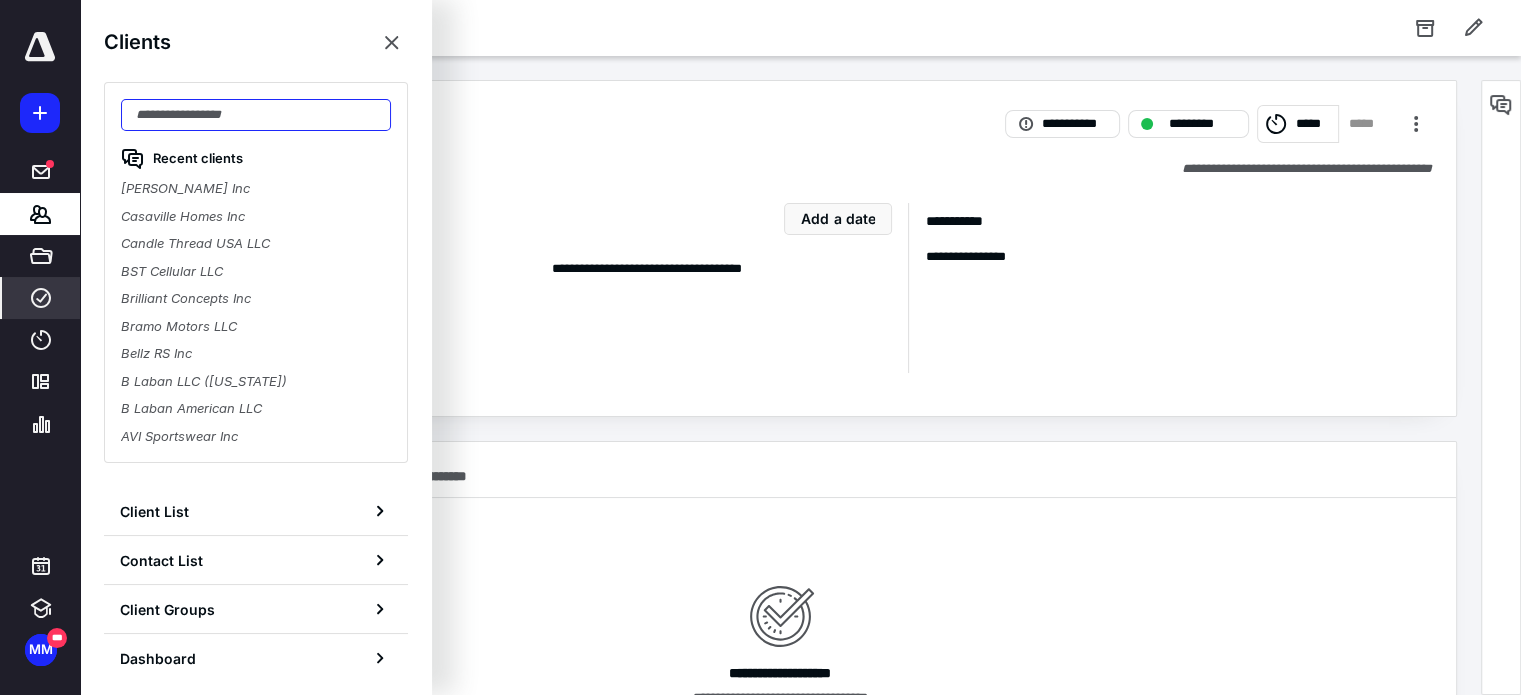 click at bounding box center [256, 115] 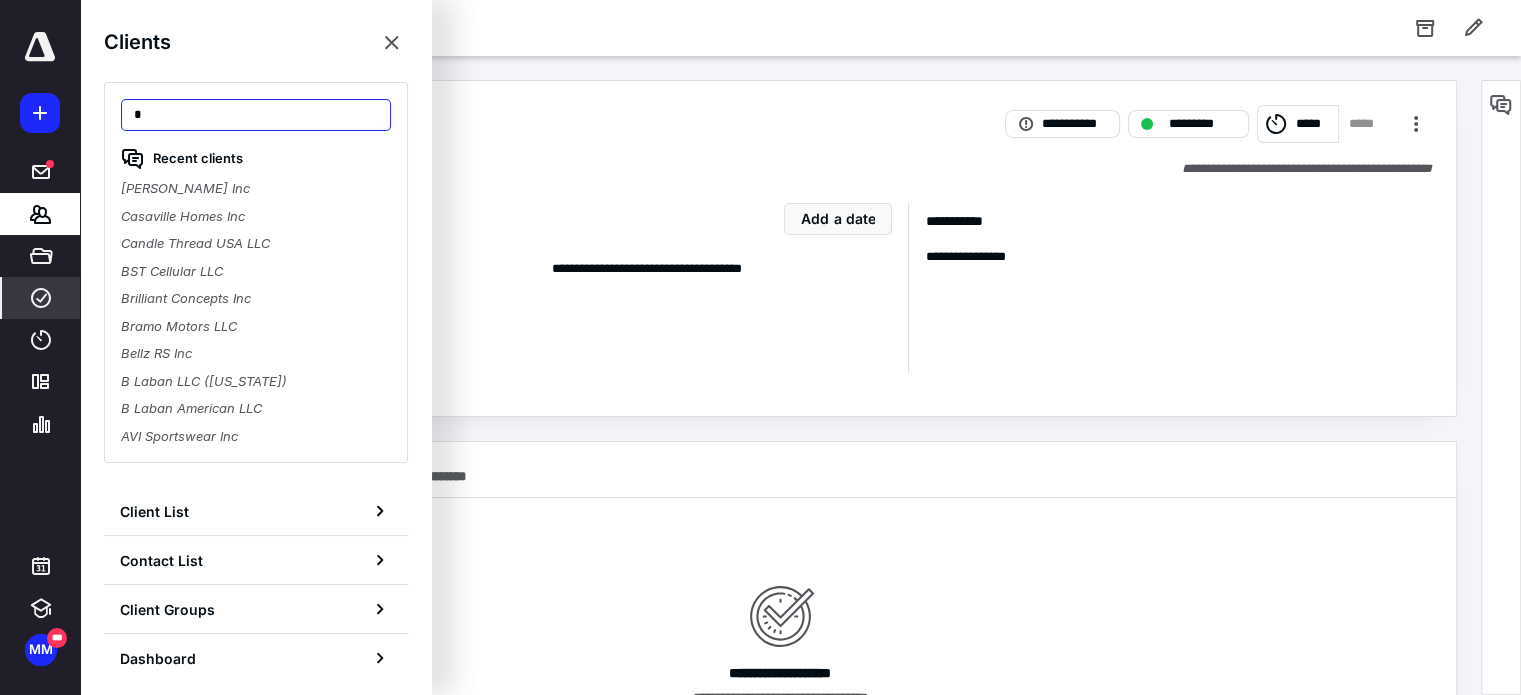 type on "**" 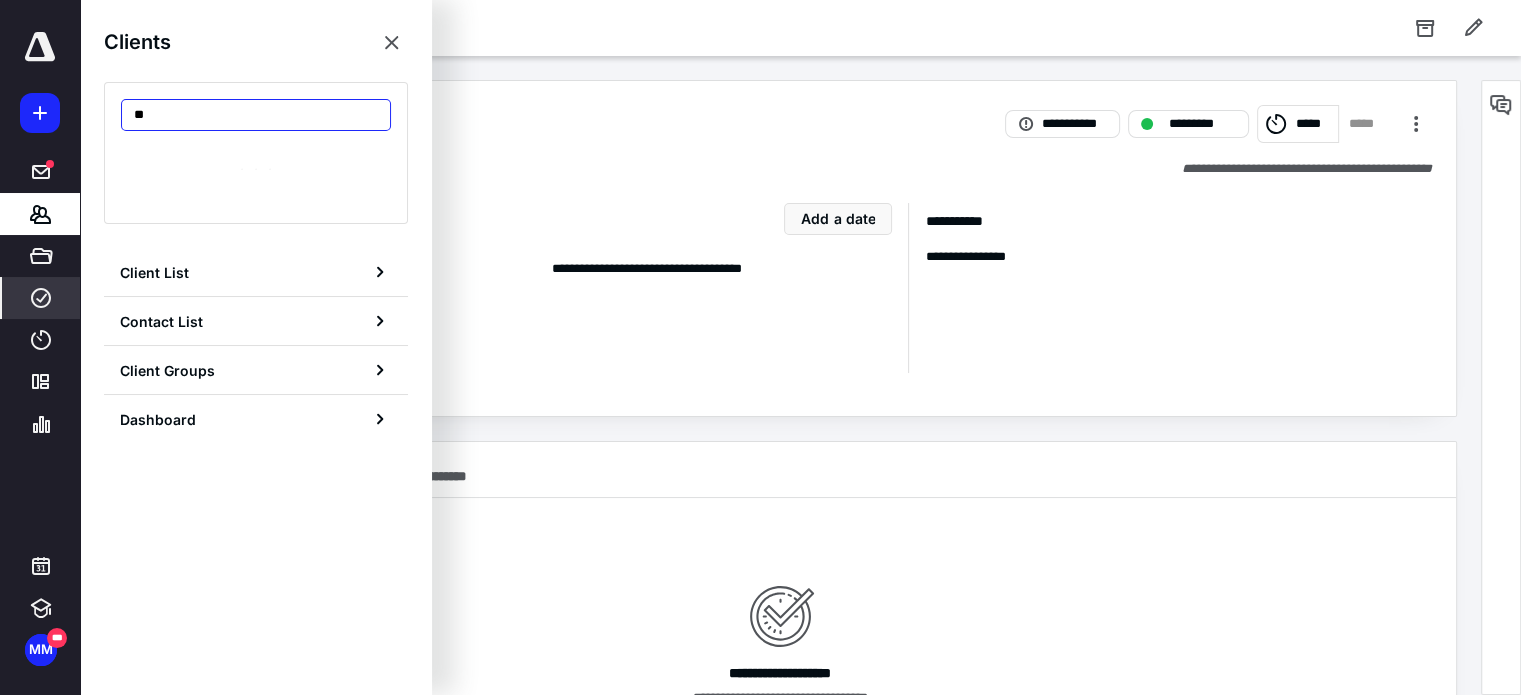 drag, startPoint x: 200, startPoint y: 112, endPoint x: 64, endPoint y: 96, distance: 136.93794 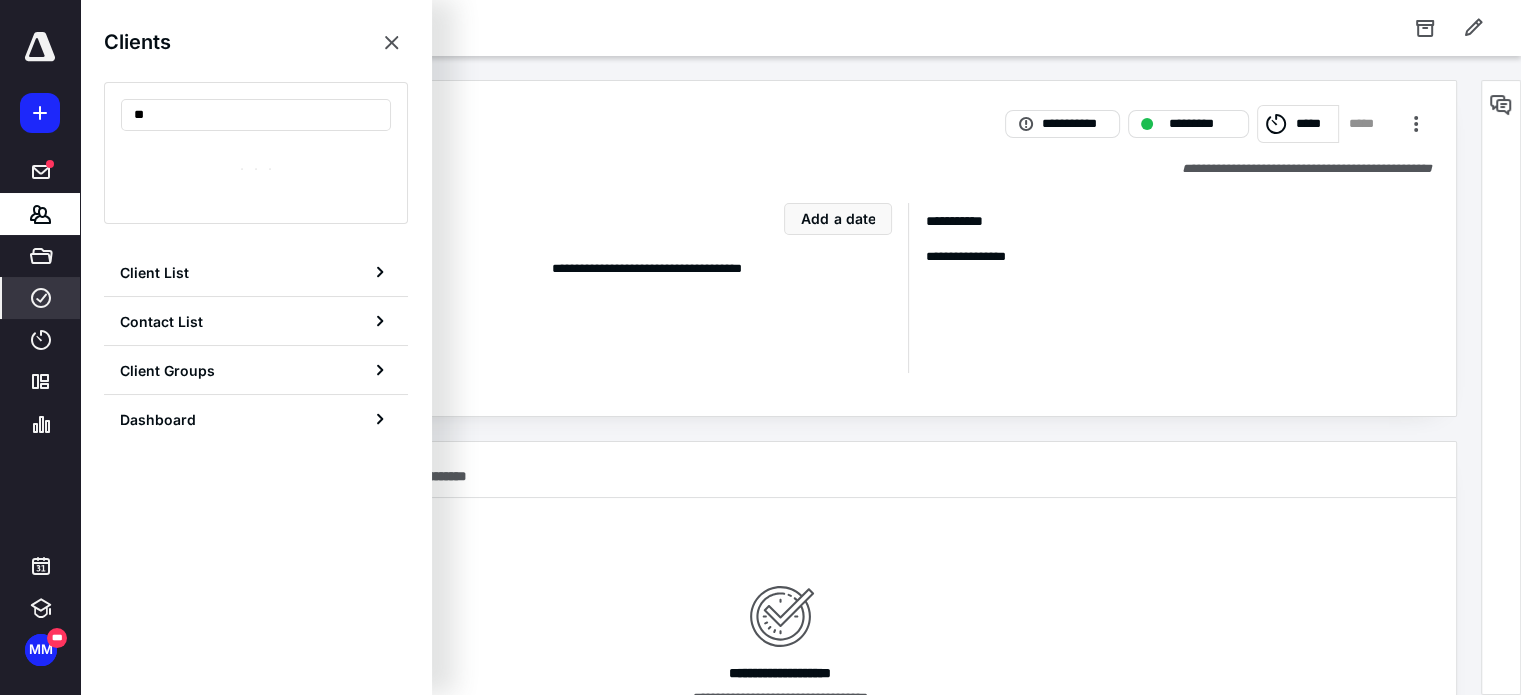 click on "**********" at bounding box center [760, 800] 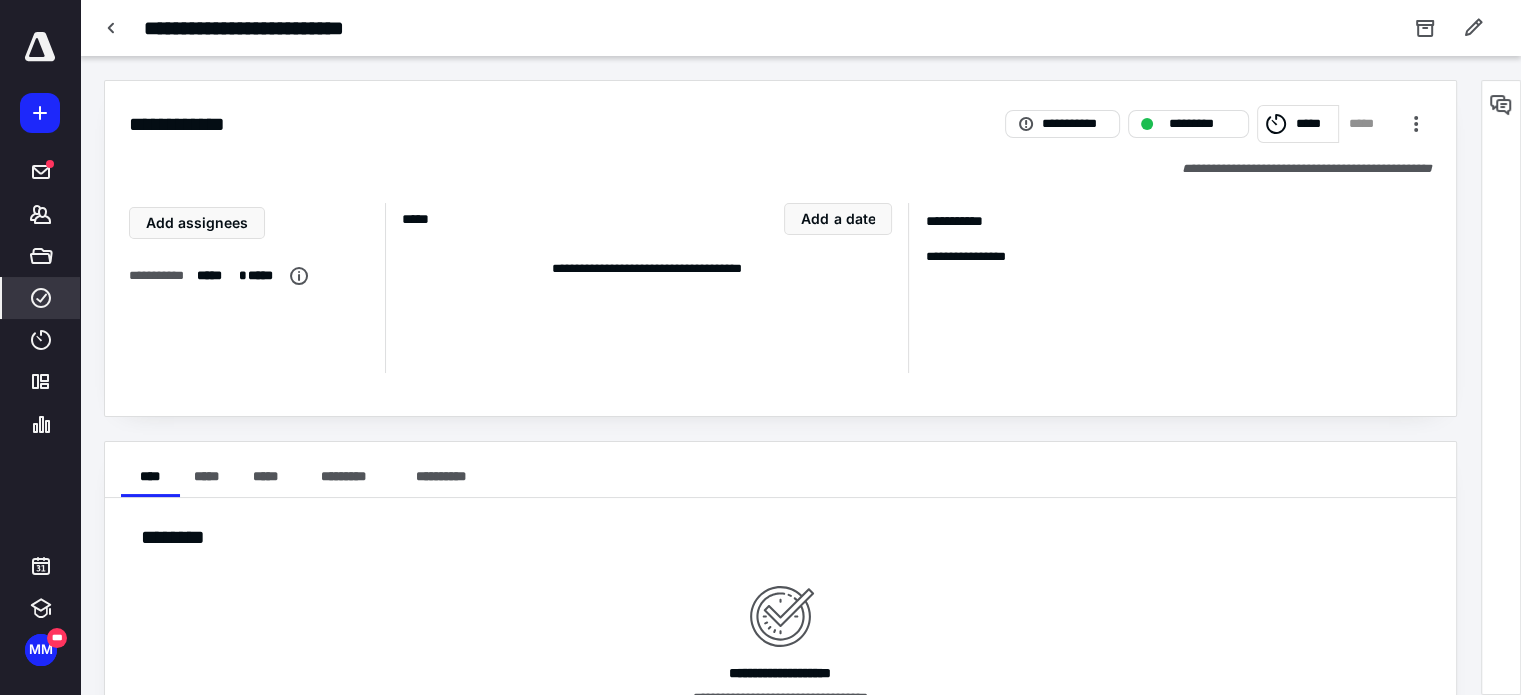 click 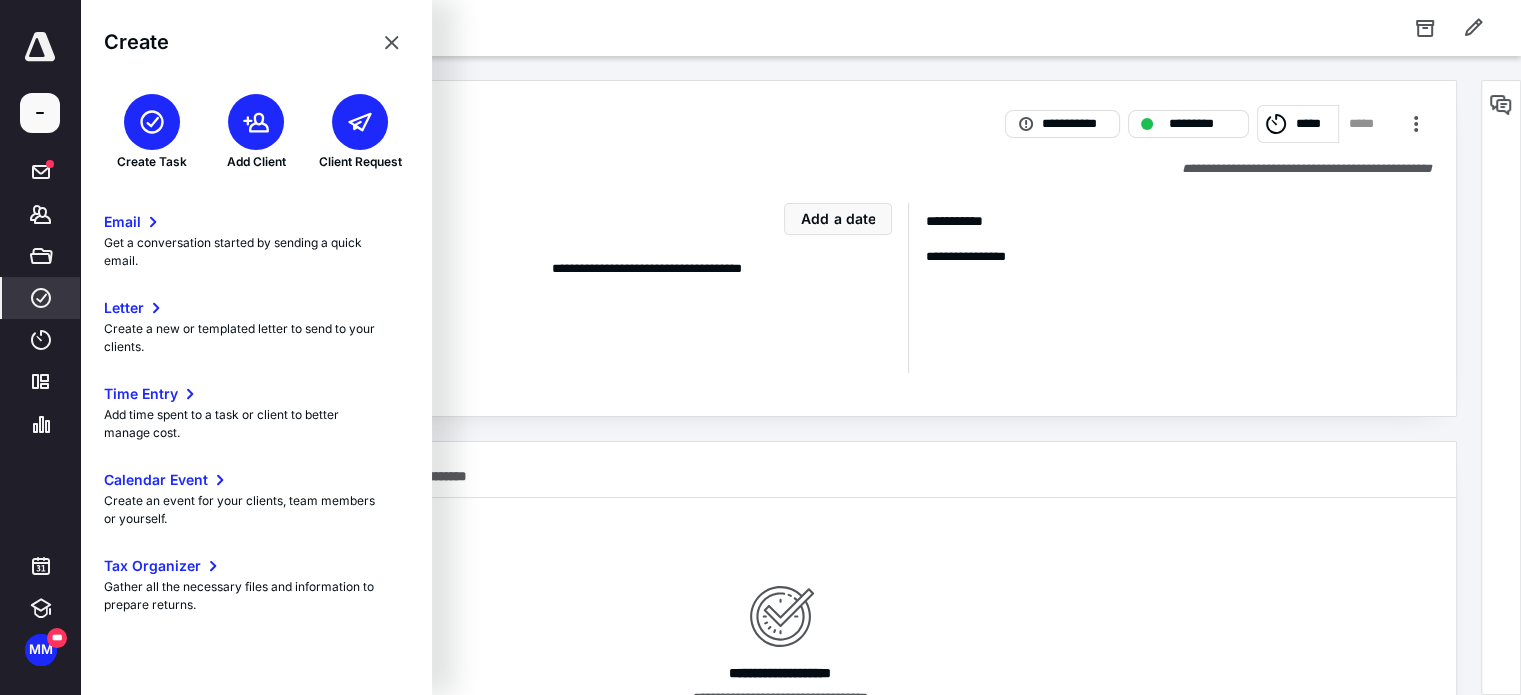 click 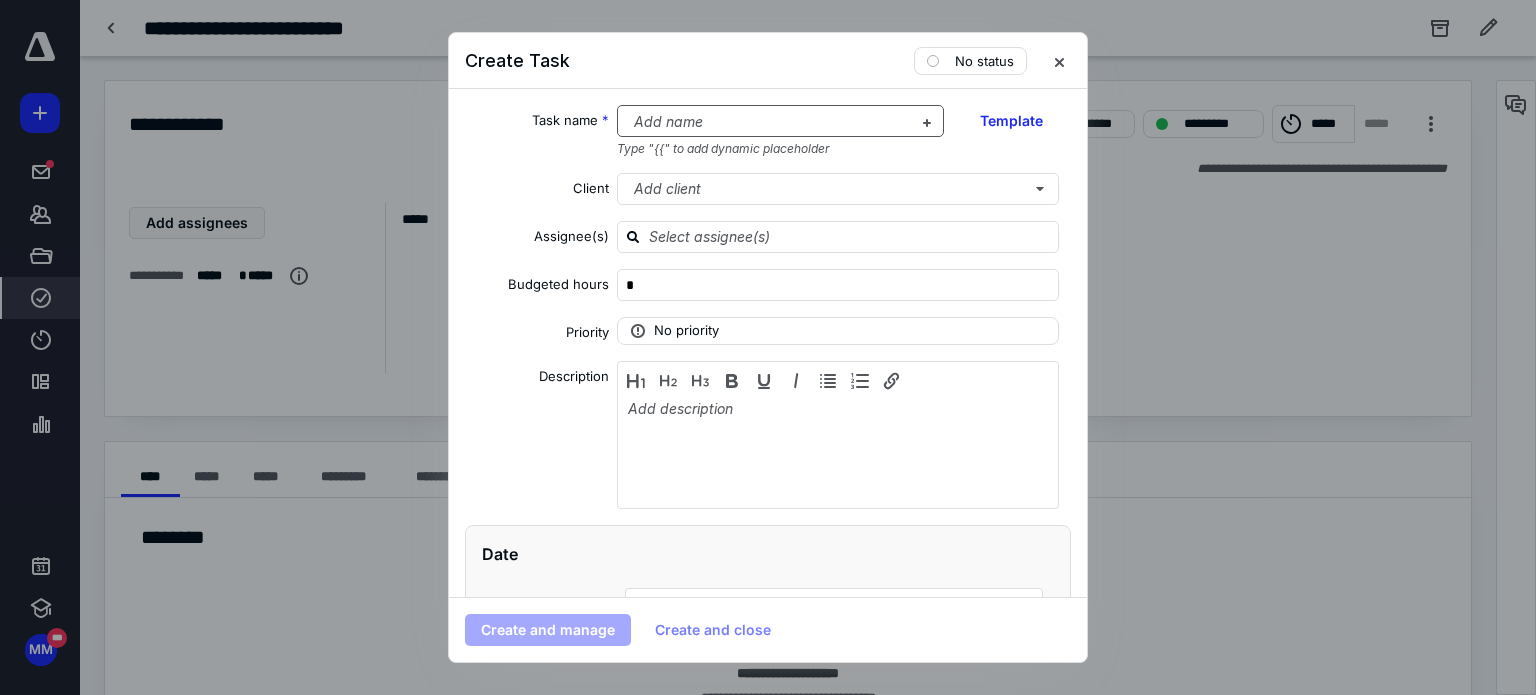 click at bounding box center [769, 122] 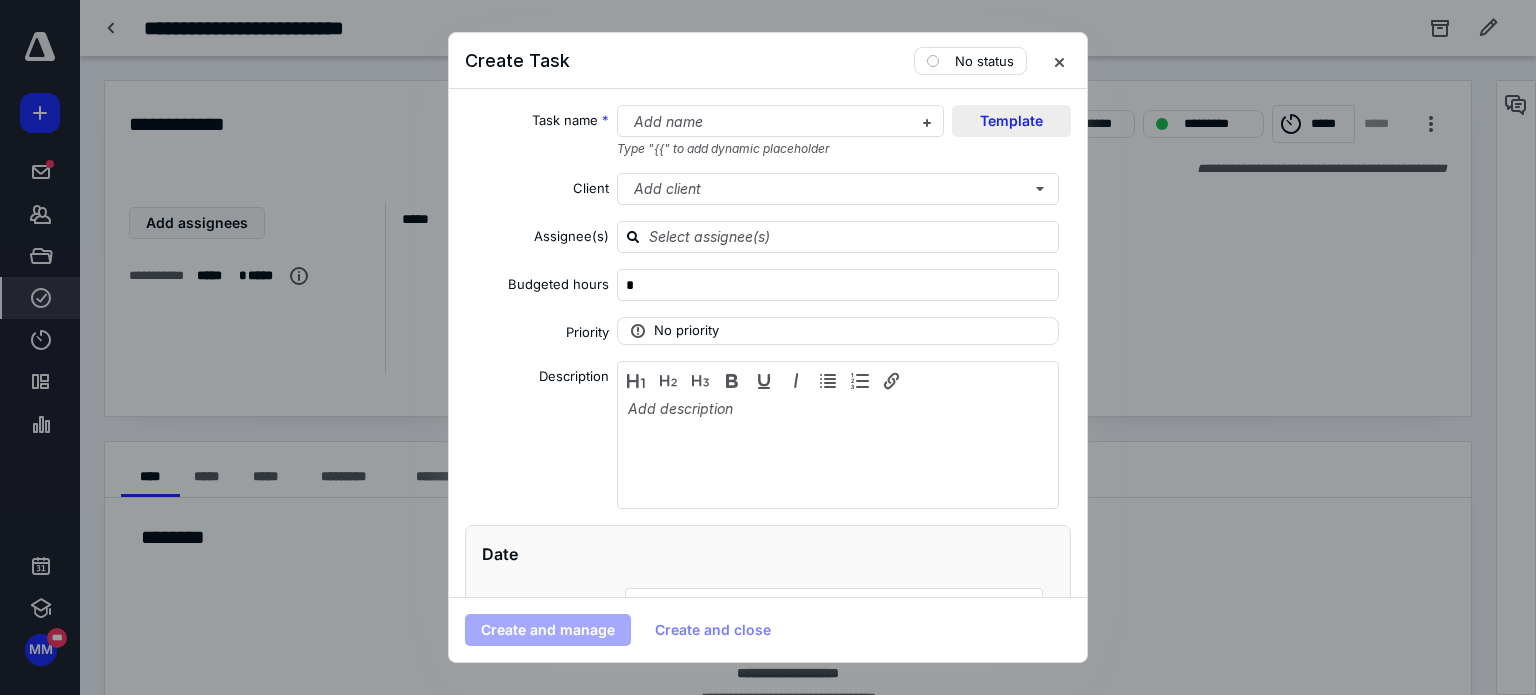 click on "Template" at bounding box center [1011, 121] 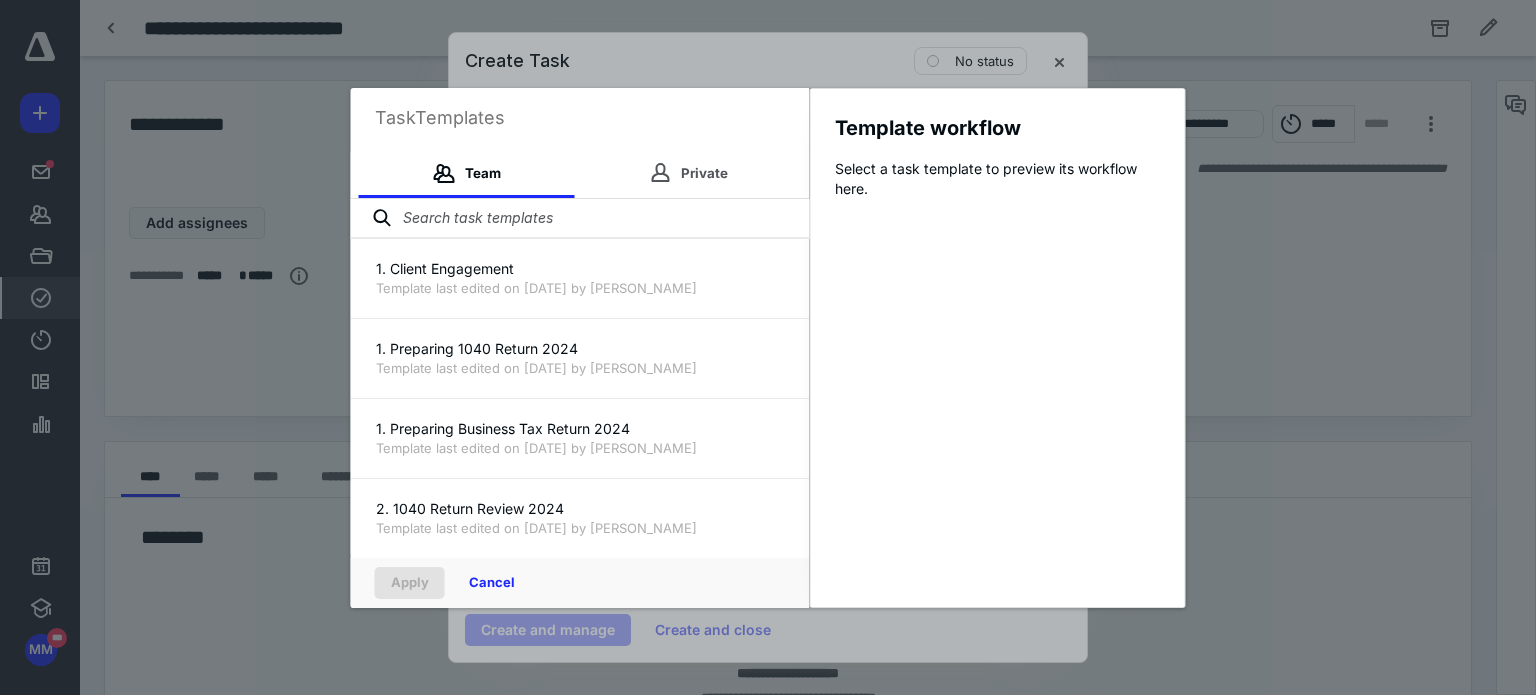 click at bounding box center (580, 219) 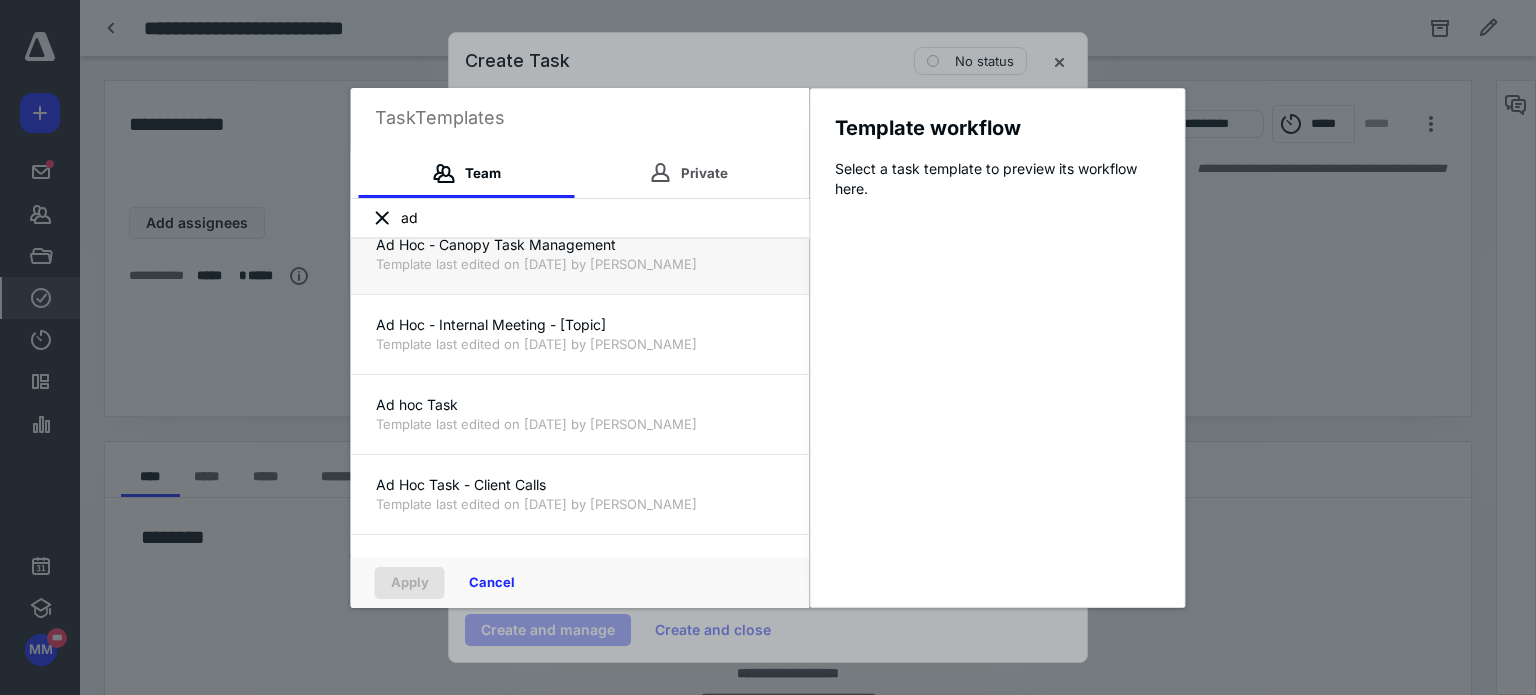 scroll, scrollTop: 20, scrollLeft: 0, axis: vertical 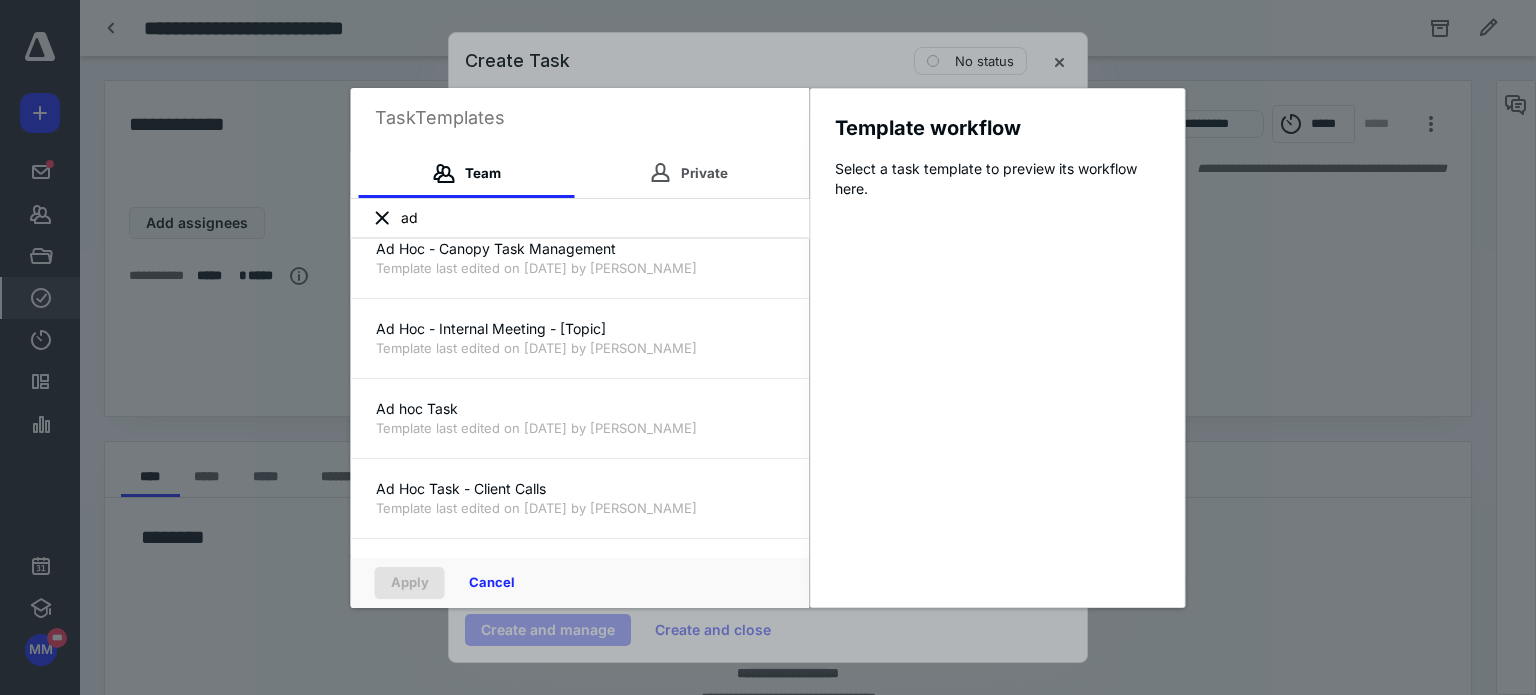 drag, startPoint x: 276, startPoint y: 173, endPoint x: 219, endPoint y: 134, distance: 69.065186 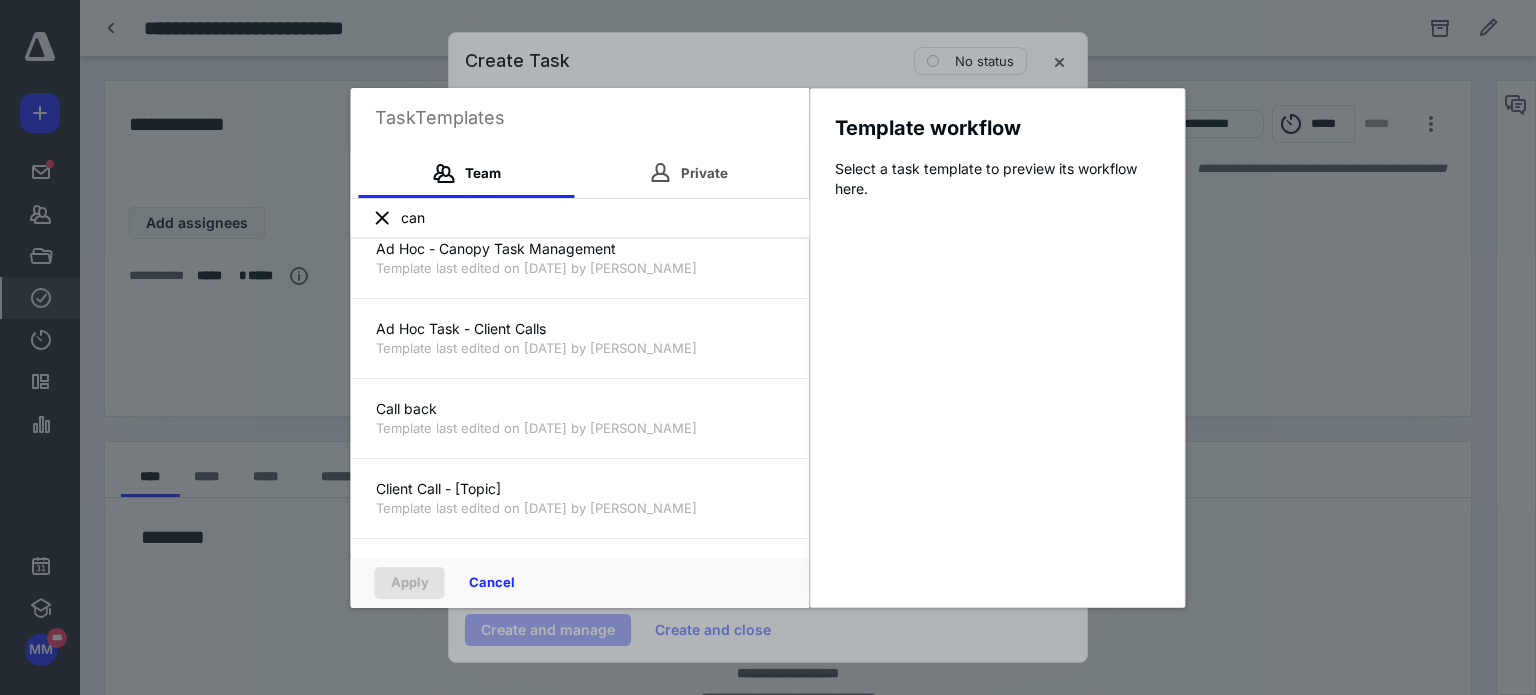 scroll, scrollTop: 0, scrollLeft: 0, axis: both 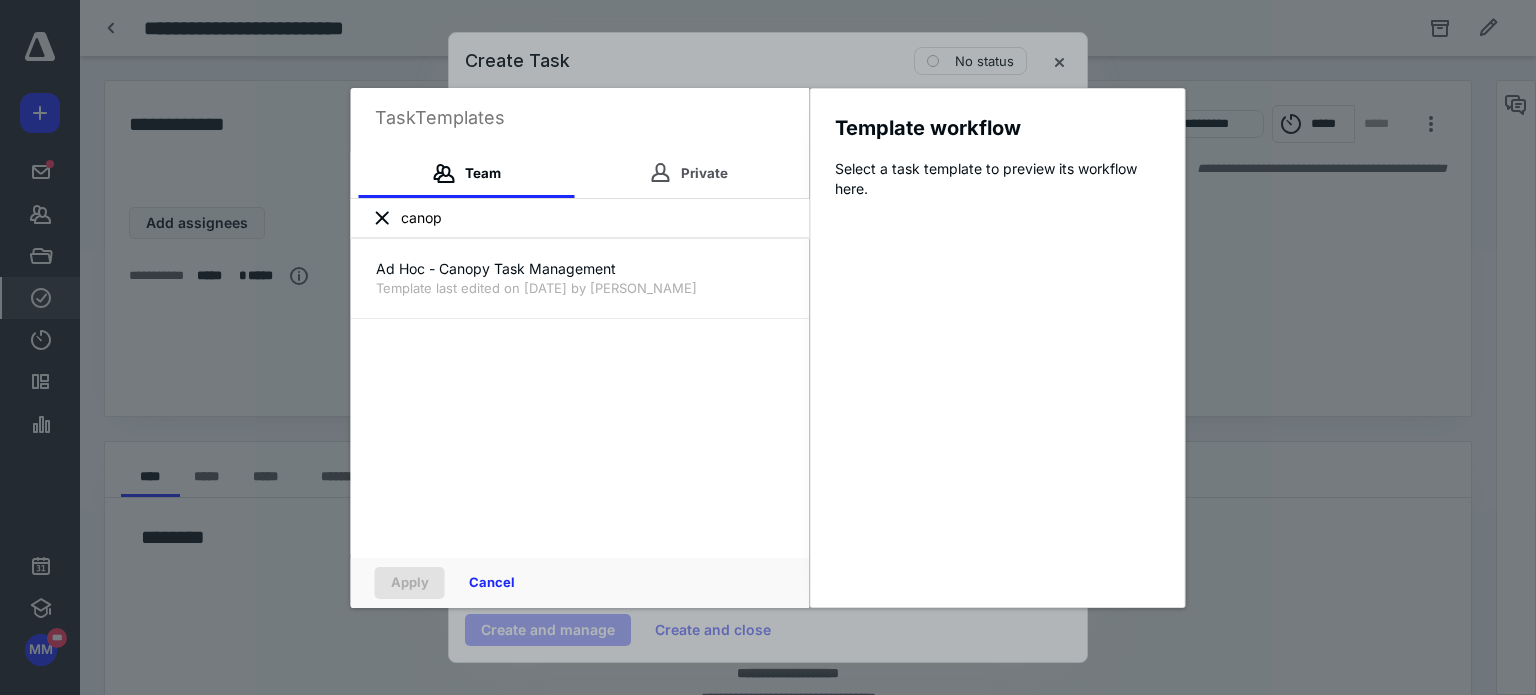 drag, startPoint x: 506, startPoint y: 221, endPoint x: 260, endPoint y: 166, distance: 252.0734 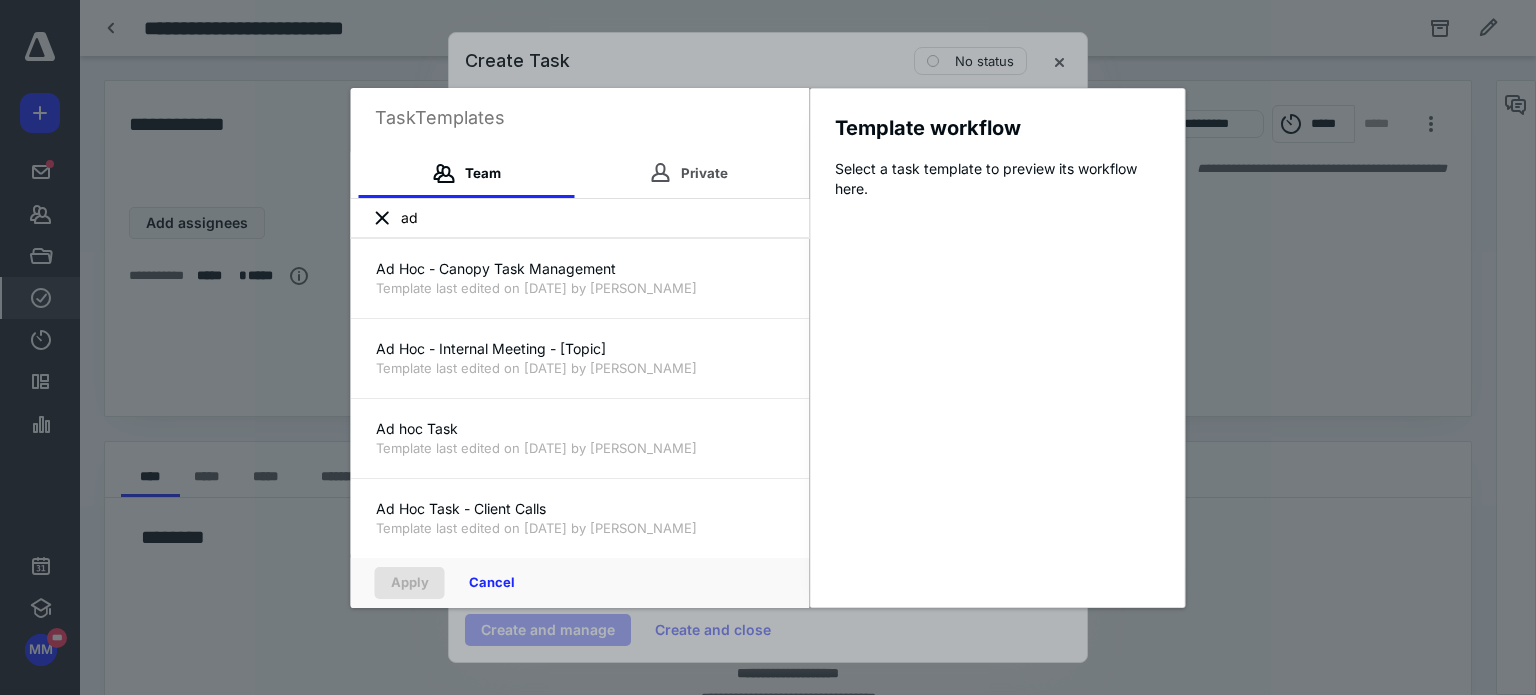 type on "ad" 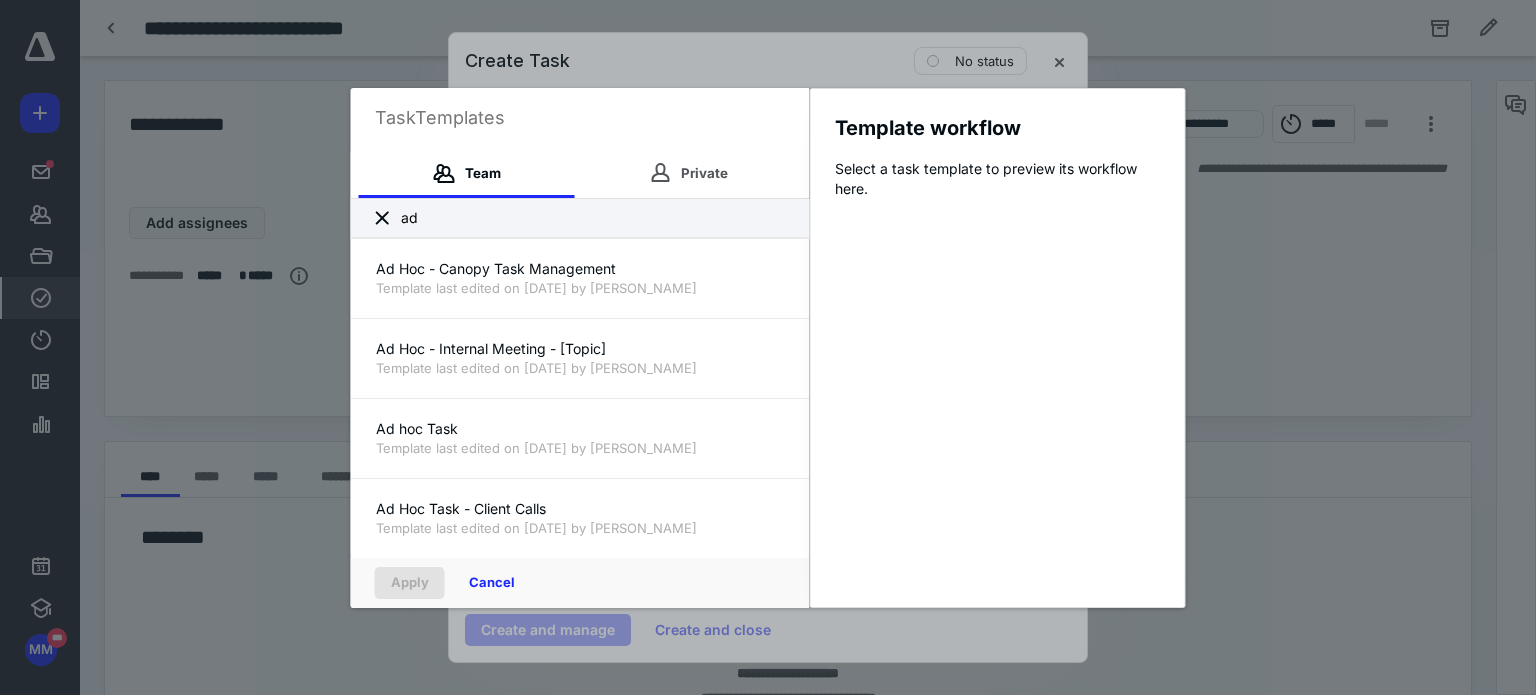click on "Task  Templates Team Private ad Ad Hoc - Canopy Task Management Template last edited on [DATE] by [PERSON_NAME] - Internal Meeting - [Topic] Template last edited on [DATE] by [PERSON_NAME] Ad hoc Task Template last edited on [DATE] by [PERSON_NAME] Ad Hoc Task - Client Calls Template last edited on [DATE] by [PERSON_NAME] Ad Hoc Task - Email Management Template last edited on [DATE] by [PERSON_NAME] Ad Hoc - Training - [Topic] Template last edited on [DATE] by [PERSON_NAME]: Adhoc Annual or Quarterly Payroll Processing Template last edited on [DATE] by [PERSON_NAME] Lead - Company Formation Completed Template last edited on [DATE] by [PERSON_NAME] Apply Cancel Template workflow Select a task template to preview its workflow here." at bounding box center (768, 347) 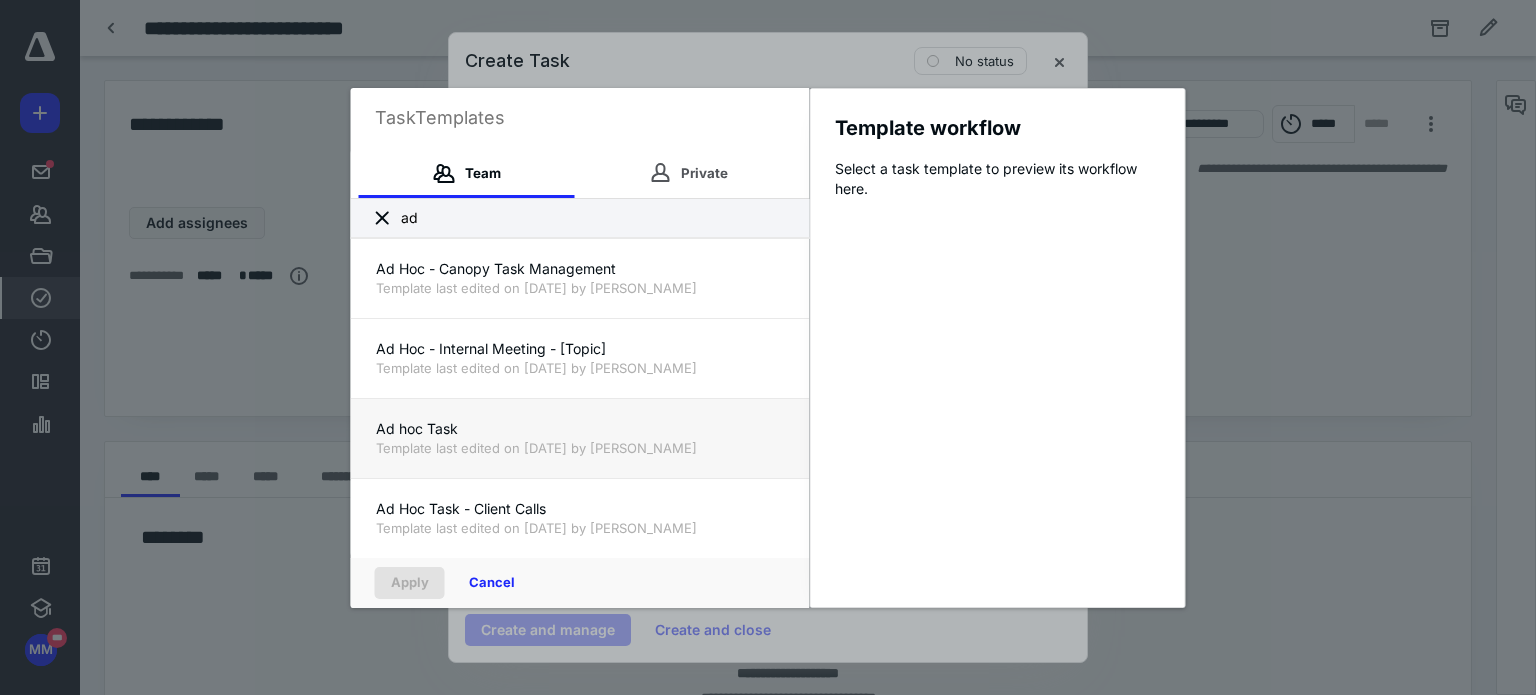 click on "Ad hoc Task" at bounding box center (580, 429) 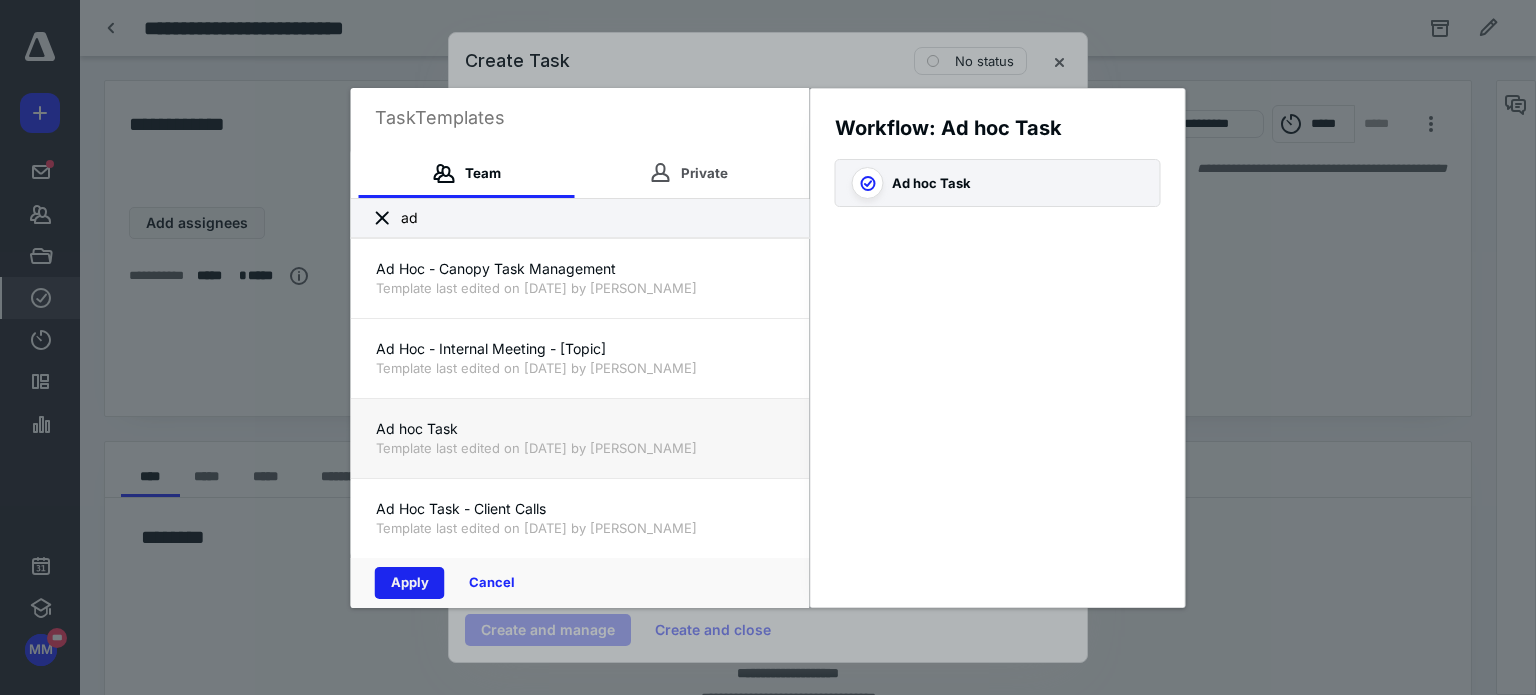 click on "Apply" at bounding box center (410, 583) 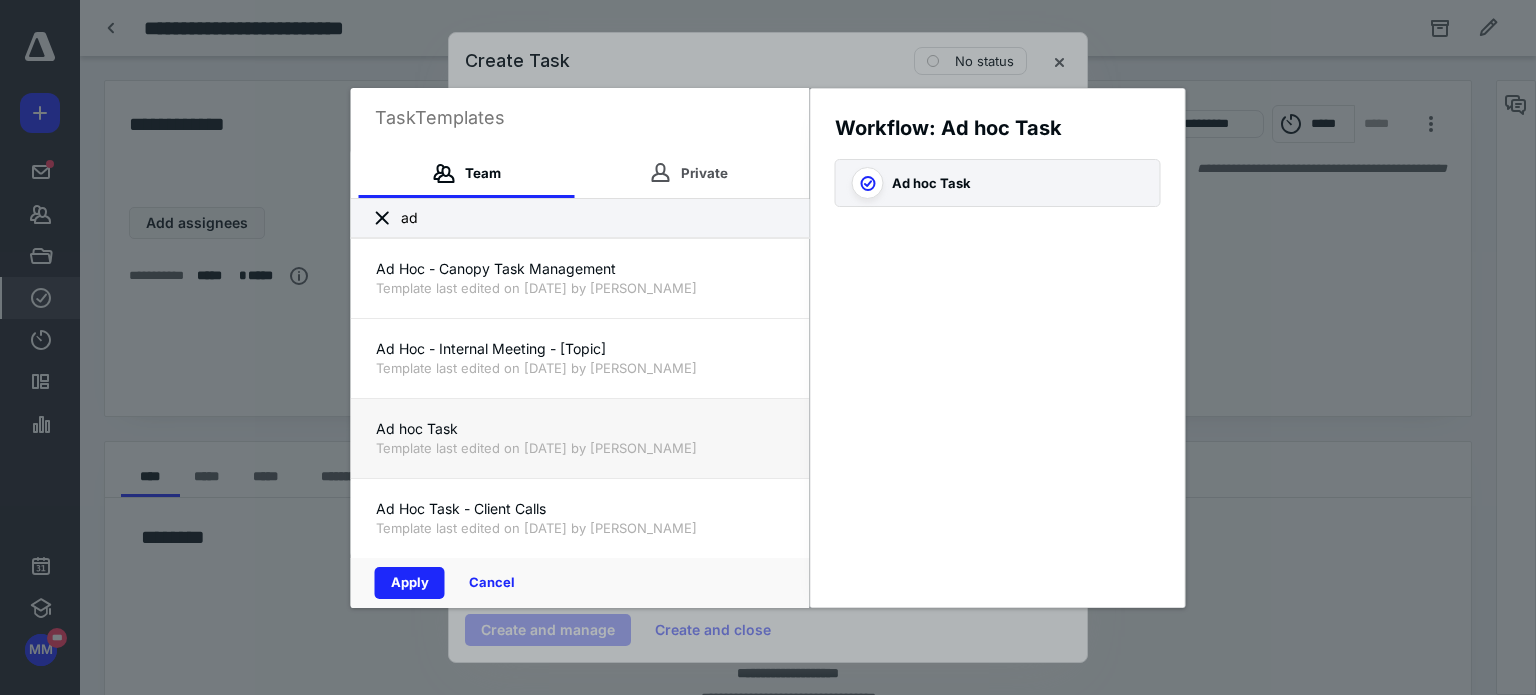 type on "***" 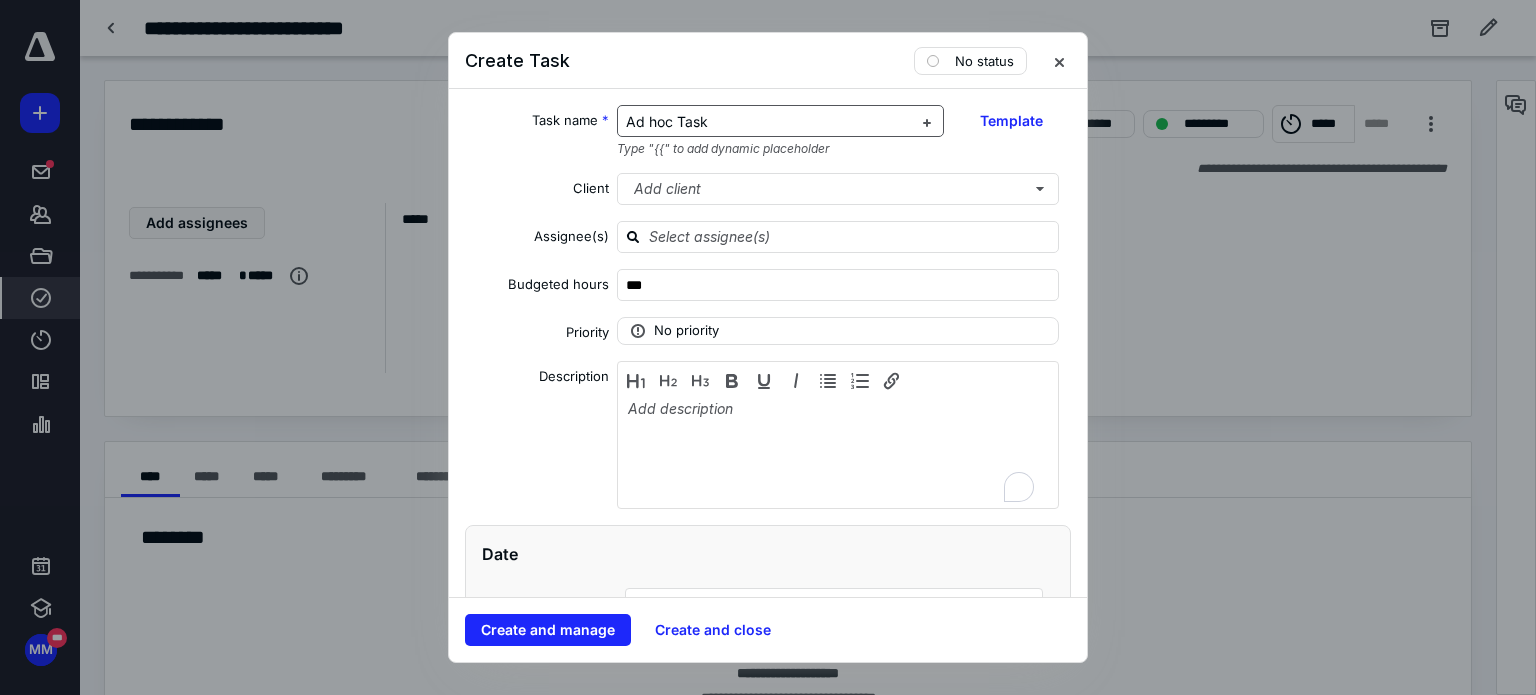 click on "Ad hoc Task" at bounding box center [769, 122] 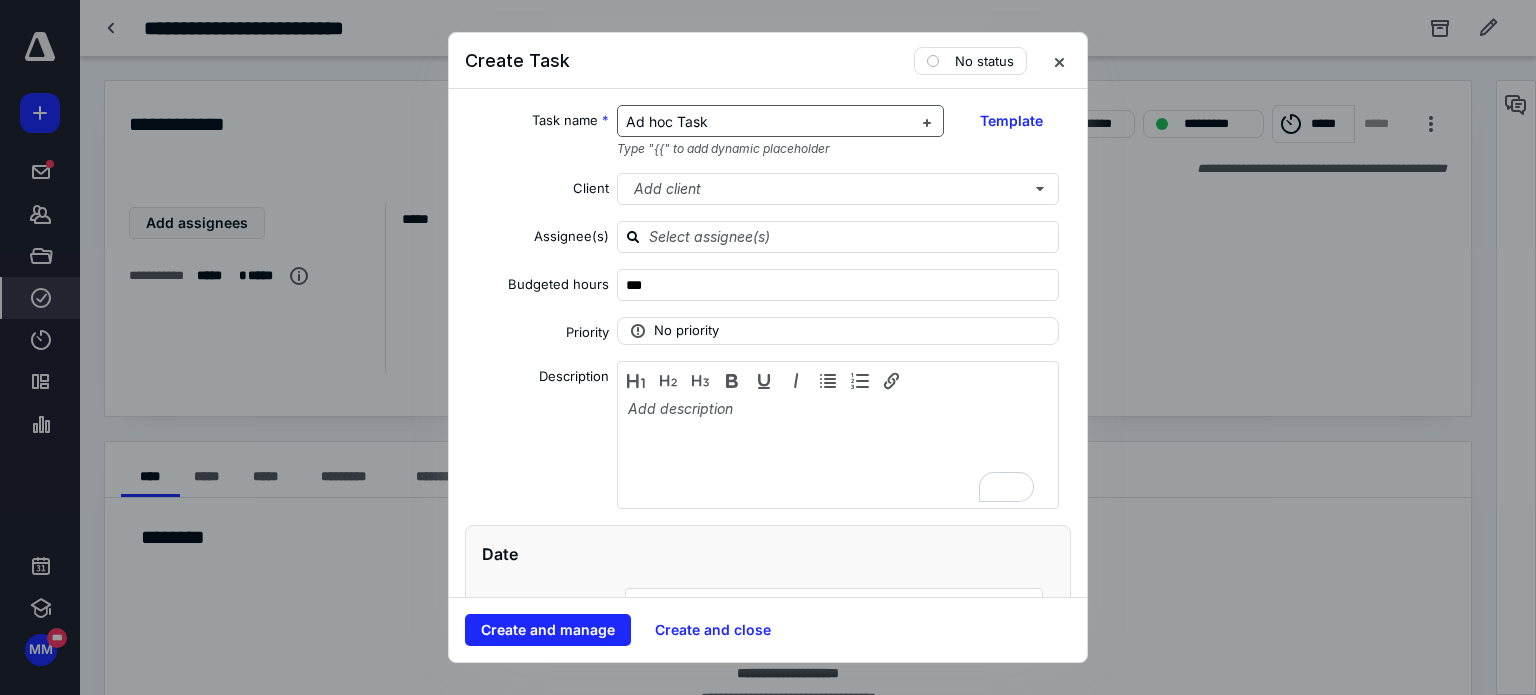 type 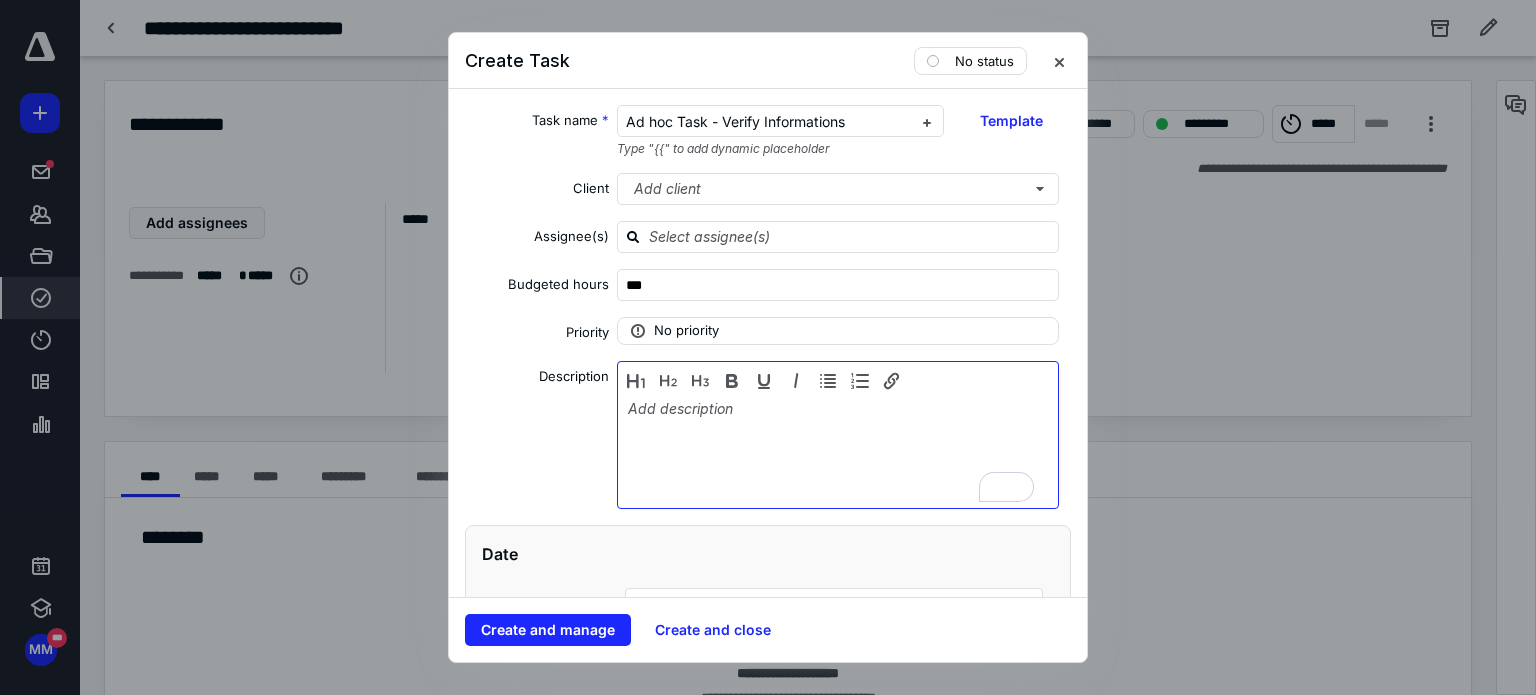 click at bounding box center (838, 450) 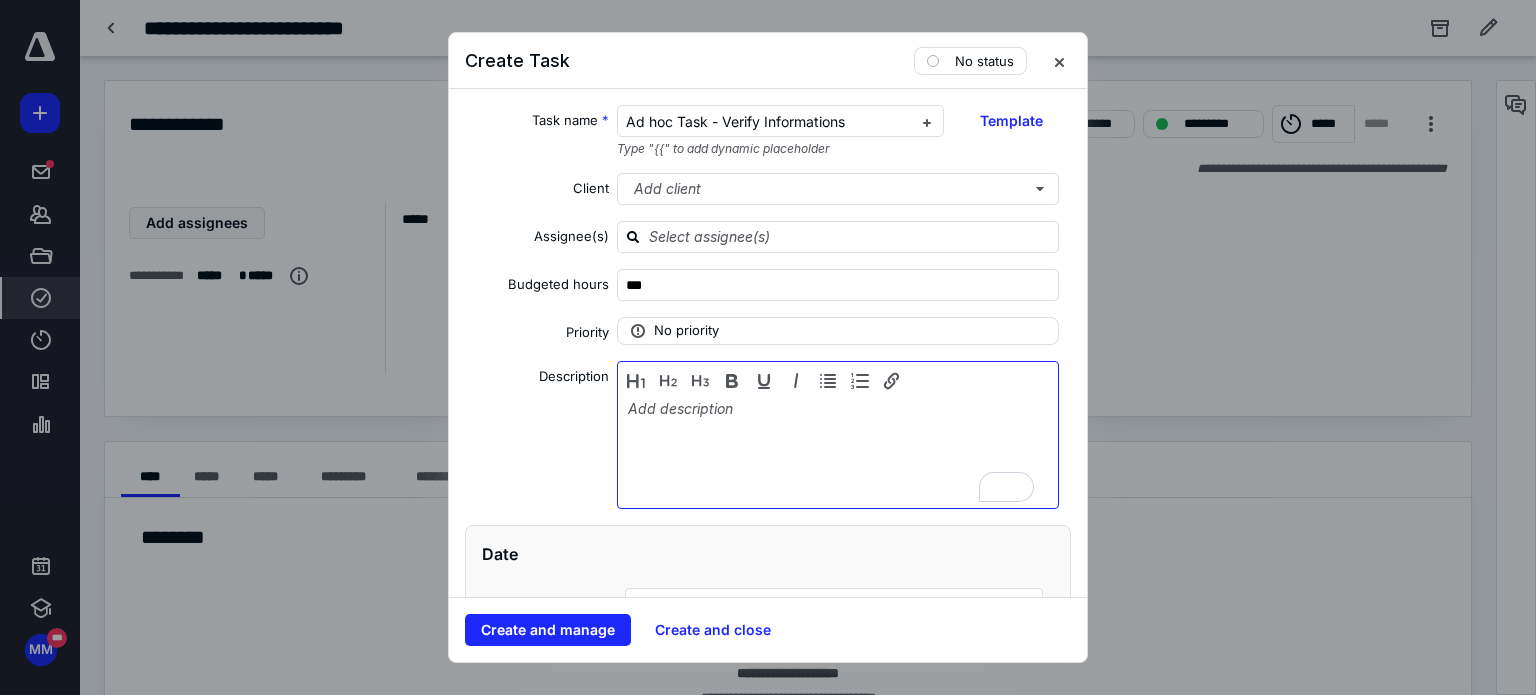 type 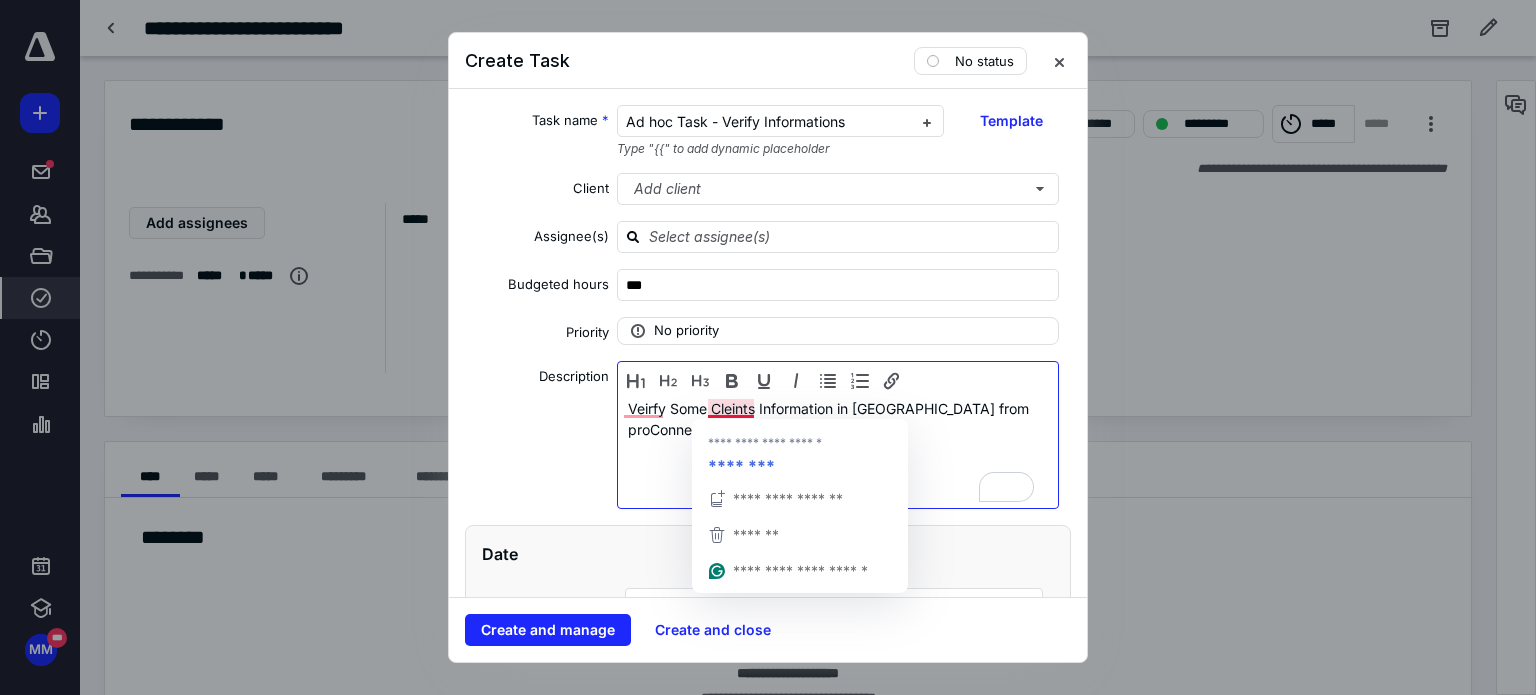 click on "Veirfy Some Cleints Information in [GEOGRAPHIC_DATA] from proConnect" at bounding box center (838, 450) 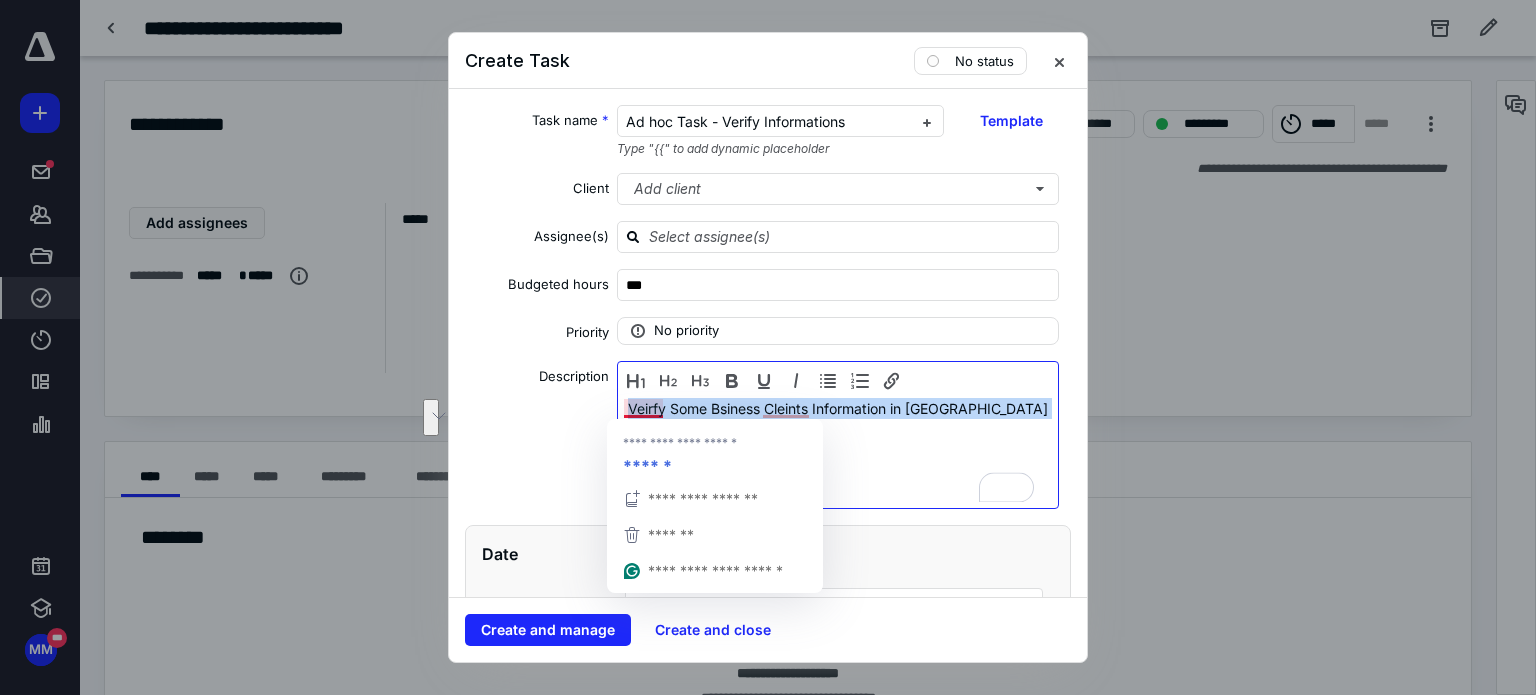 drag, startPoint x: 692, startPoint y: 426, endPoint x: 615, endPoint y: 403, distance: 80.36168 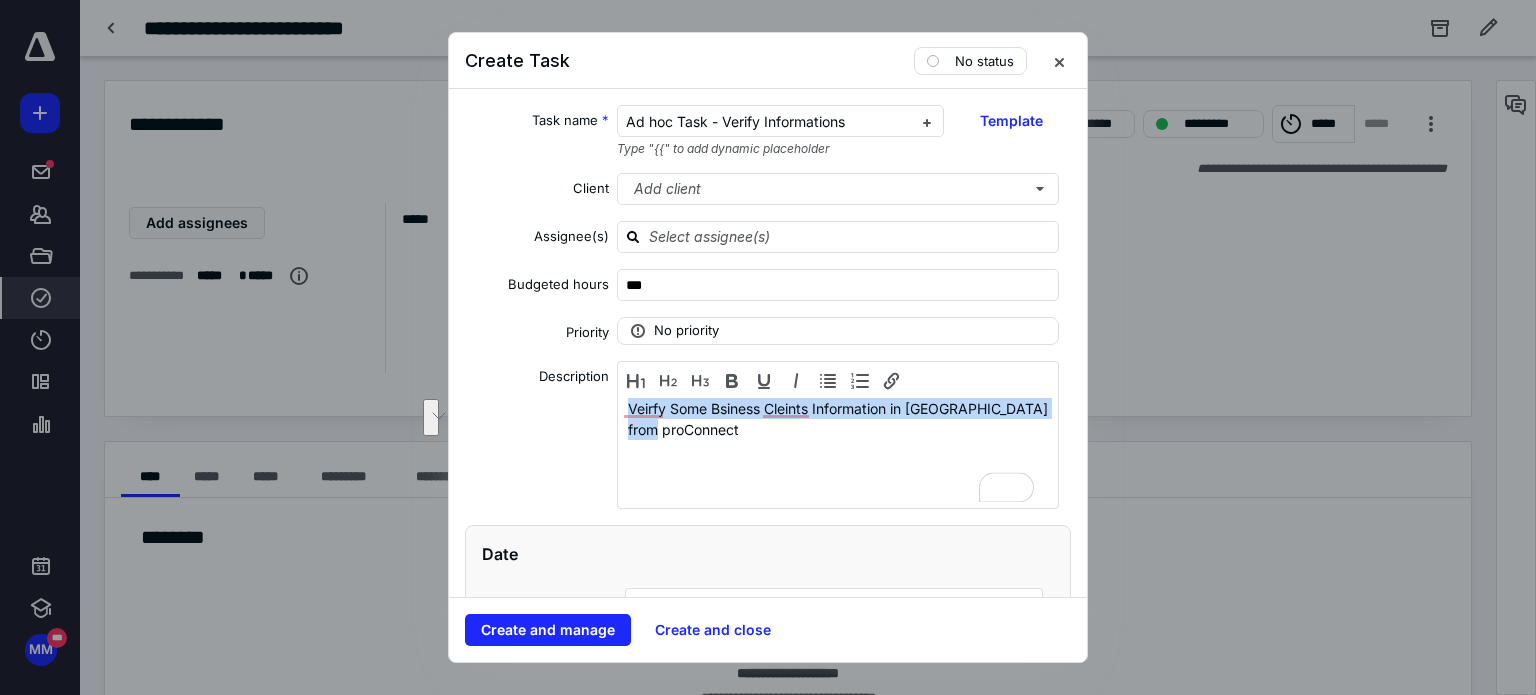 click 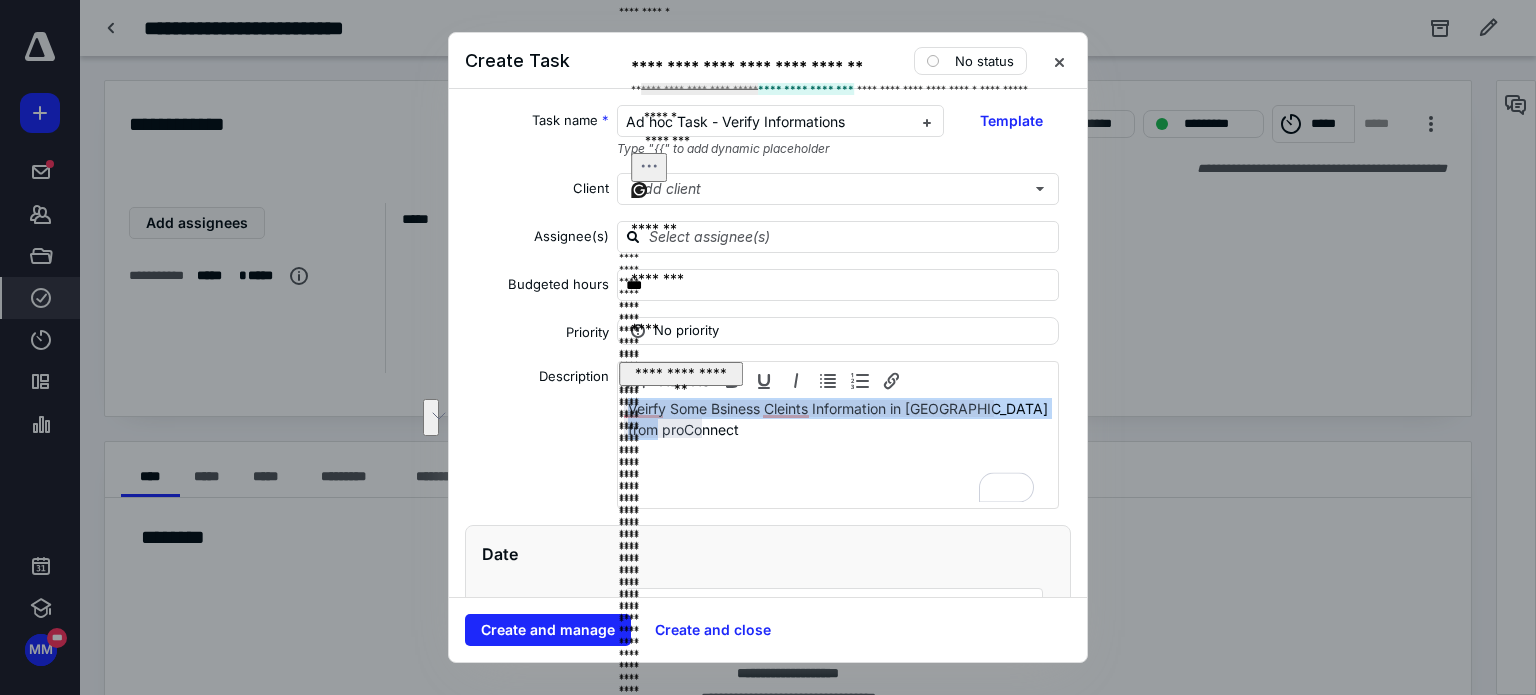 click on "******" 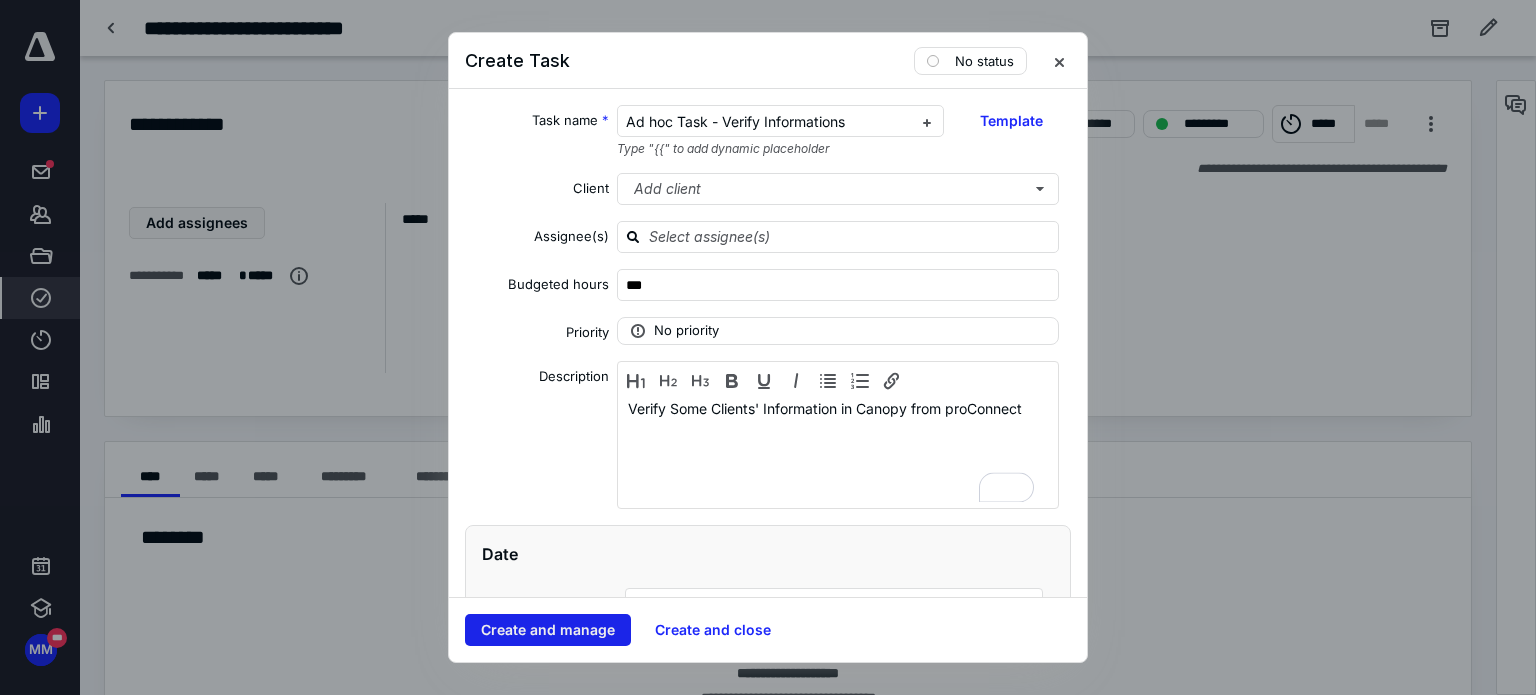 click on "Create and manage" at bounding box center (548, 630) 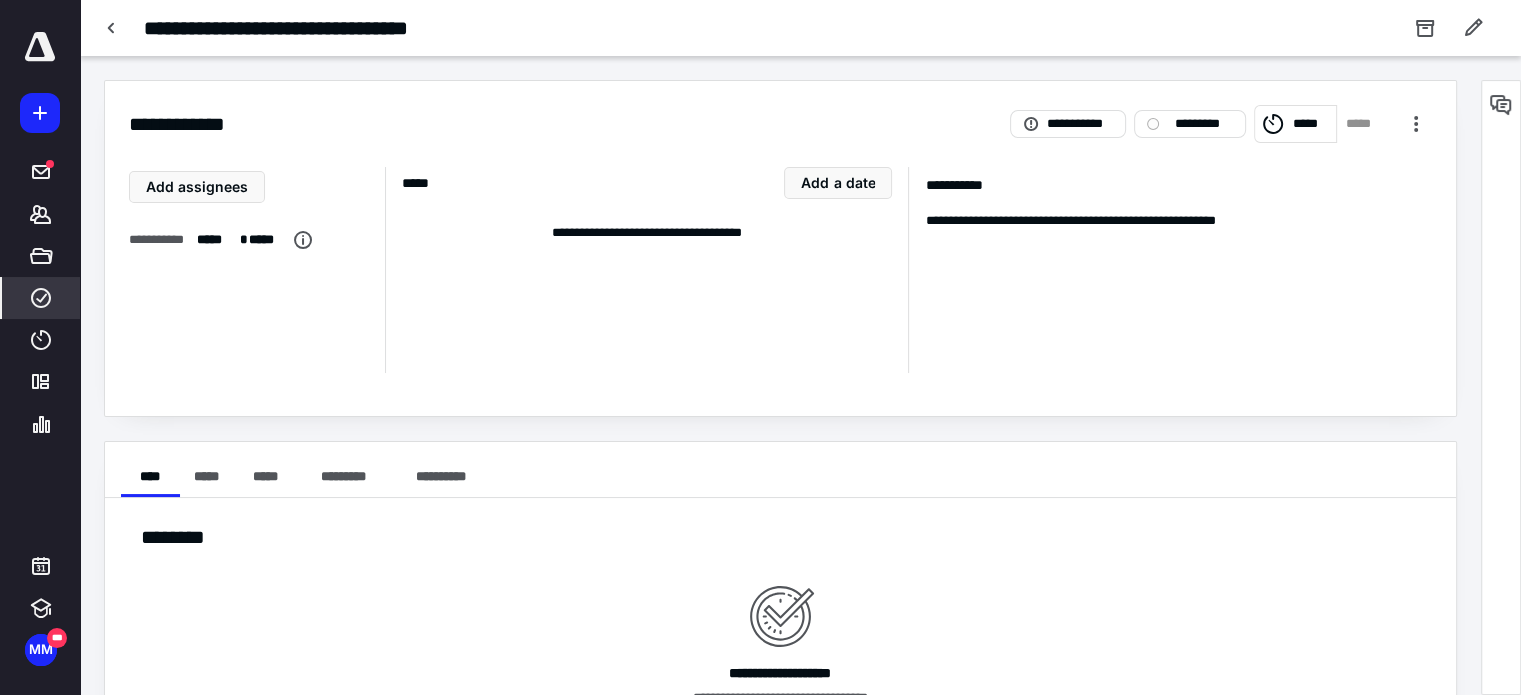 click on "*****" at bounding box center (1311, 124) 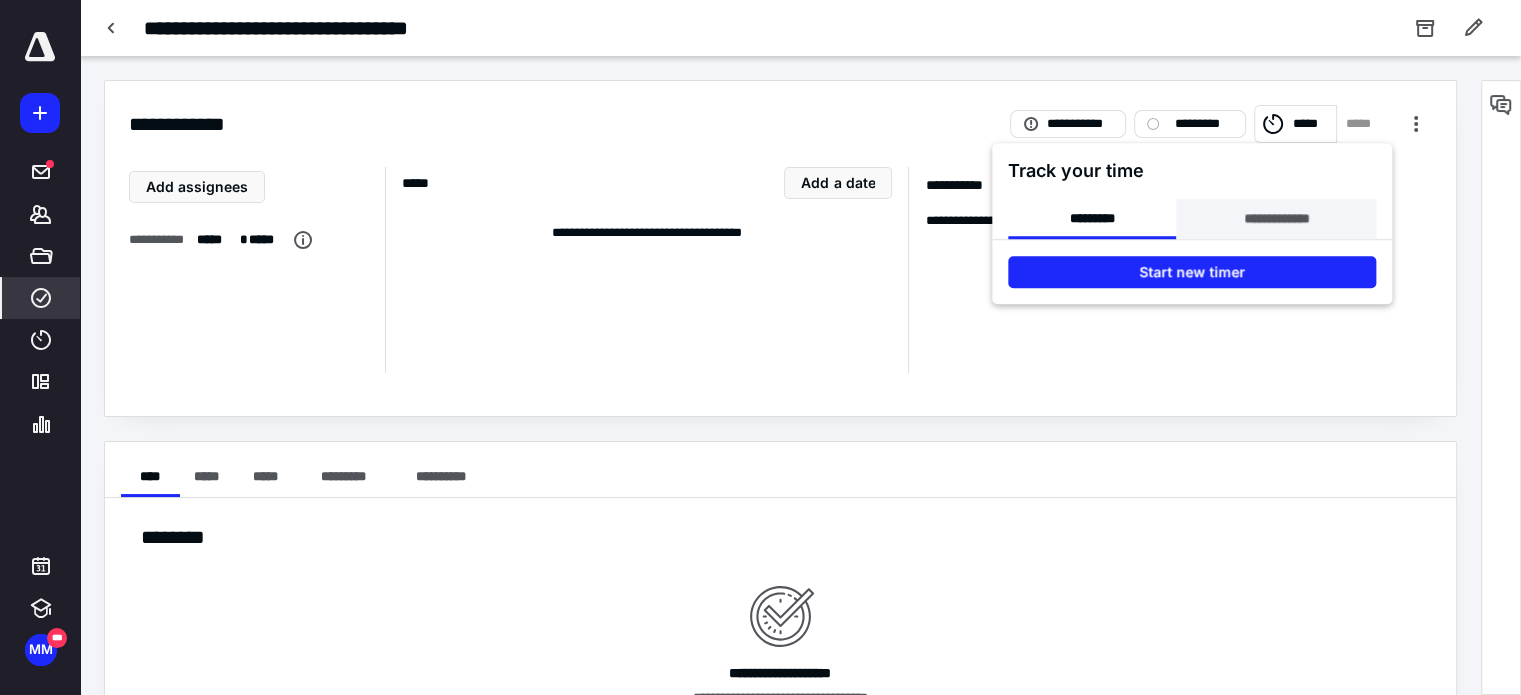 click on "**********" at bounding box center (1276, 219) 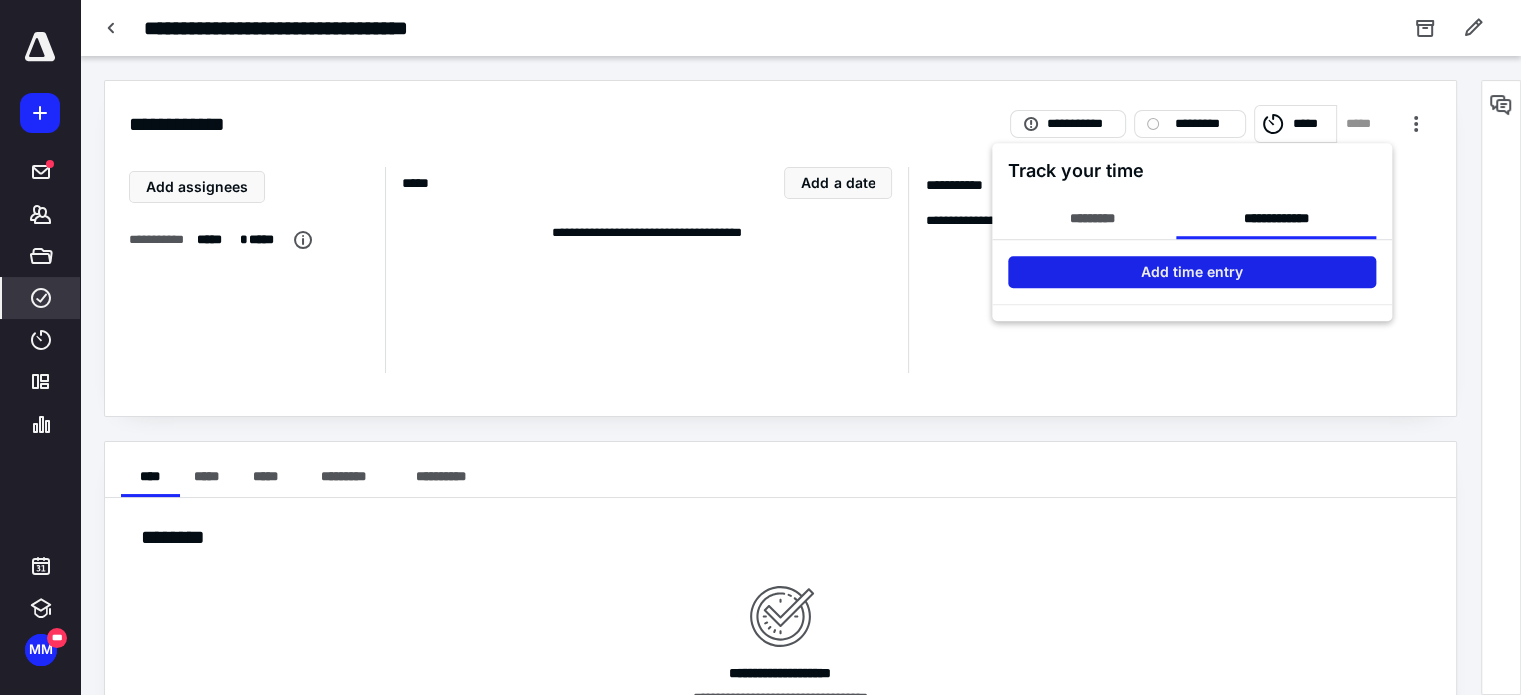 click on "Add time entry" at bounding box center (1192, 272) 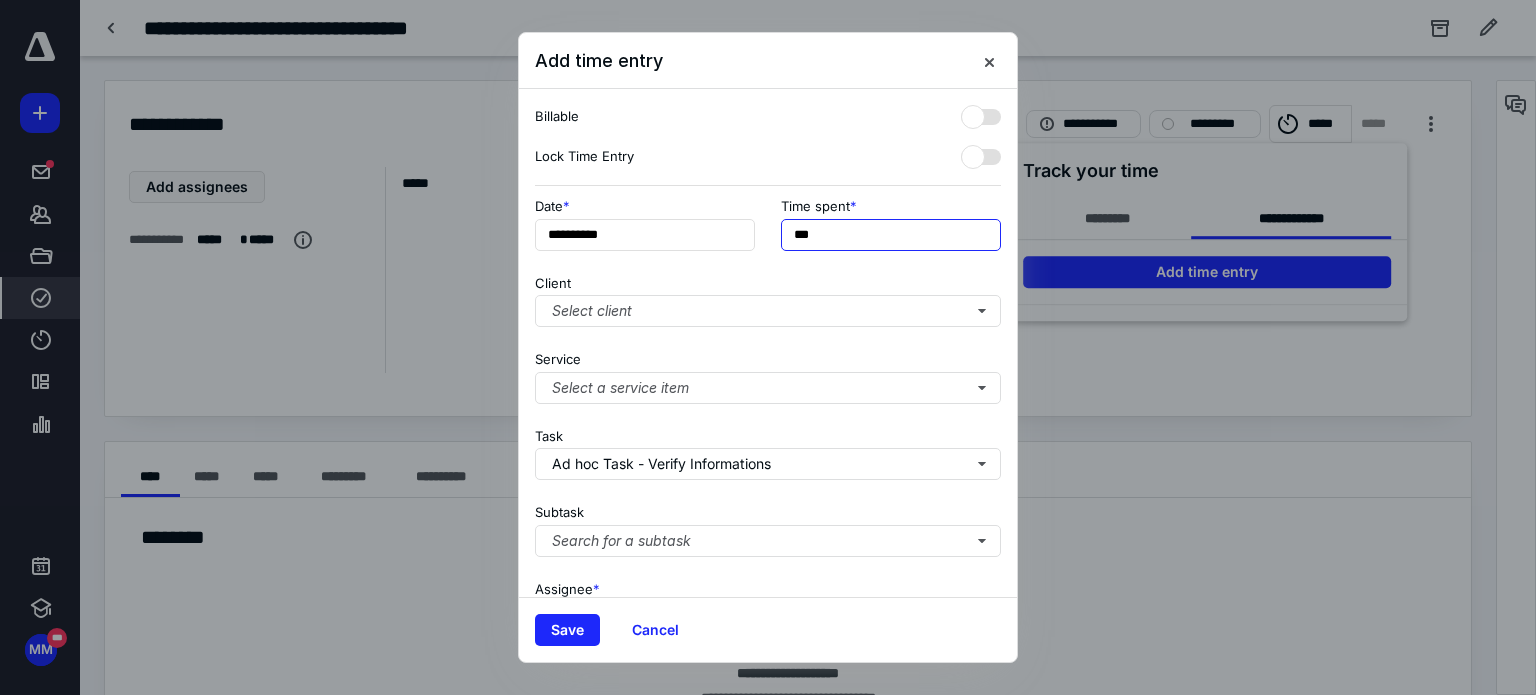 drag, startPoint x: 826, startPoint y: 240, endPoint x: 529, endPoint y: 171, distance: 304.90982 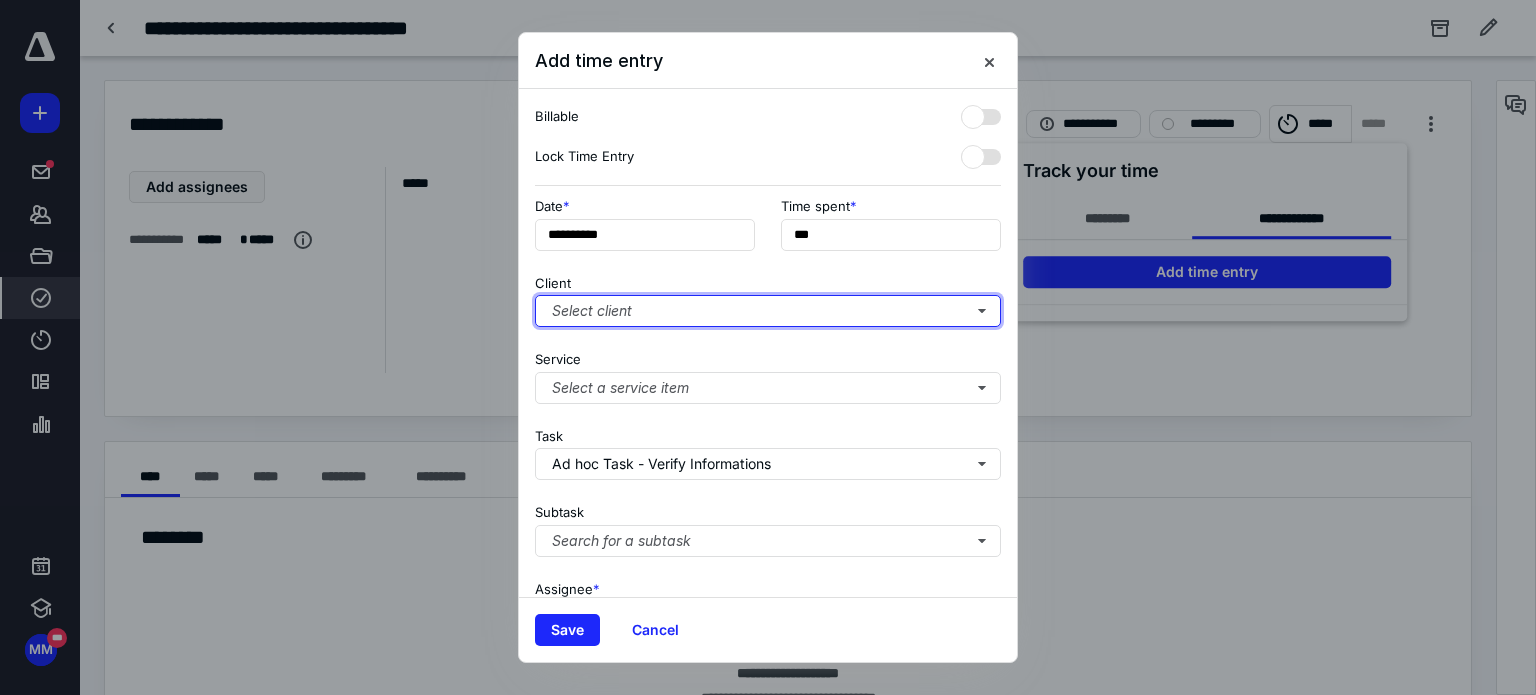 type on "******" 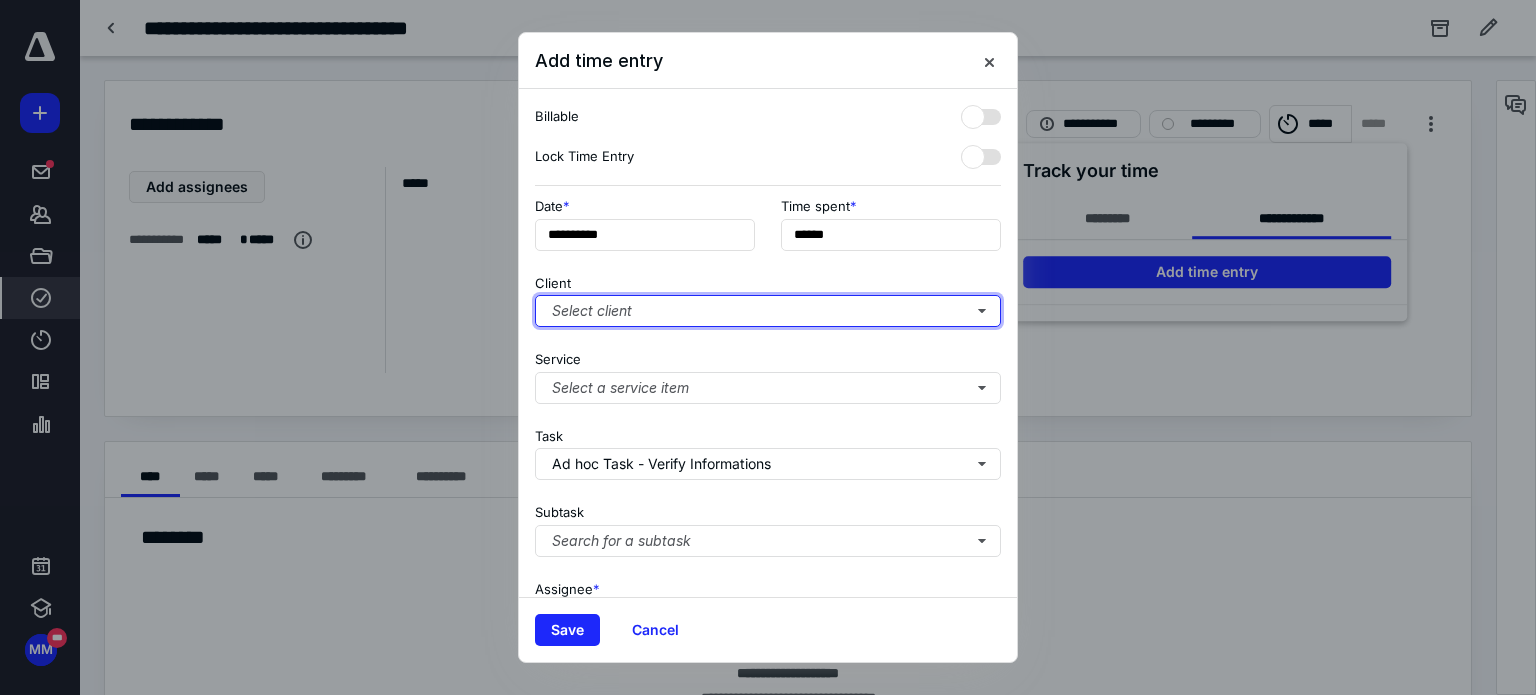 type 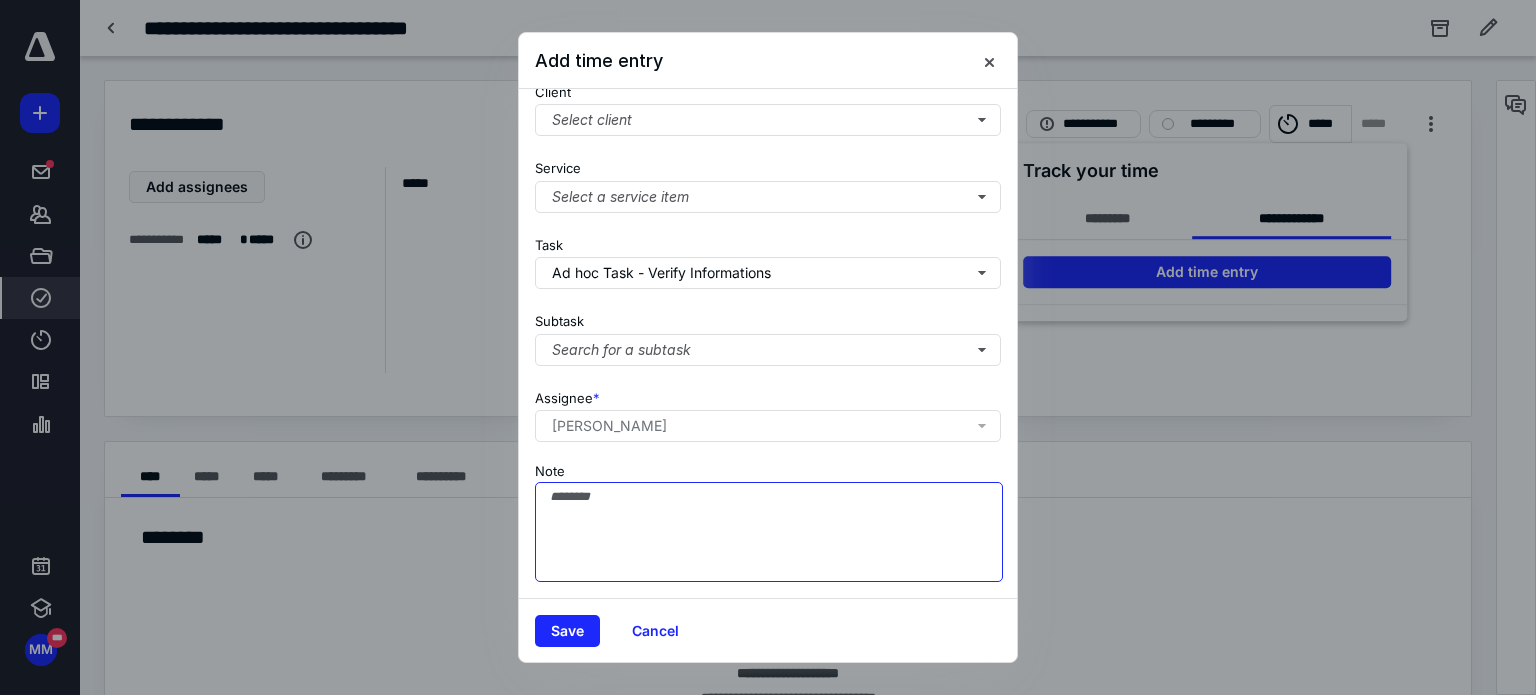 click on "Note" at bounding box center (769, 532) 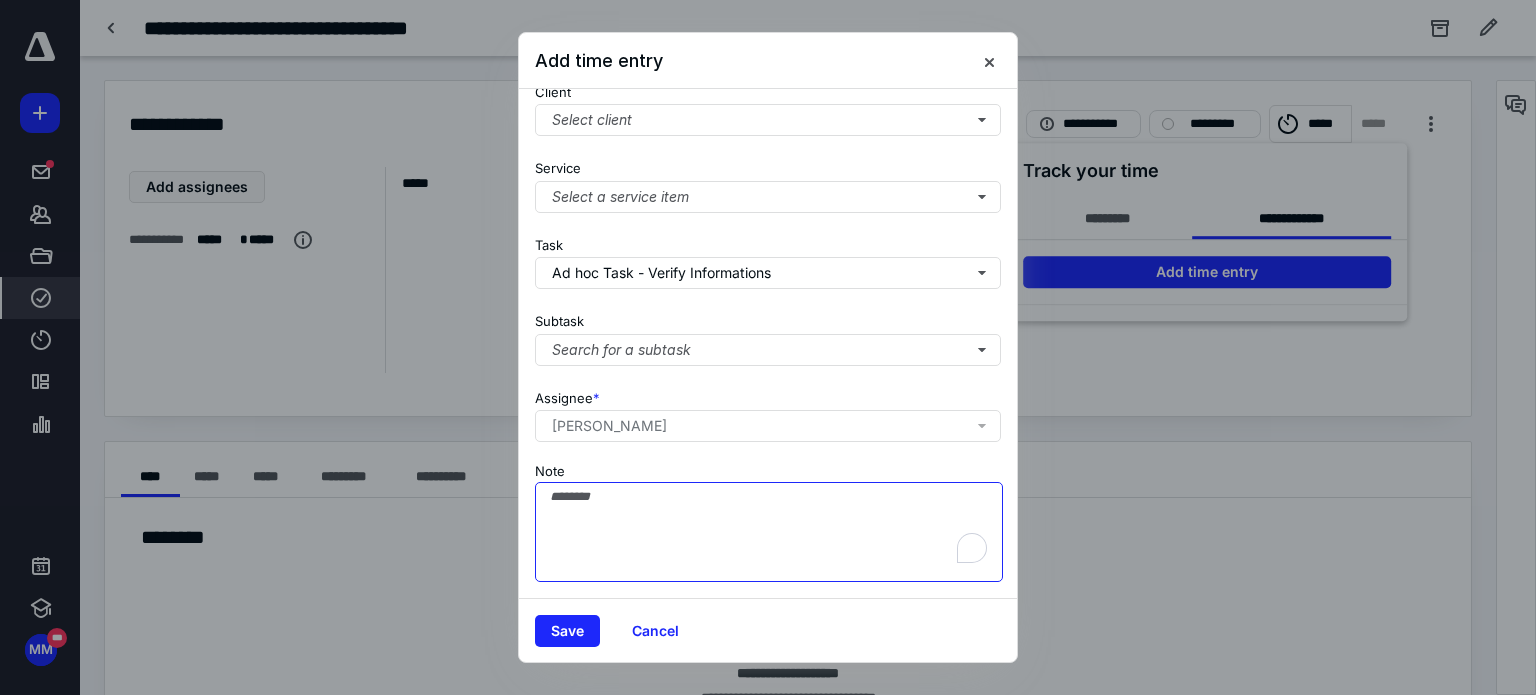 paste on "**********" 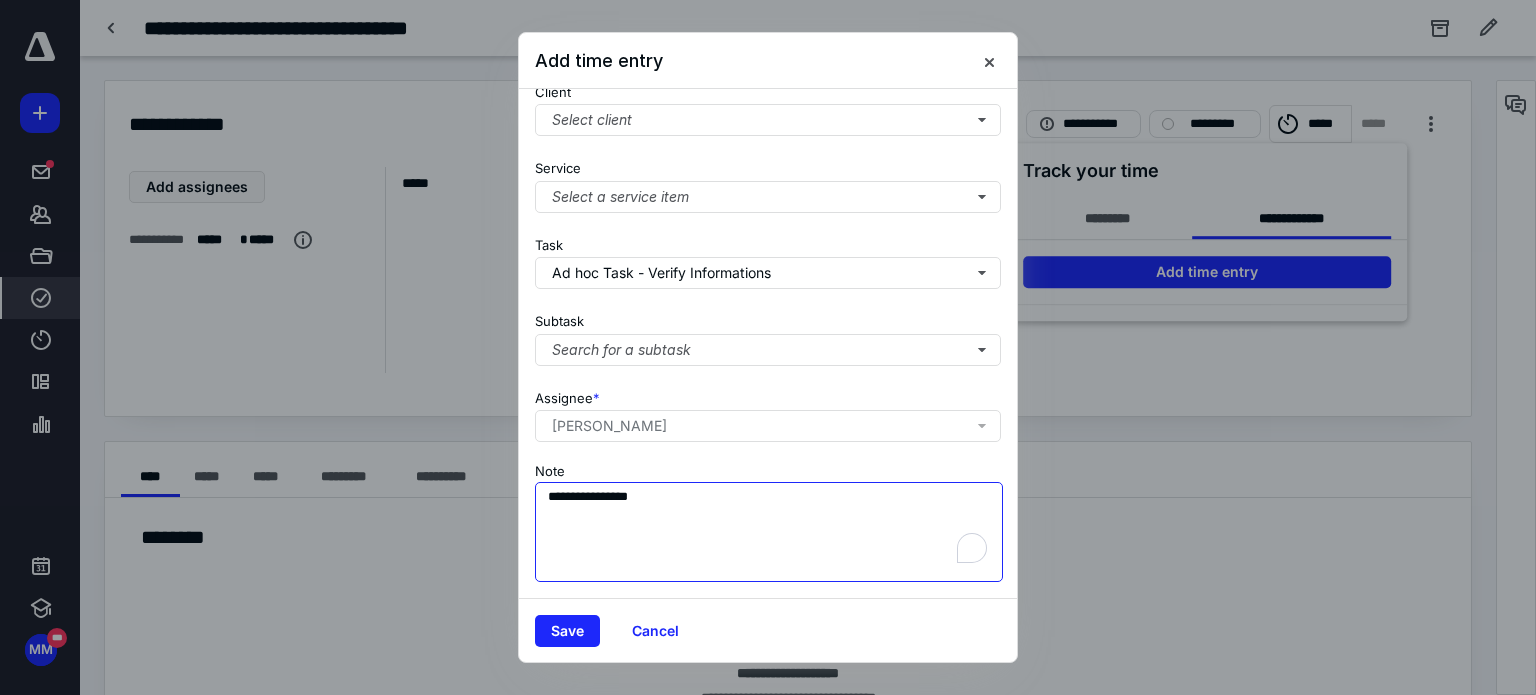 type 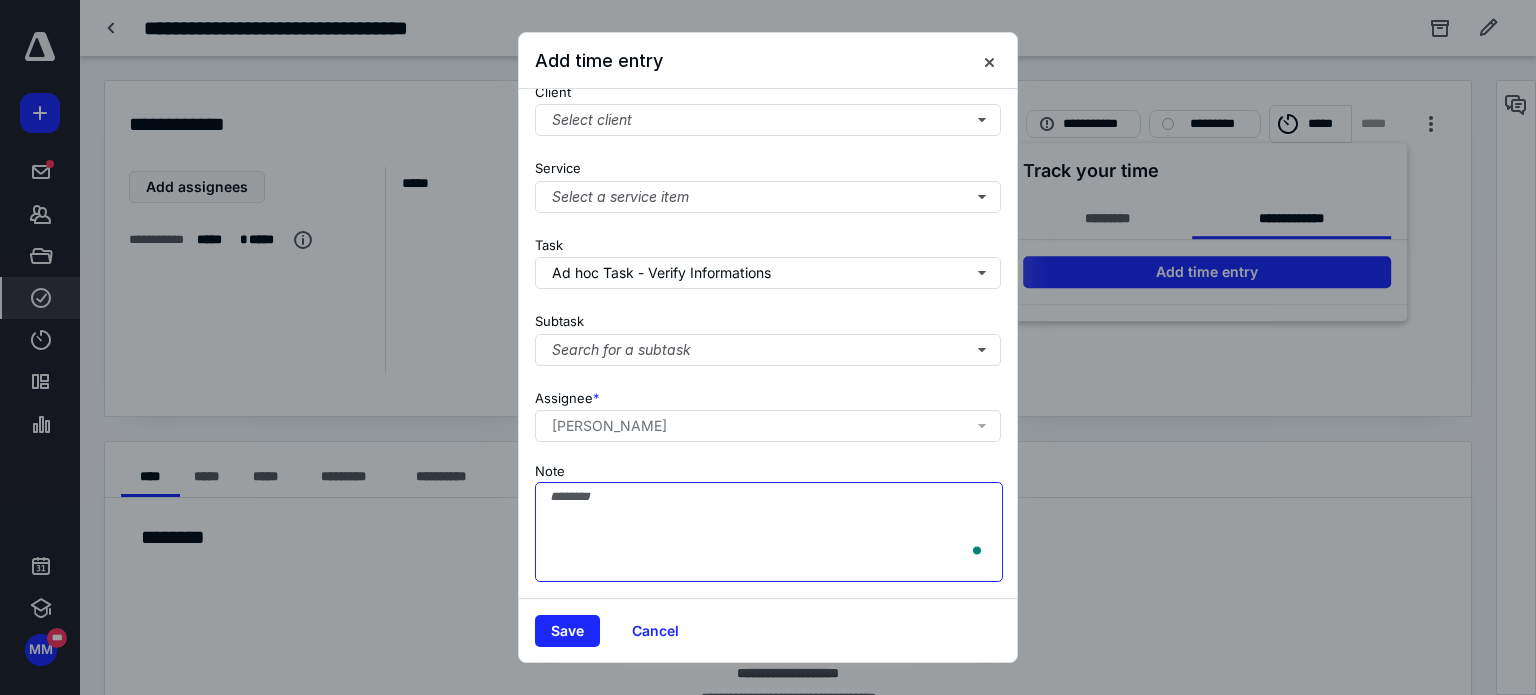 scroll, scrollTop: 63, scrollLeft: 0, axis: vertical 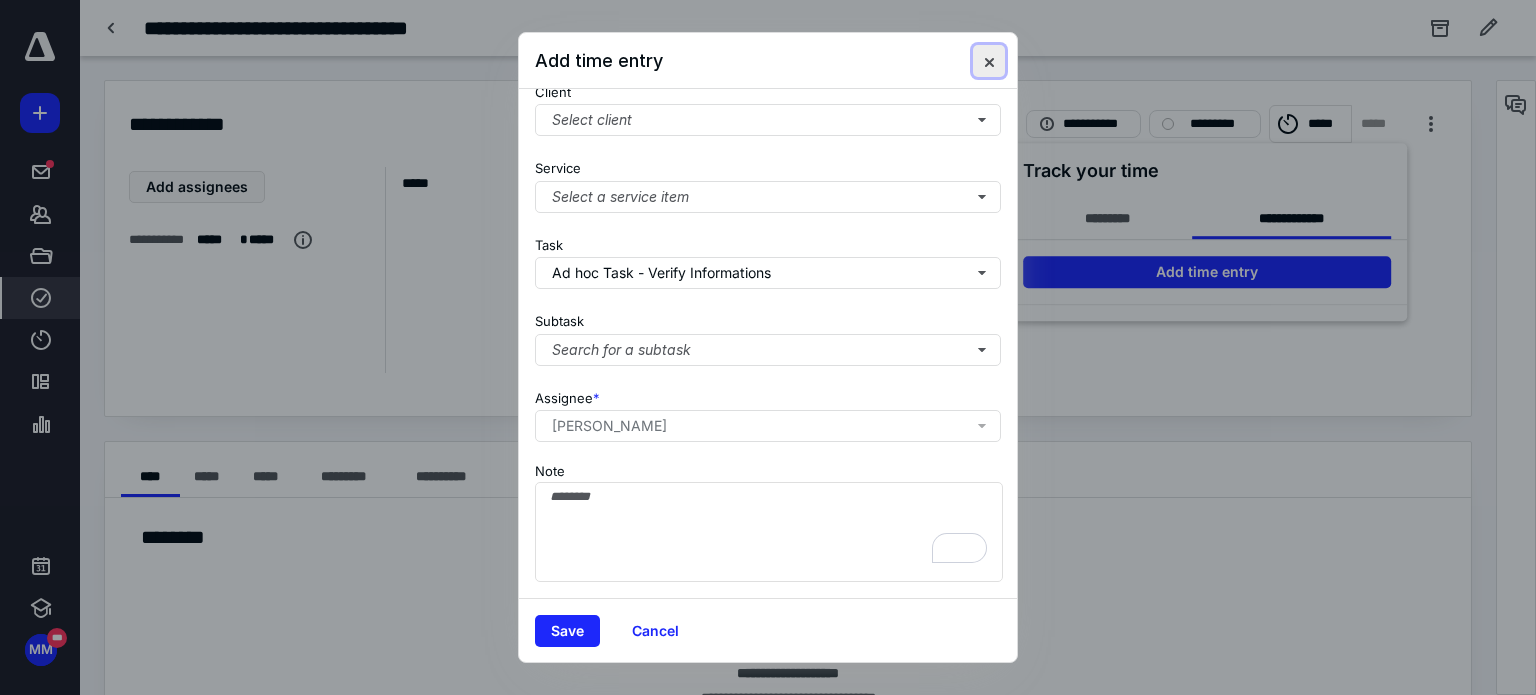 click at bounding box center (989, 61) 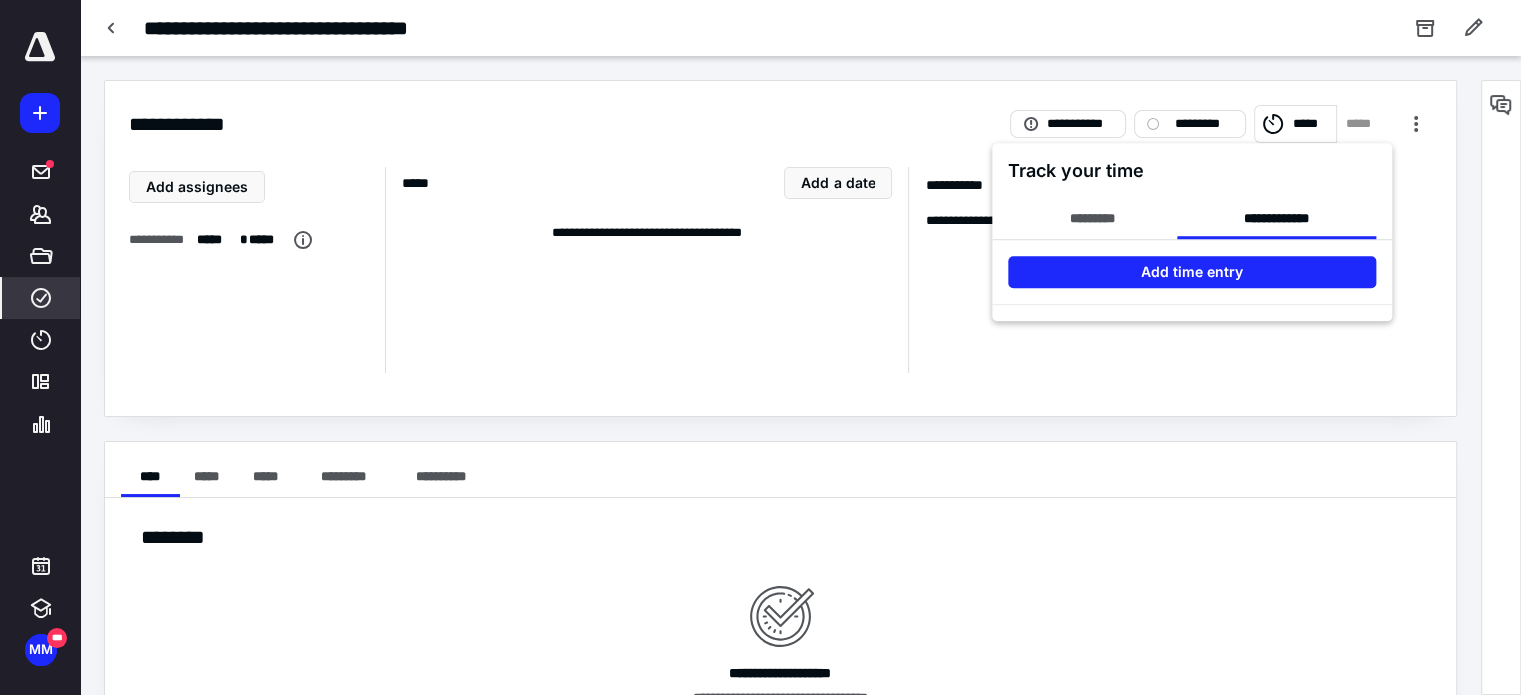 click at bounding box center (760, 347) 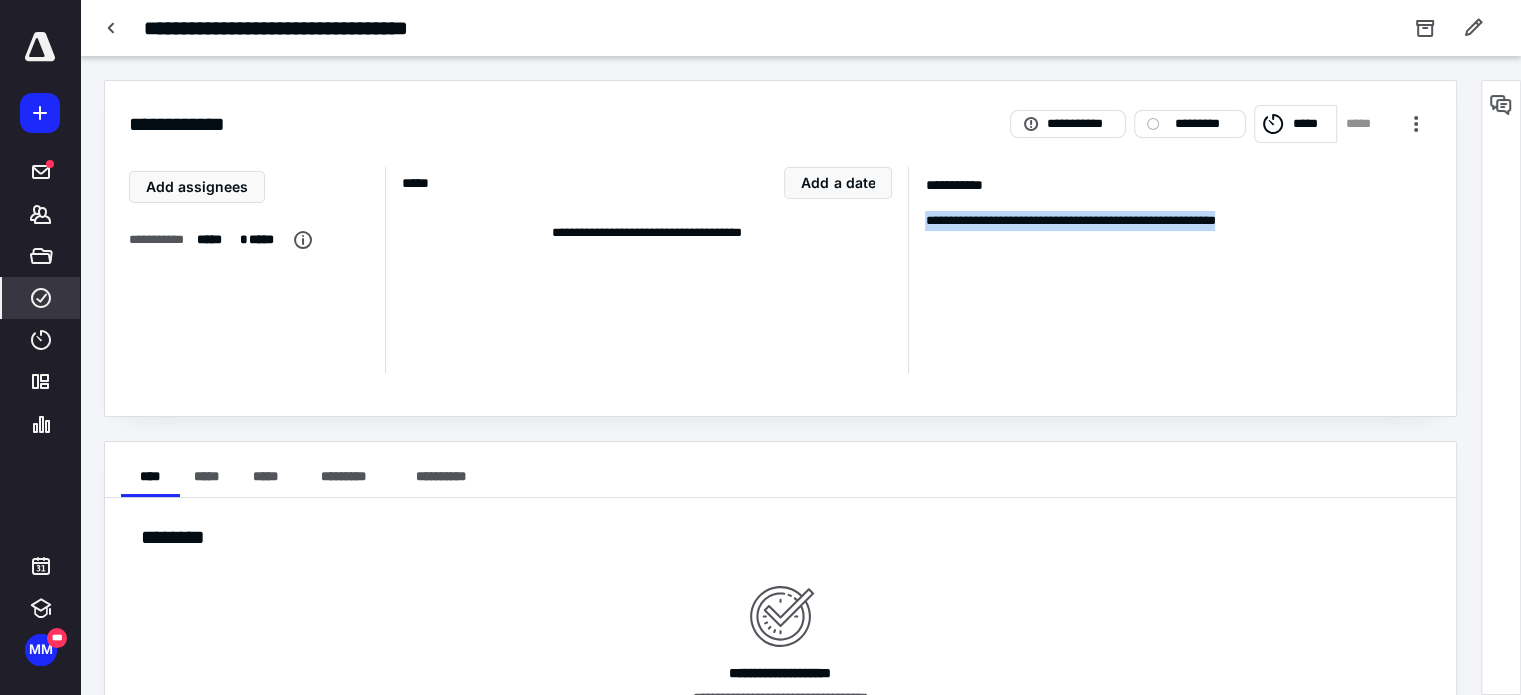 drag, startPoint x: 945, startPoint y: 218, endPoint x: 1316, endPoint y: 216, distance: 371.0054 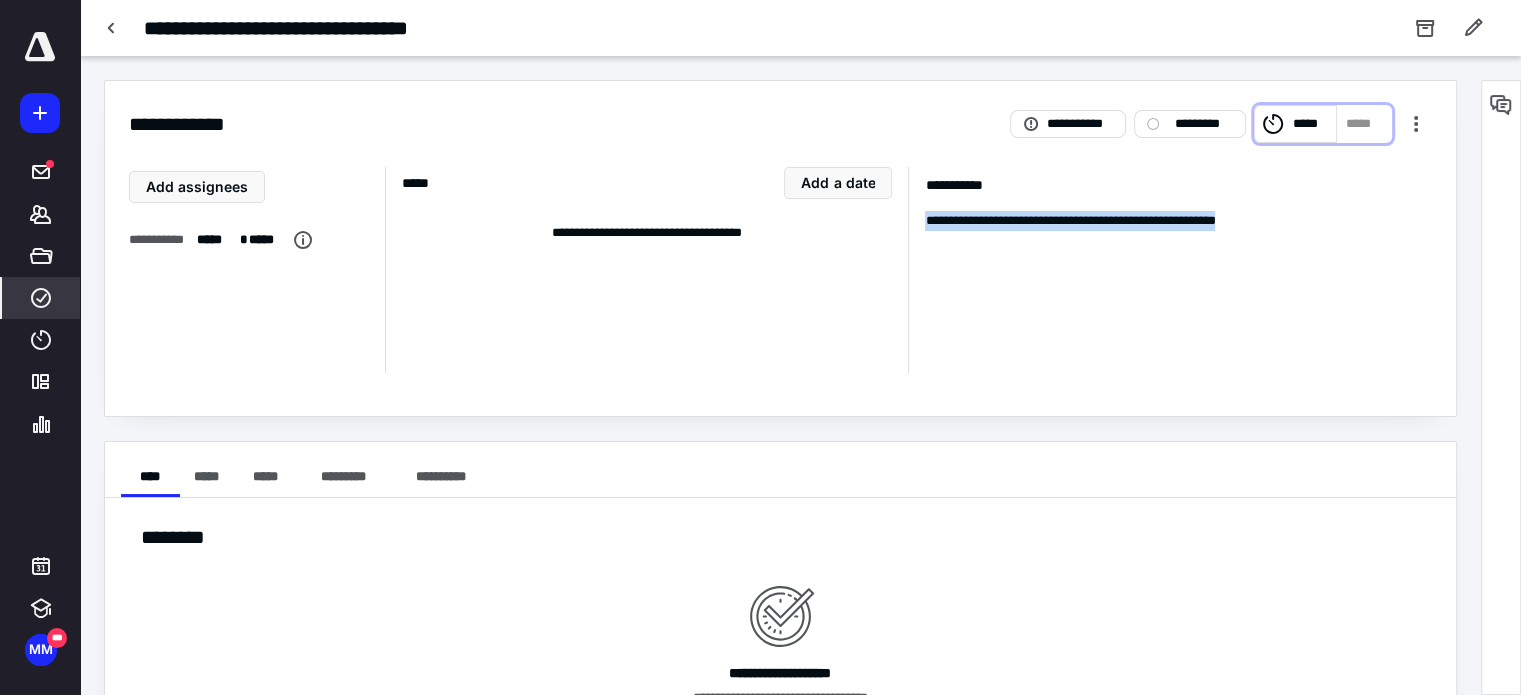 click on "*****" at bounding box center (1311, 124) 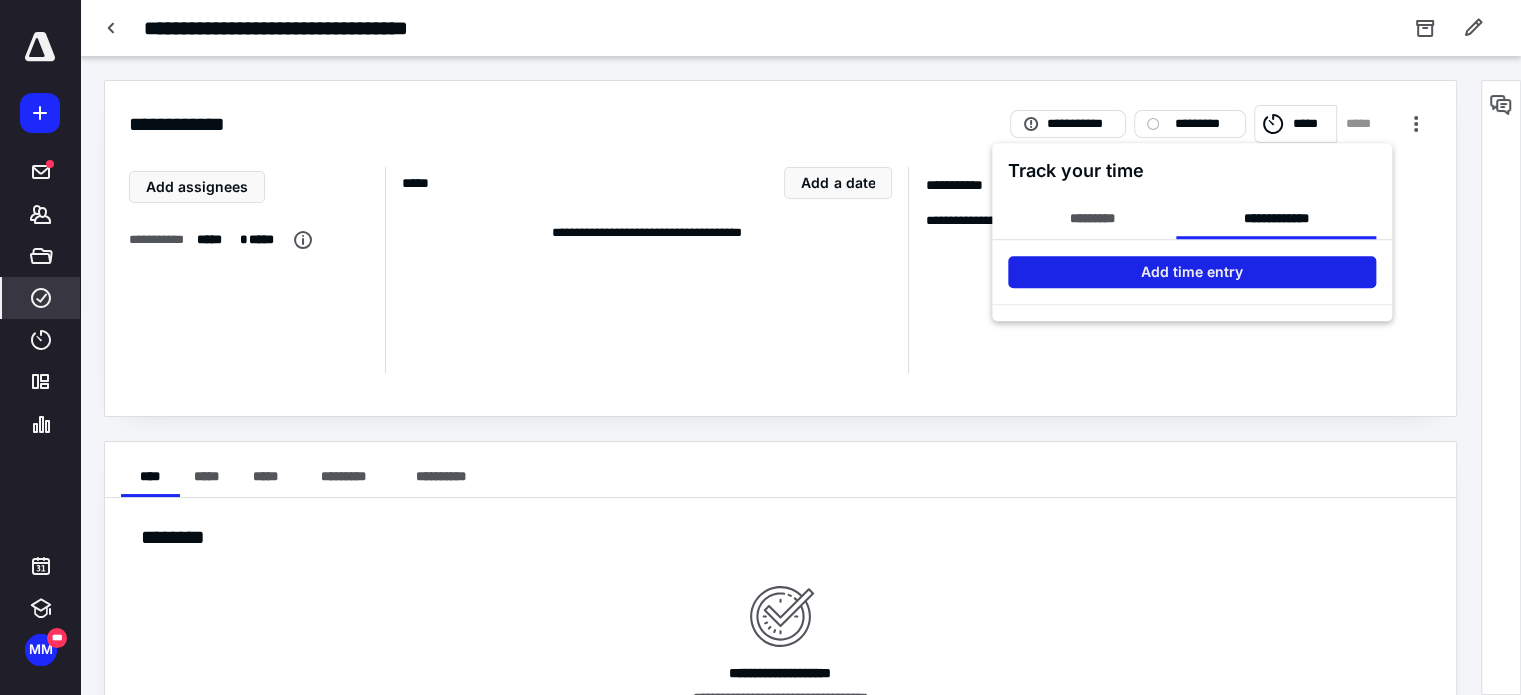 click on "Add time entry" at bounding box center (1192, 272) 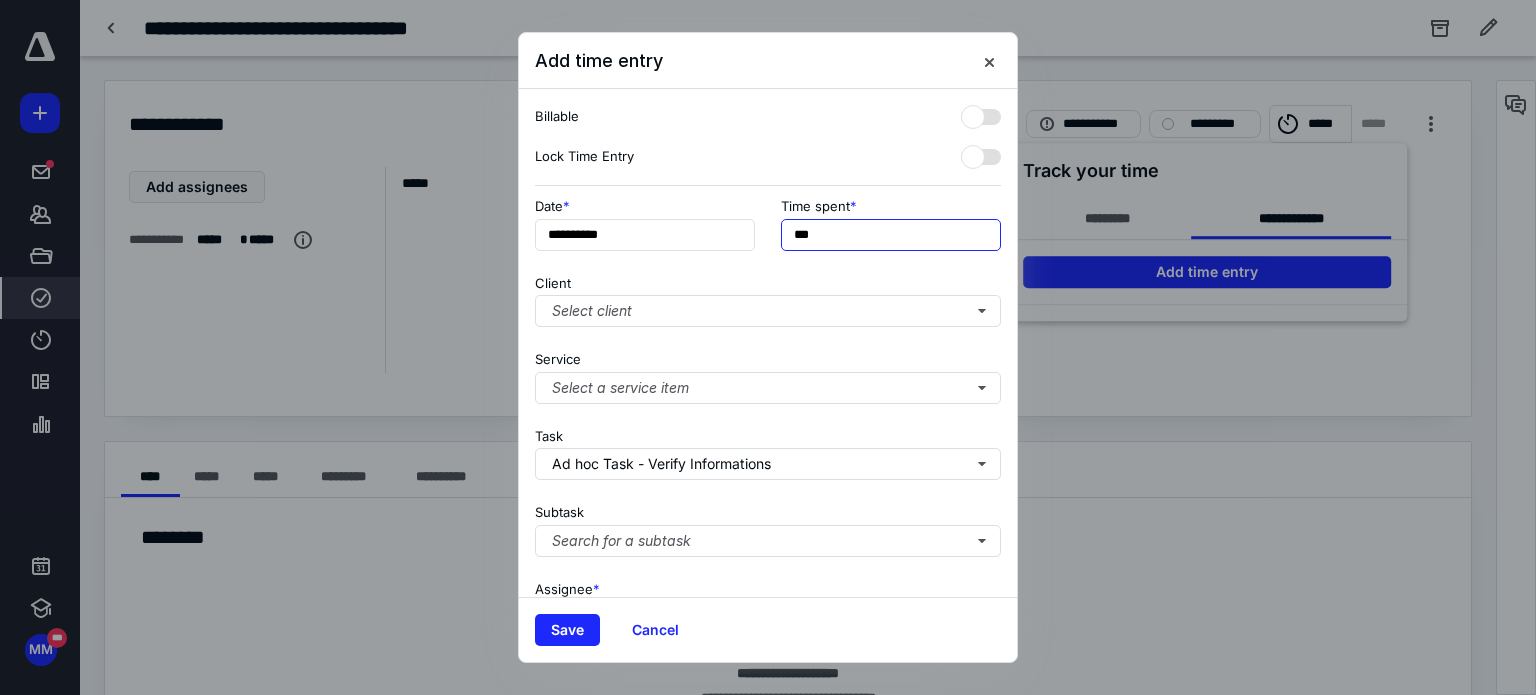 drag, startPoint x: 872, startPoint y: 240, endPoint x: 466, endPoint y: 161, distance: 413.61456 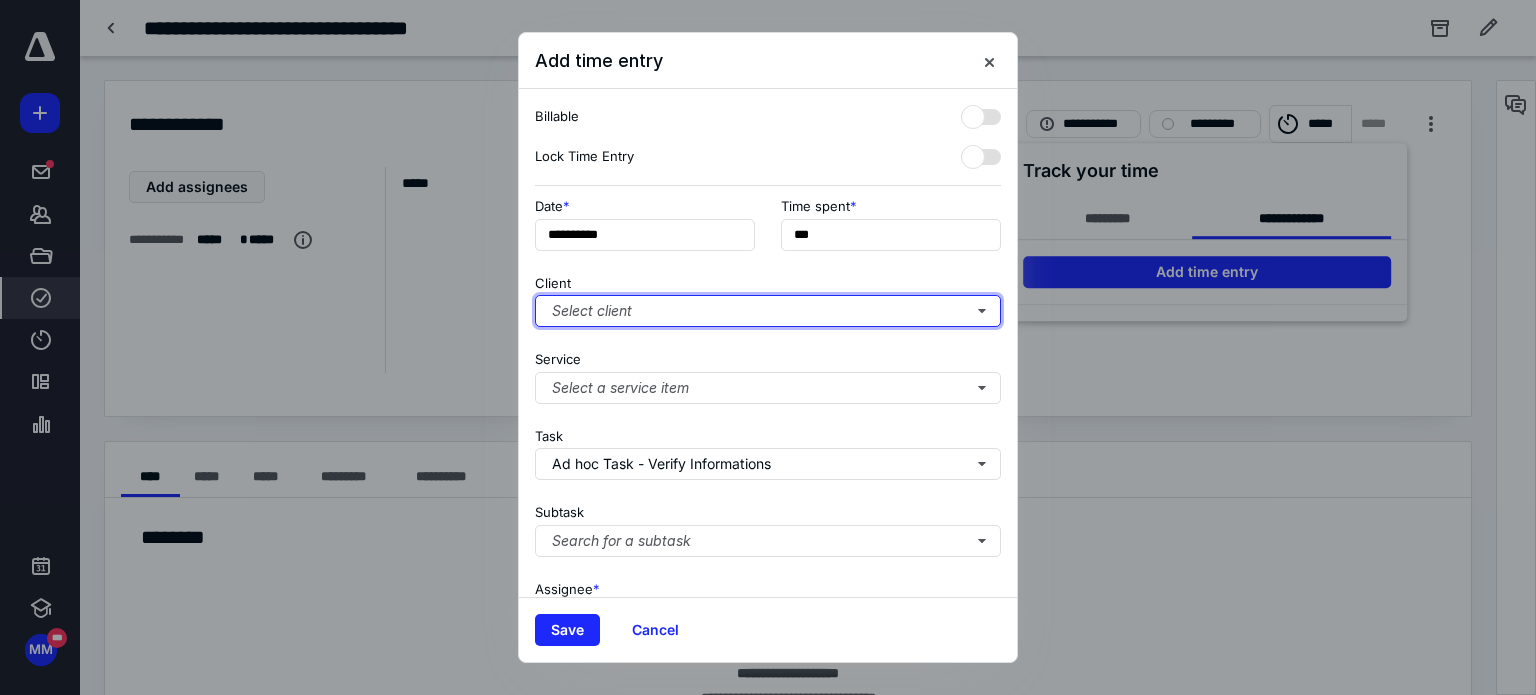 type on "******" 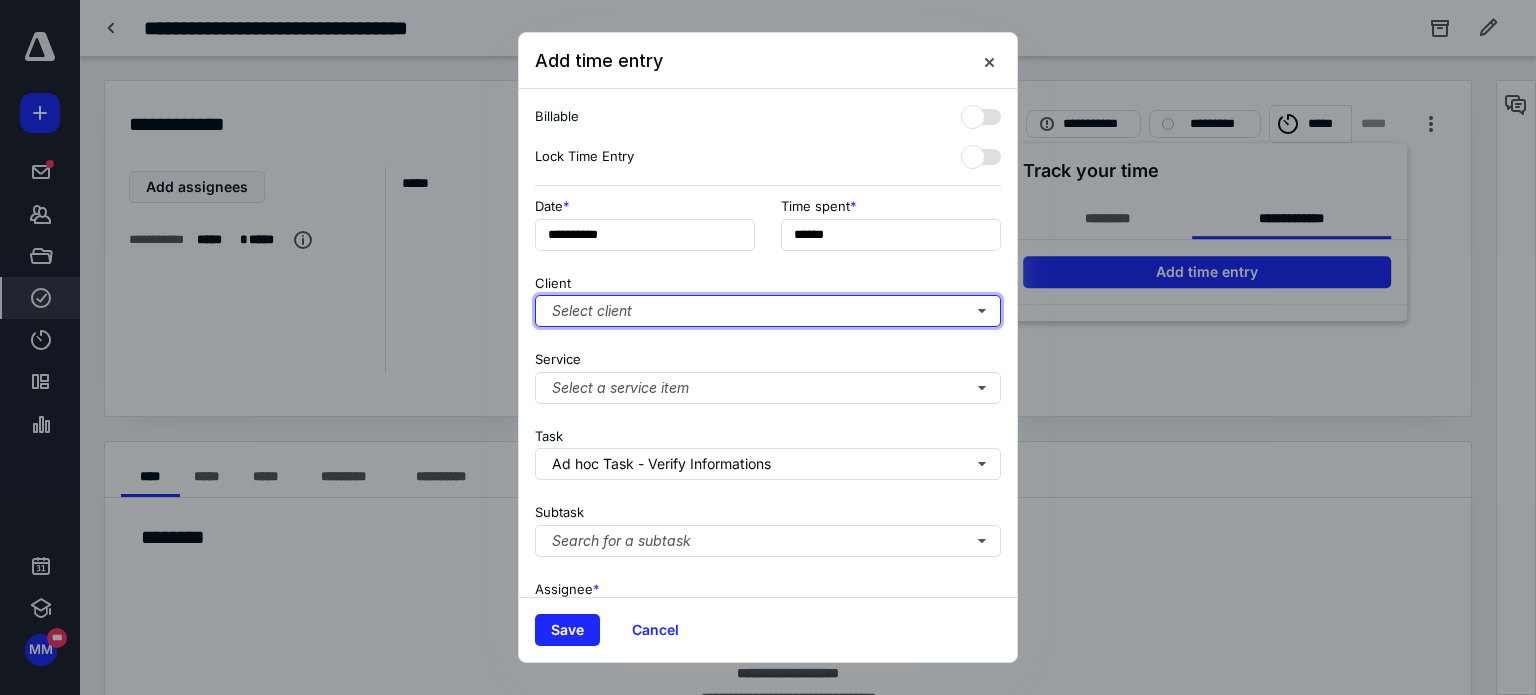 type 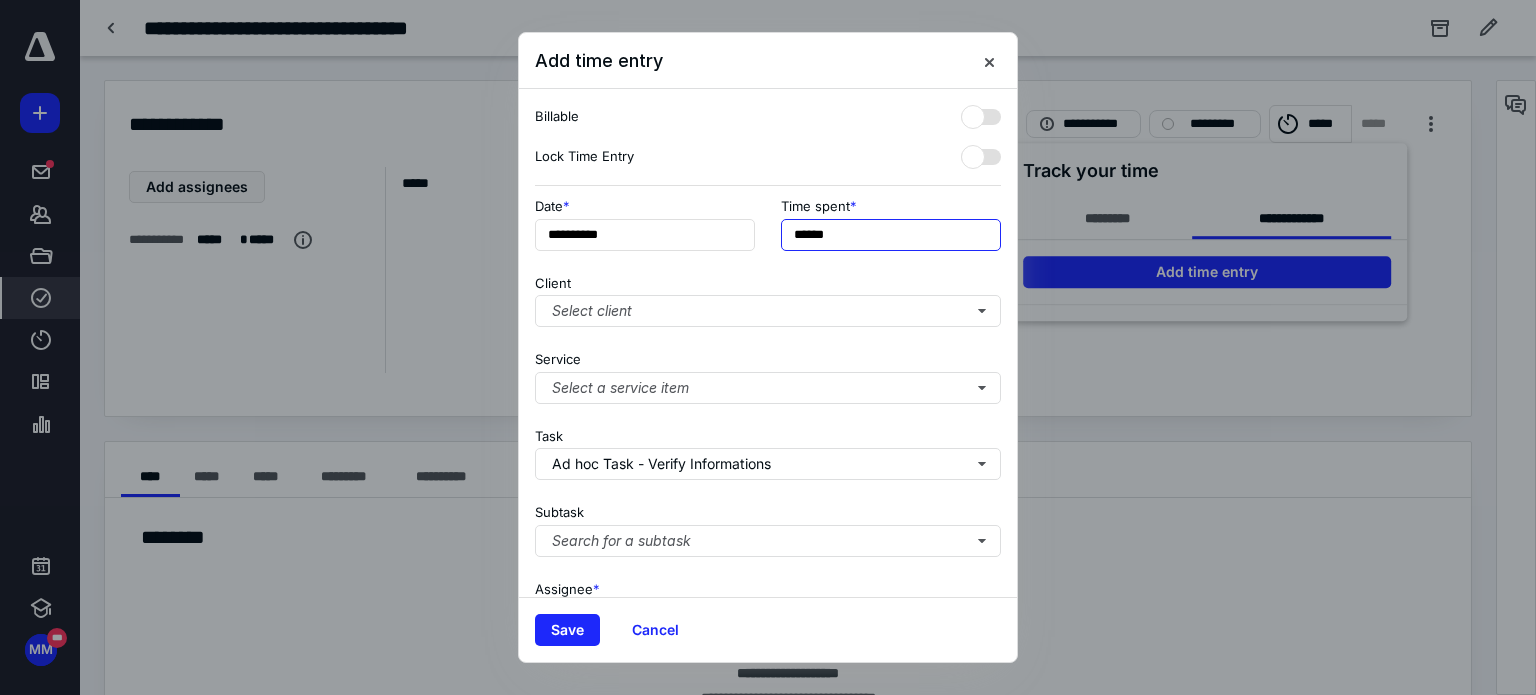 drag, startPoint x: 800, startPoint y: 227, endPoint x: 704, endPoint y: 196, distance: 100.88112 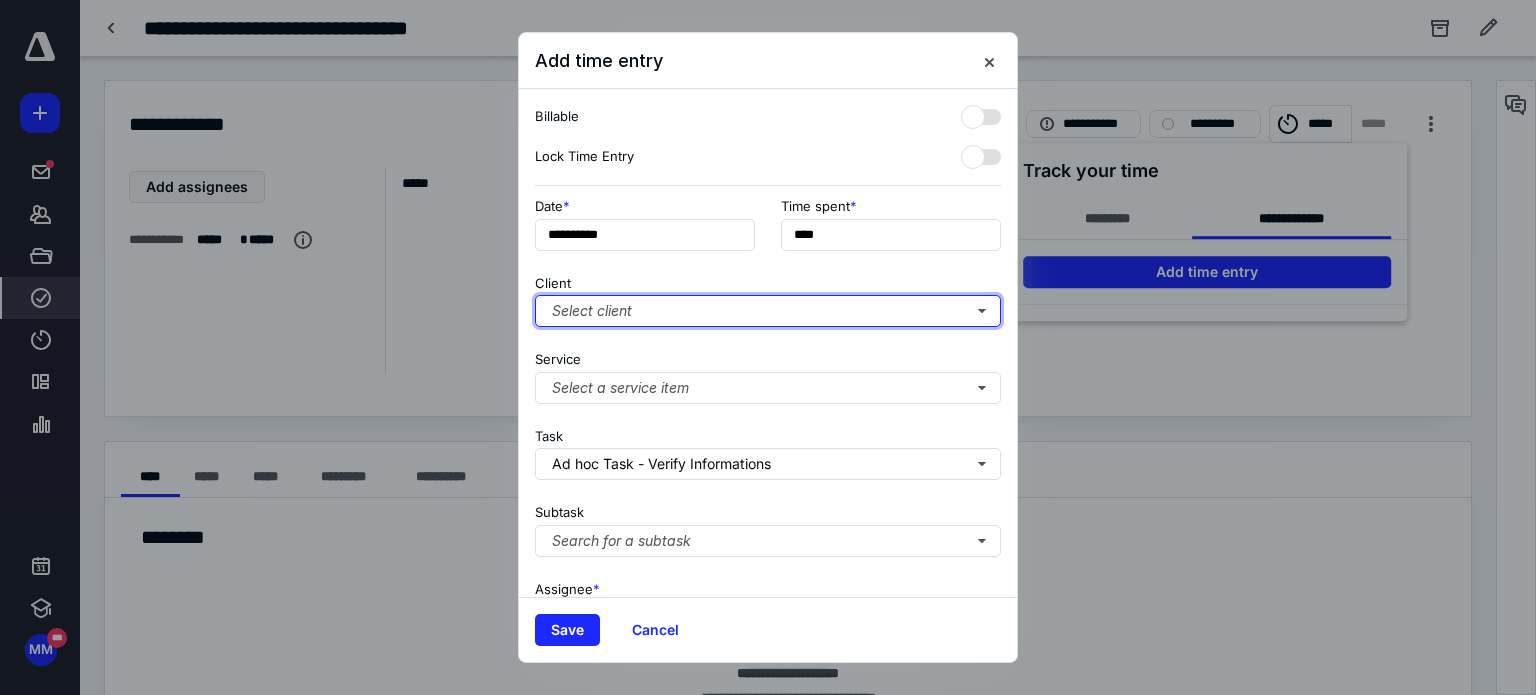 type on "**********" 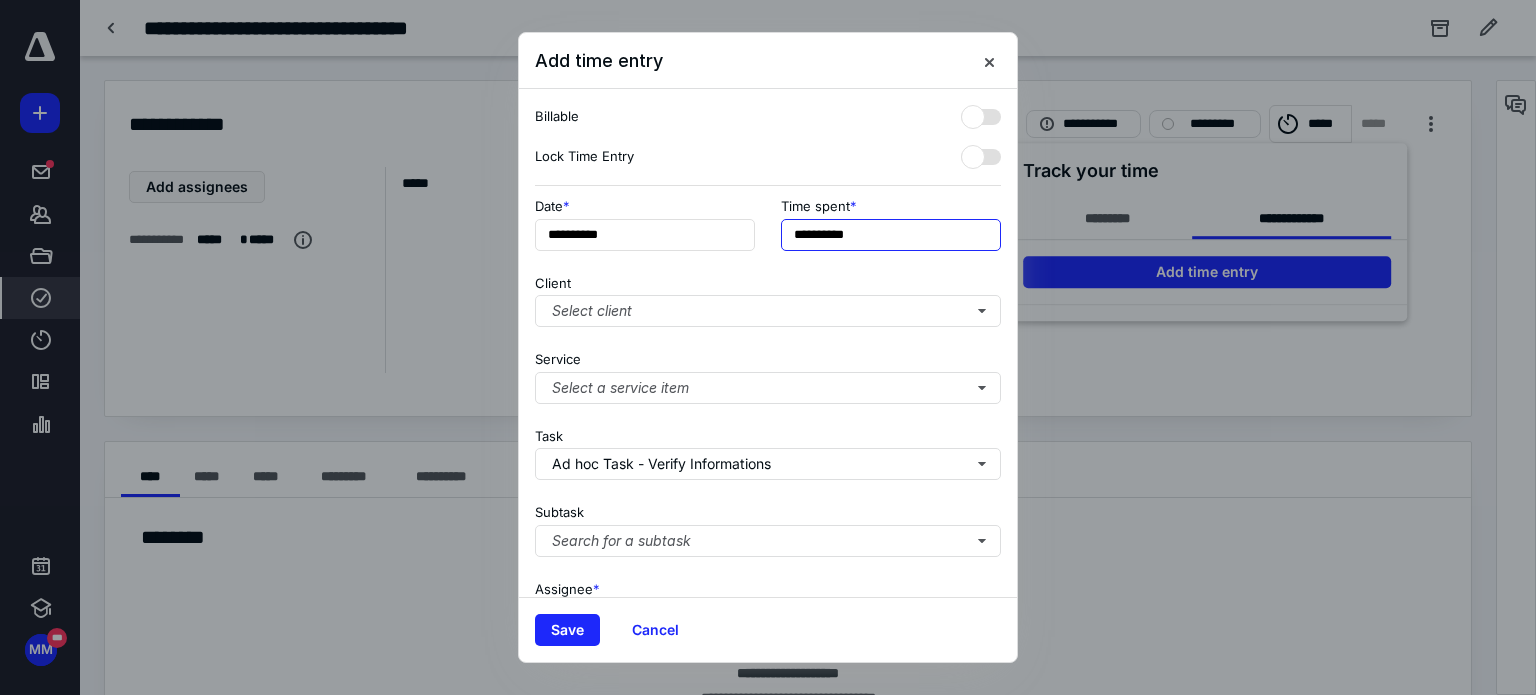 drag, startPoint x: 922, startPoint y: 236, endPoint x: 601, endPoint y: 164, distance: 328.97568 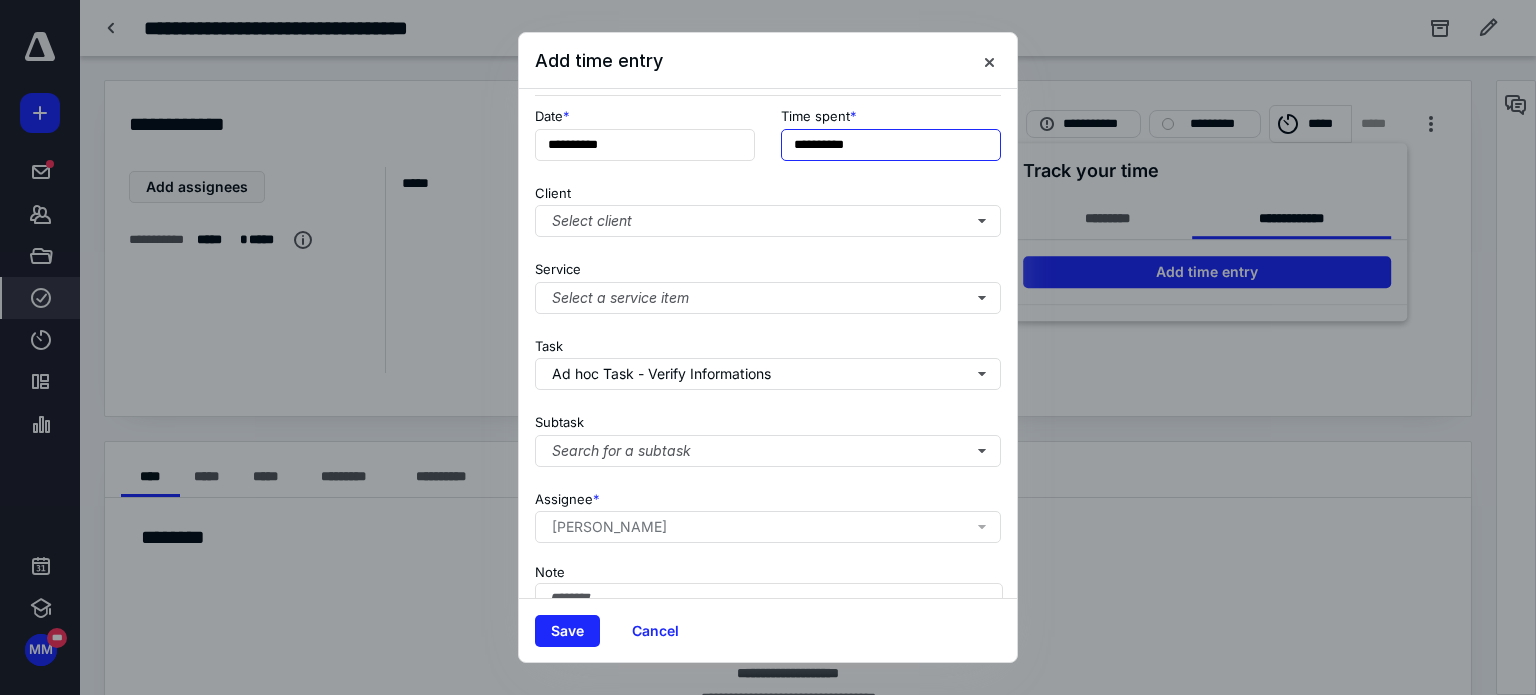 scroll, scrollTop: 205, scrollLeft: 0, axis: vertical 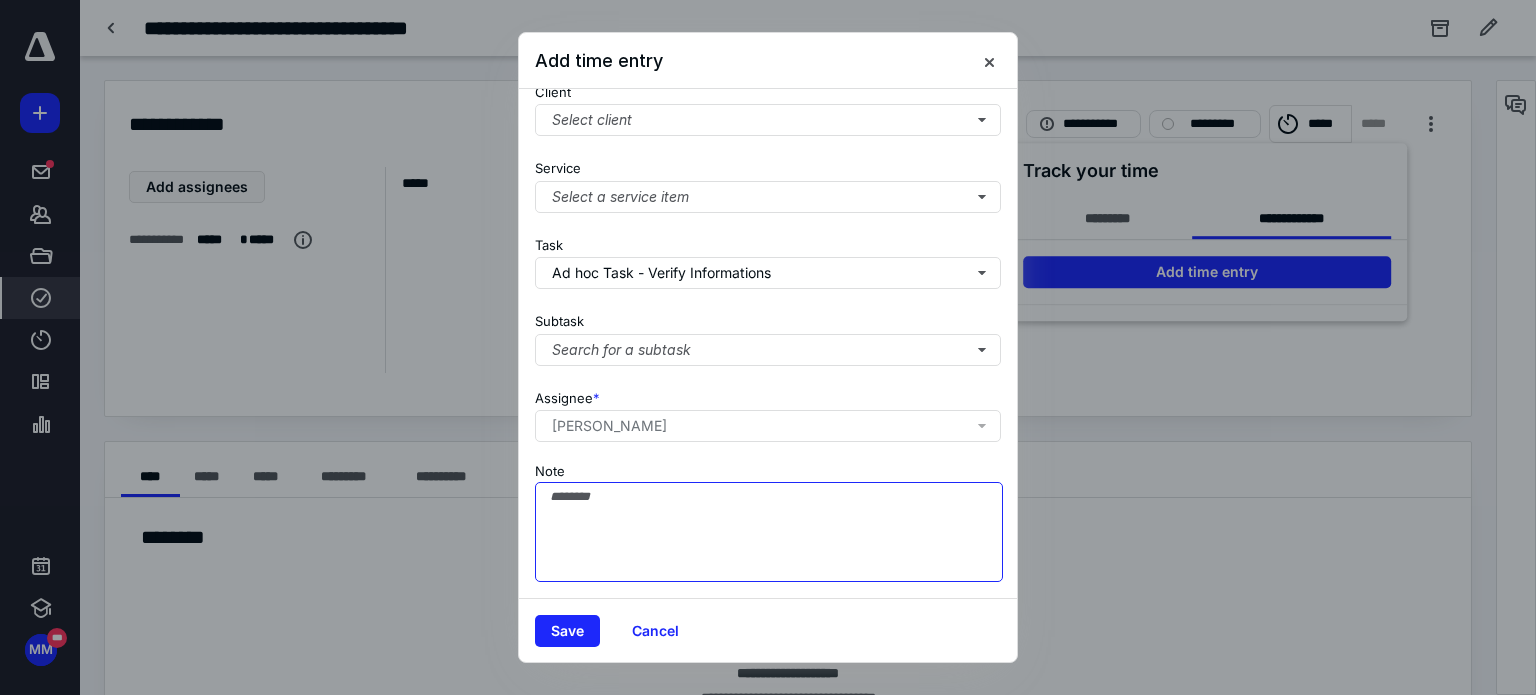 click on "Note" at bounding box center [769, 532] 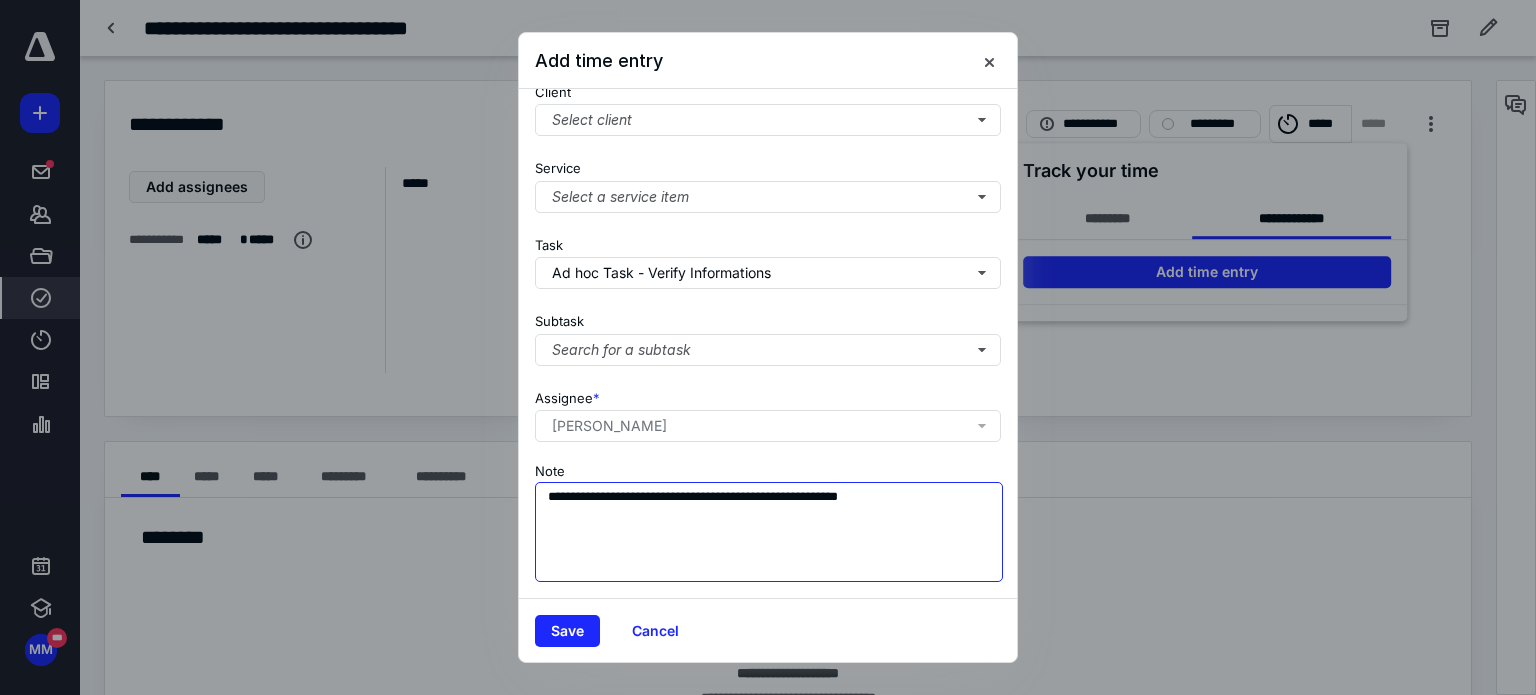 scroll, scrollTop: 205, scrollLeft: 0, axis: vertical 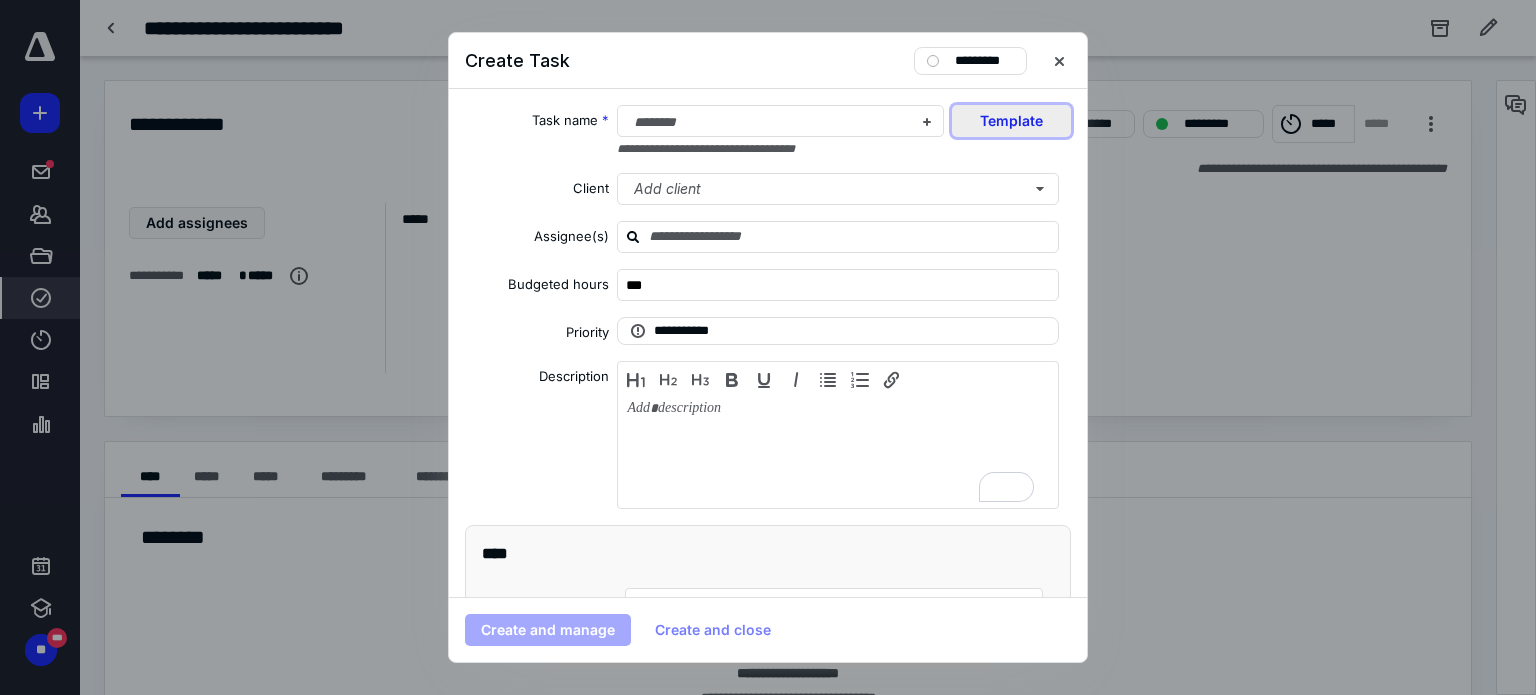 click on "Template" at bounding box center (1011, 121) 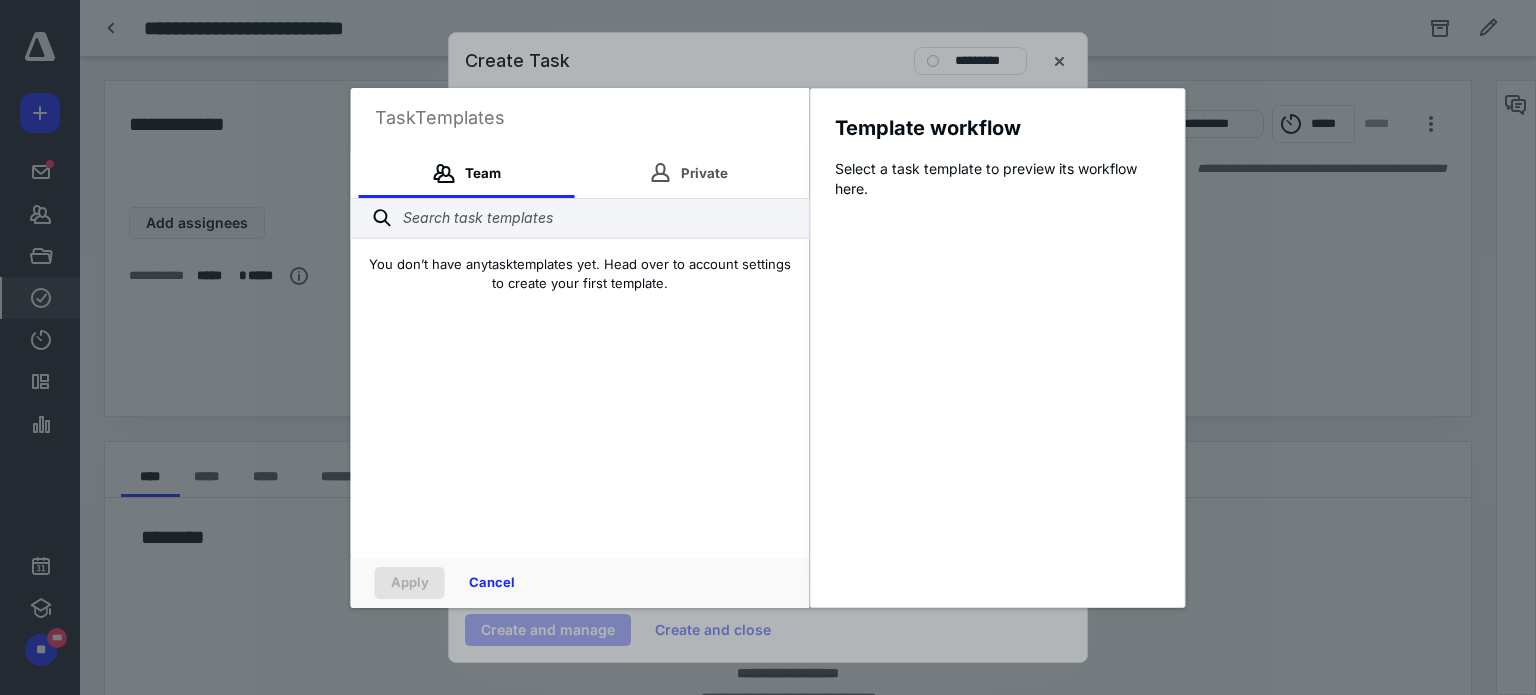 type 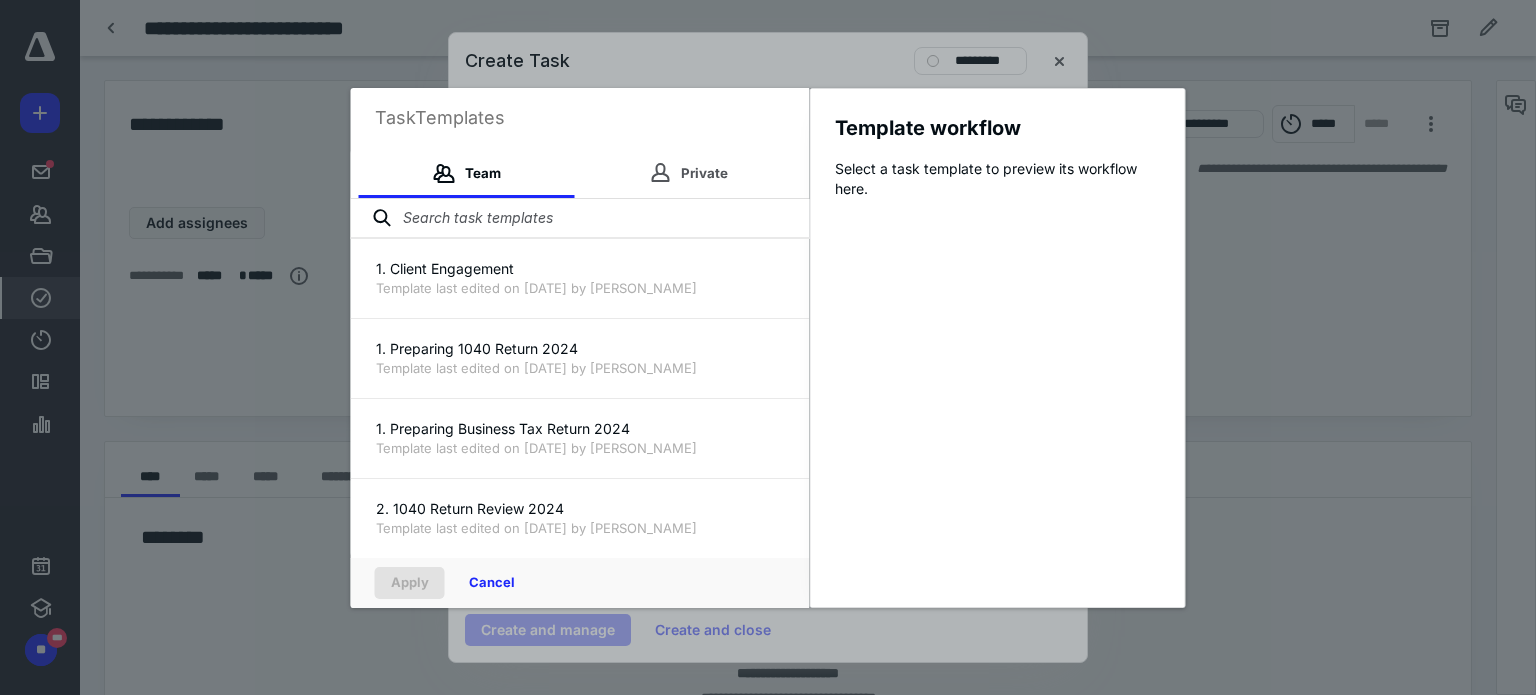 click at bounding box center [580, 219] 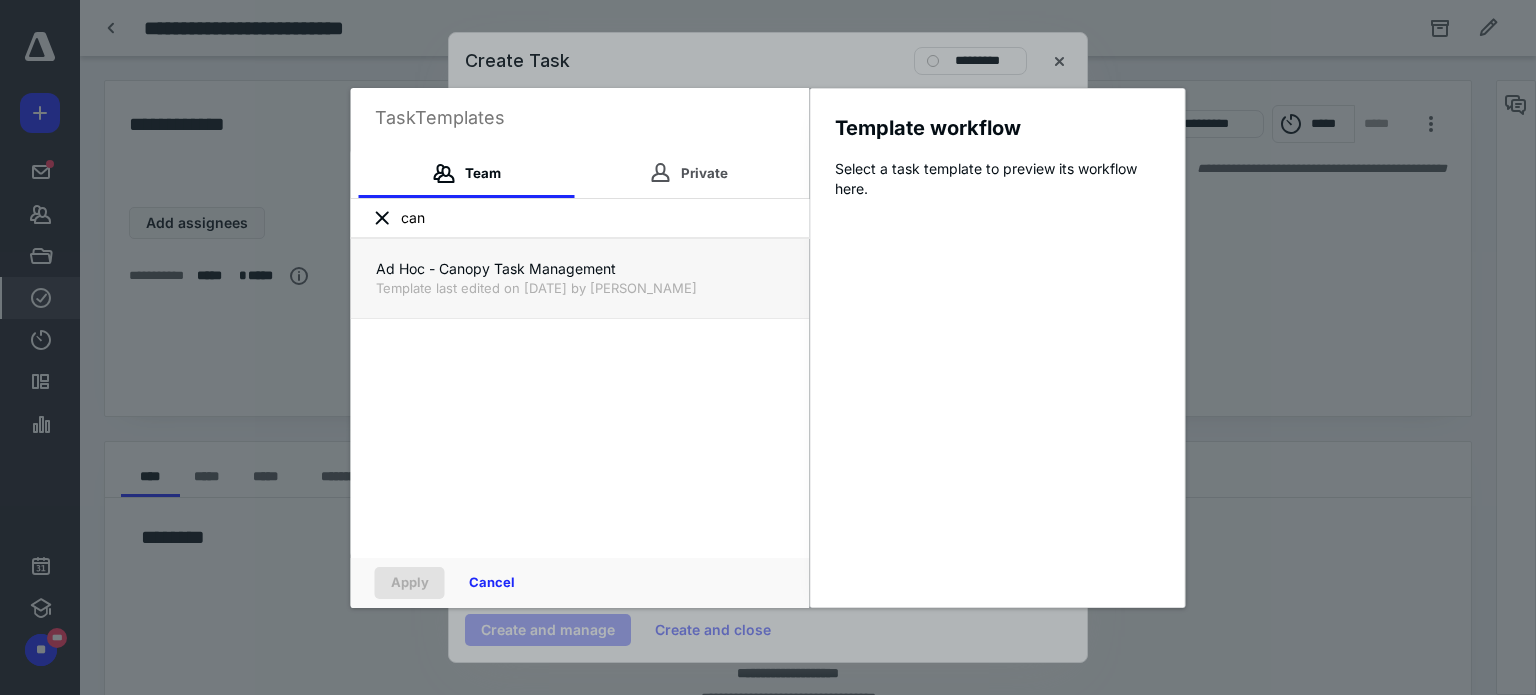 type on "can" 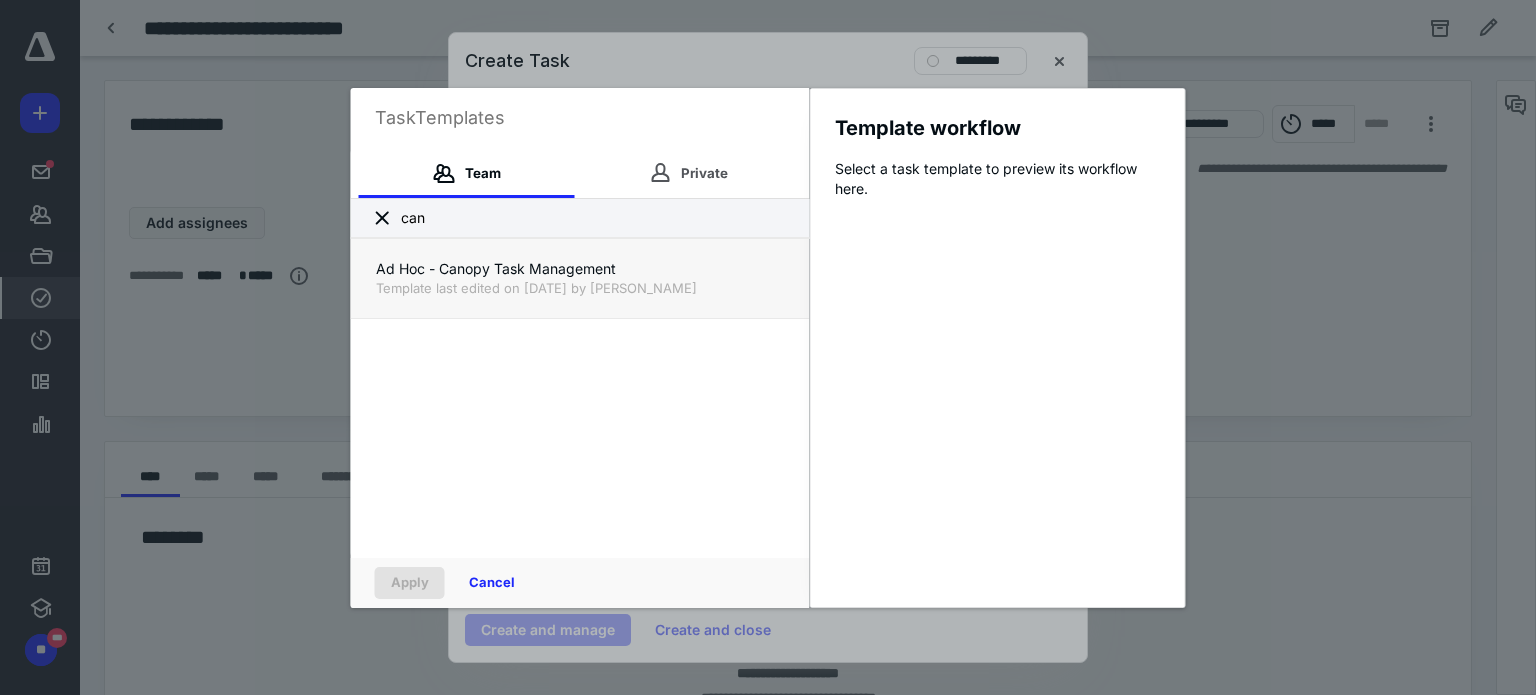 click on "Ad Hoc - Canopy Task Management" at bounding box center (580, 269) 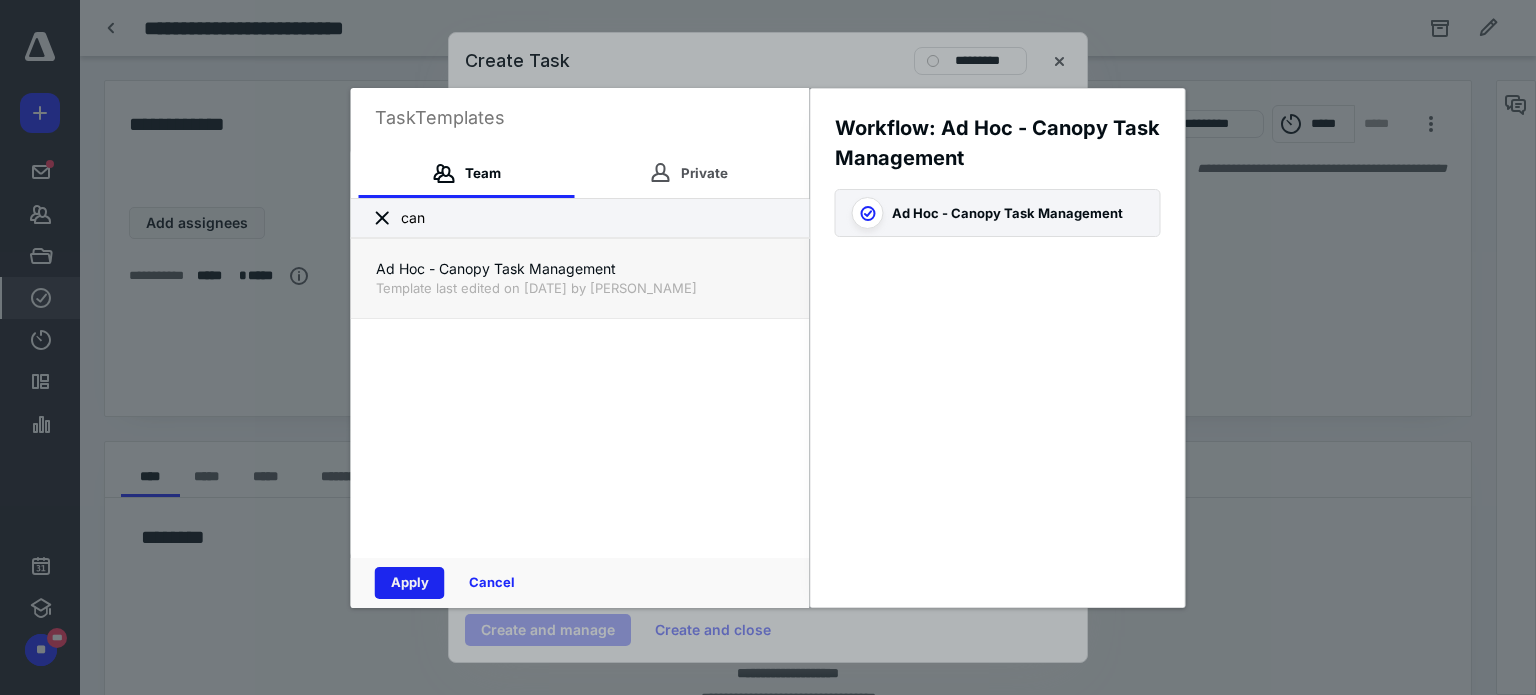 click on "Apply" at bounding box center (410, 583) 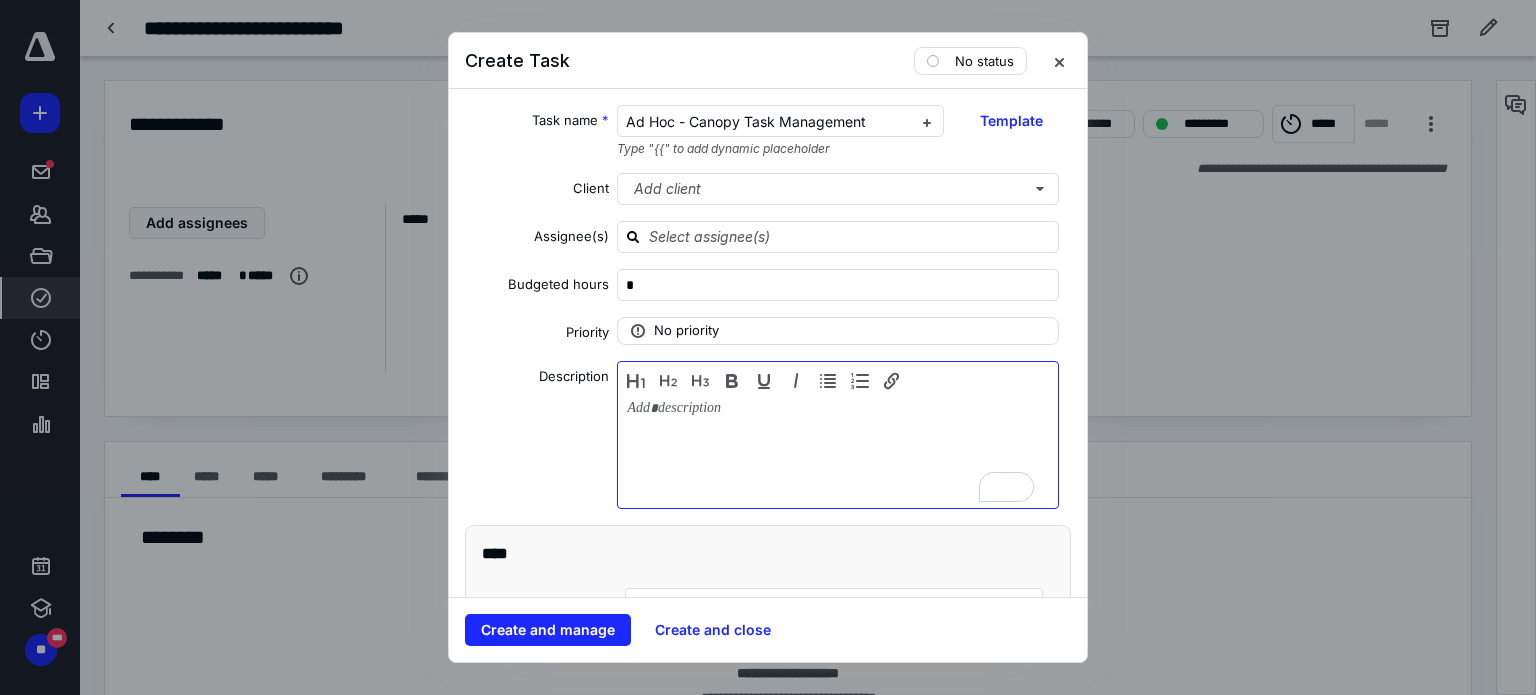 click at bounding box center [838, 450] 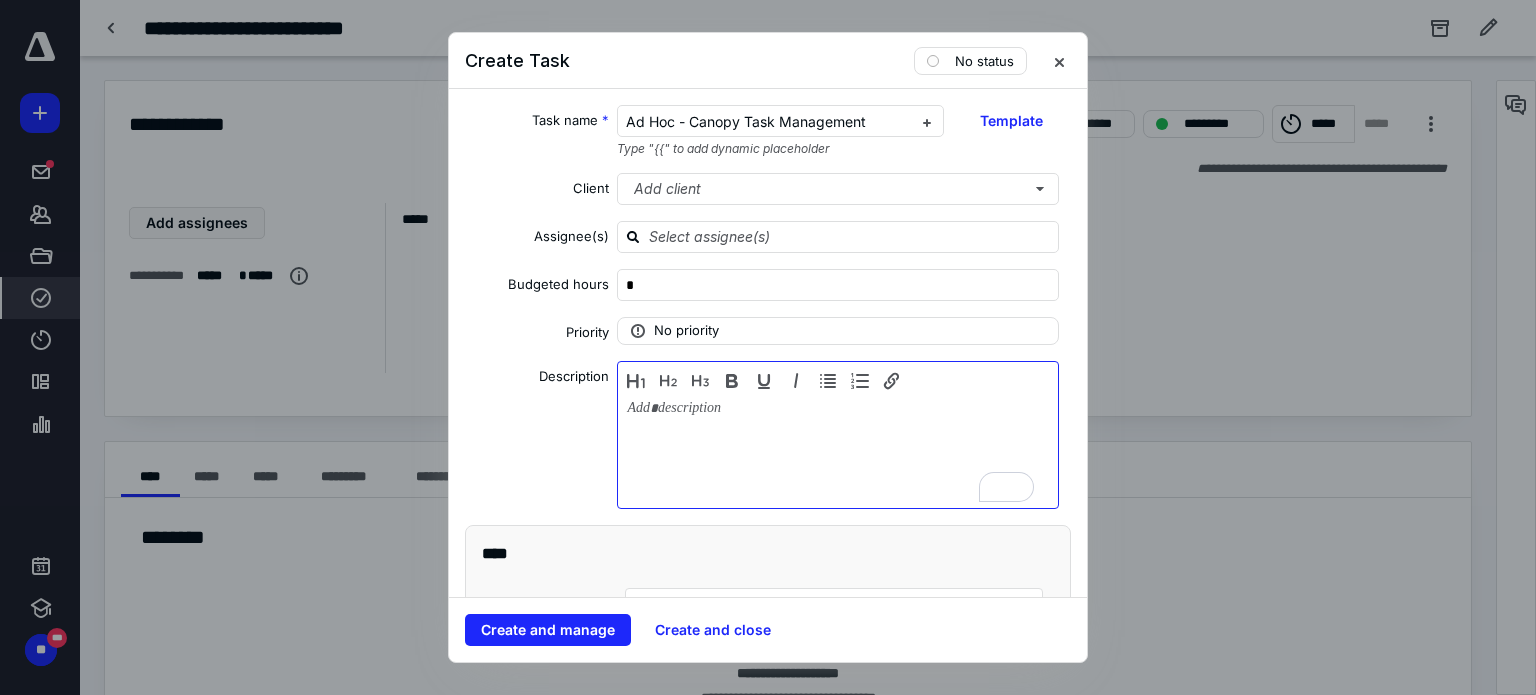 type 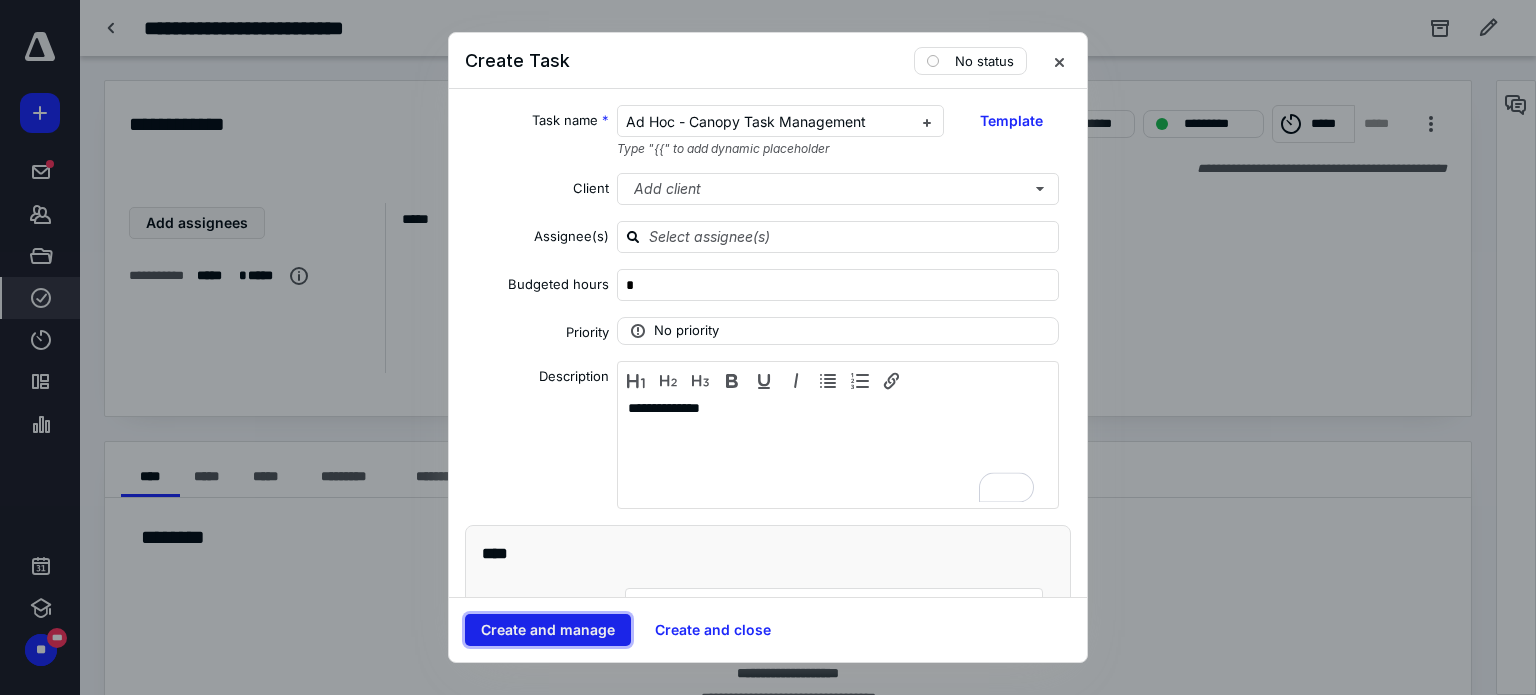 click on "Create and manage" at bounding box center [548, 630] 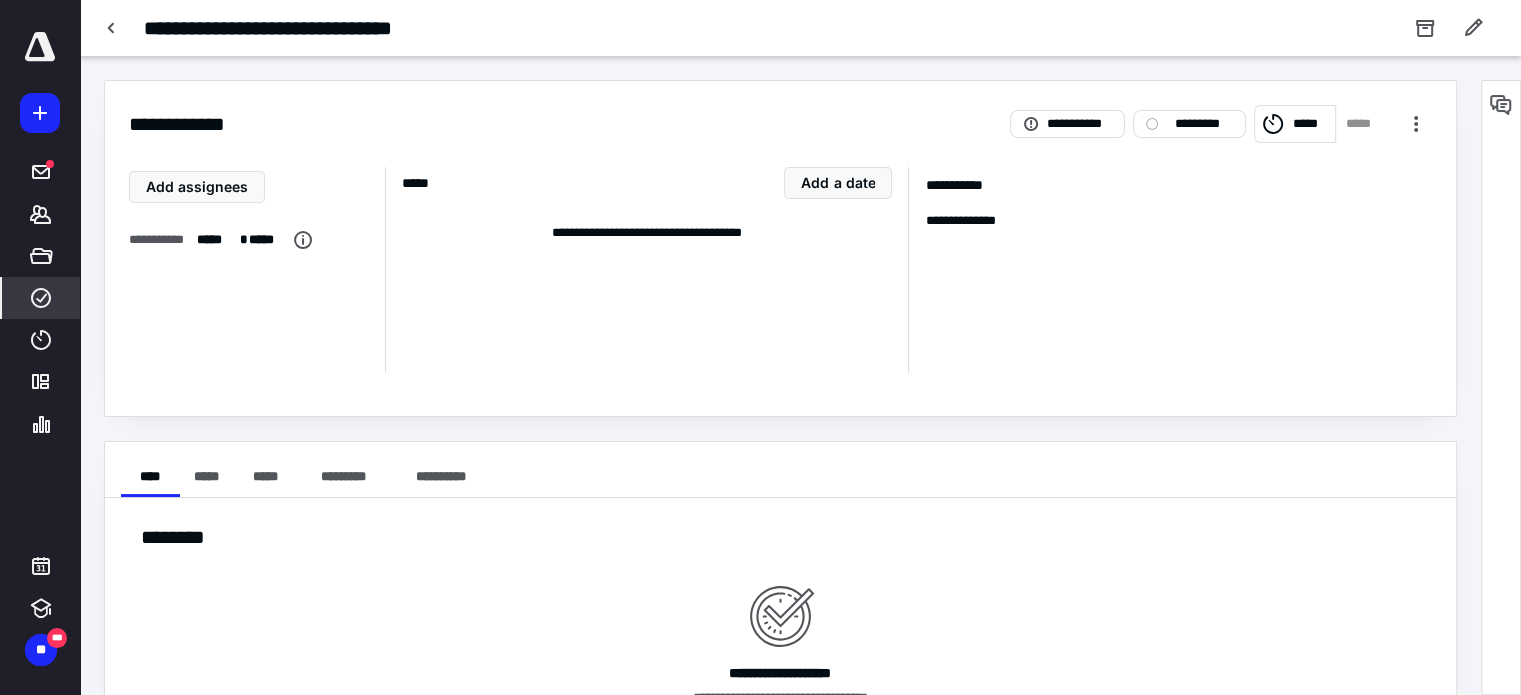 click on "*****" at bounding box center (1295, 124) 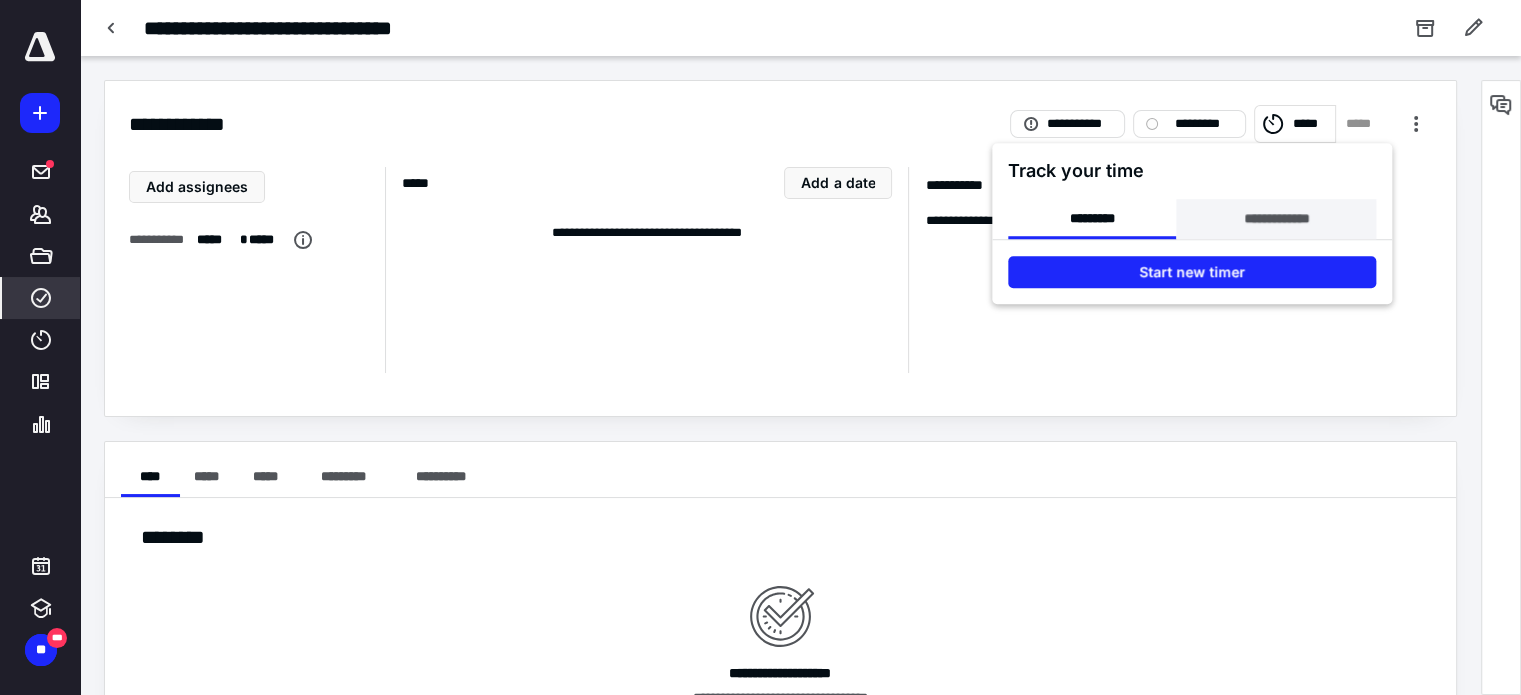 drag, startPoint x: 1329, startPoint y: 205, endPoint x: 1312, endPoint y: 231, distance: 31.06445 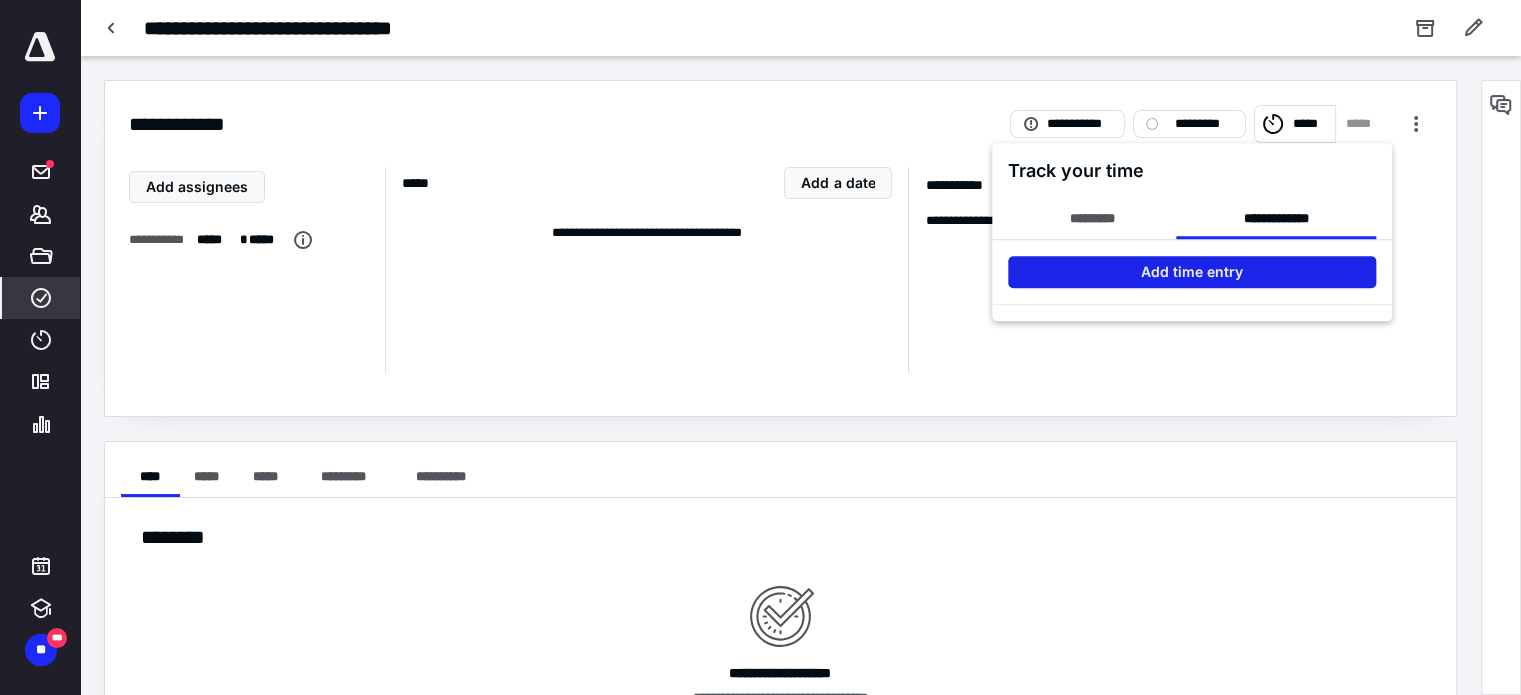 click on "Add time entry" at bounding box center (1192, 272) 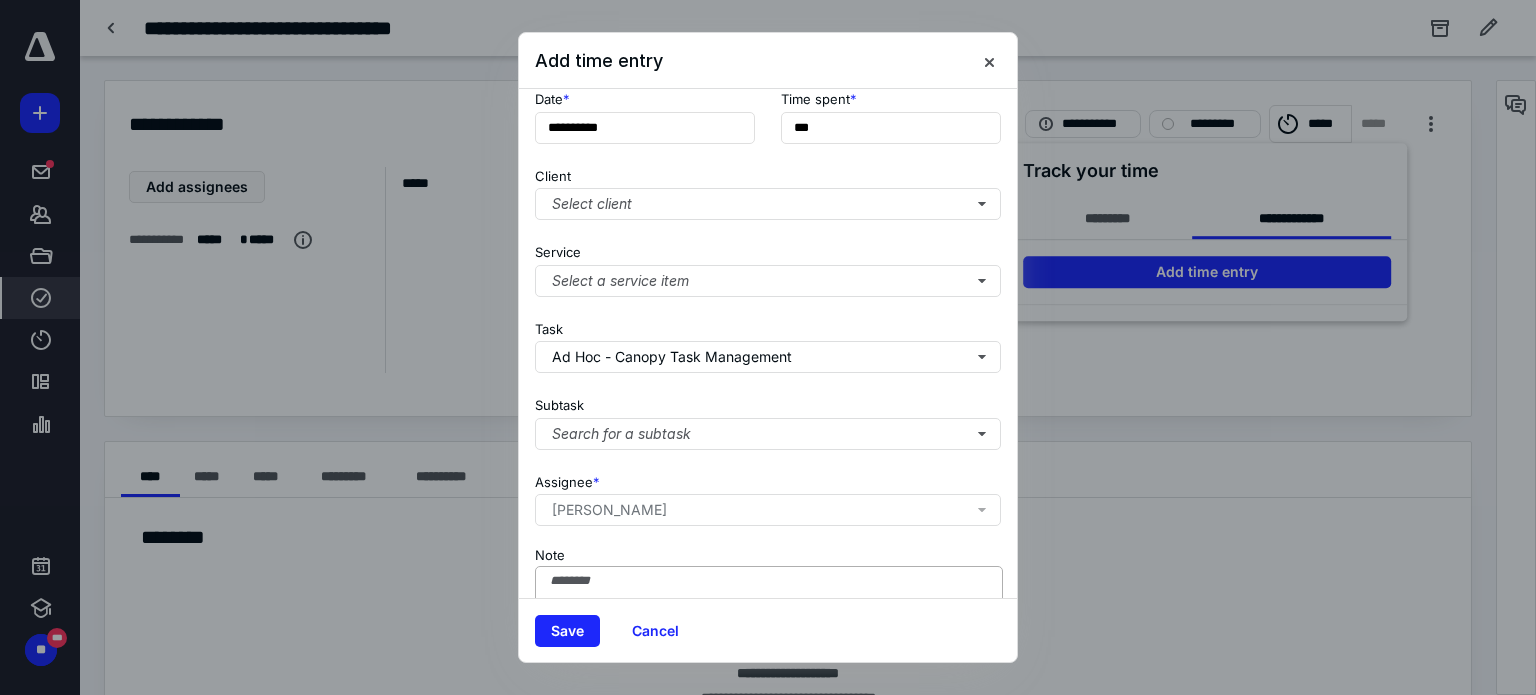 scroll, scrollTop: 205, scrollLeft: 0, axis: vertical 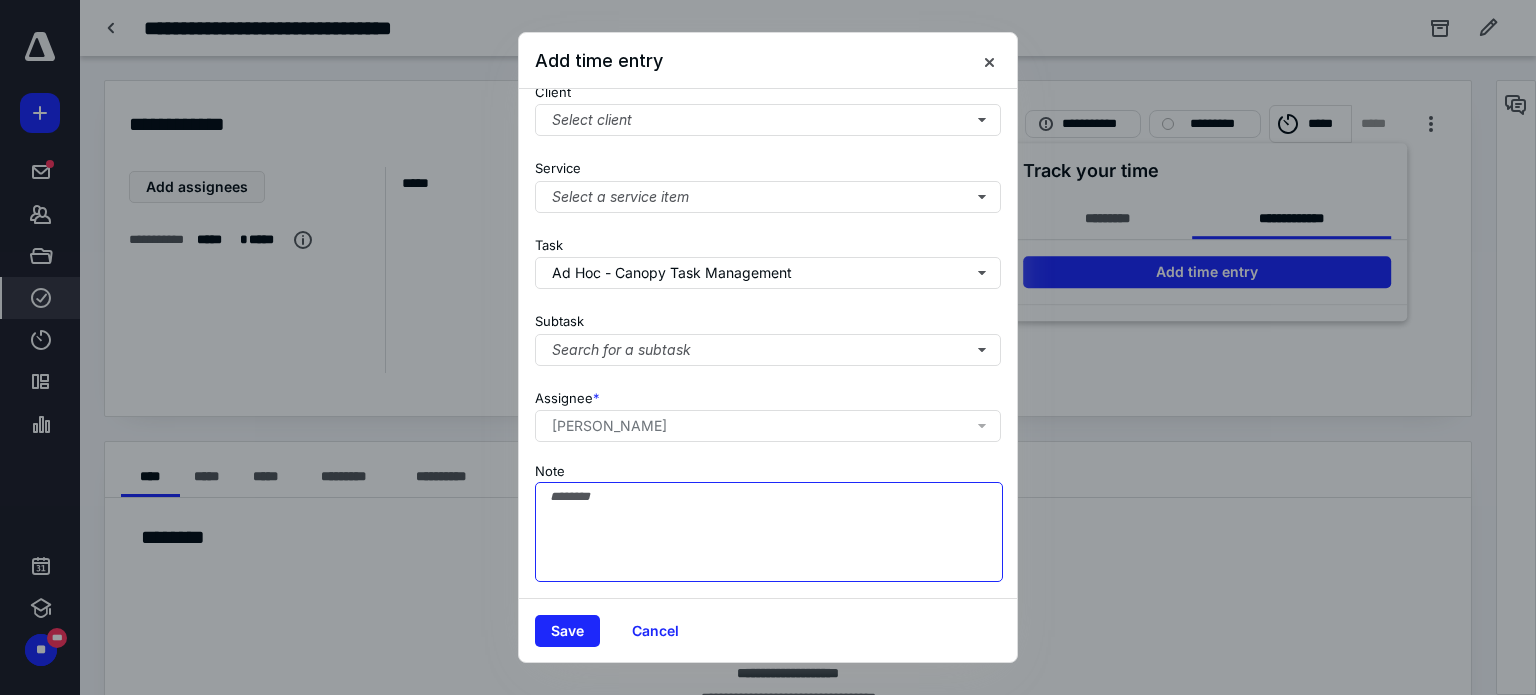 click on "Note" at bounding box center (769, 532) 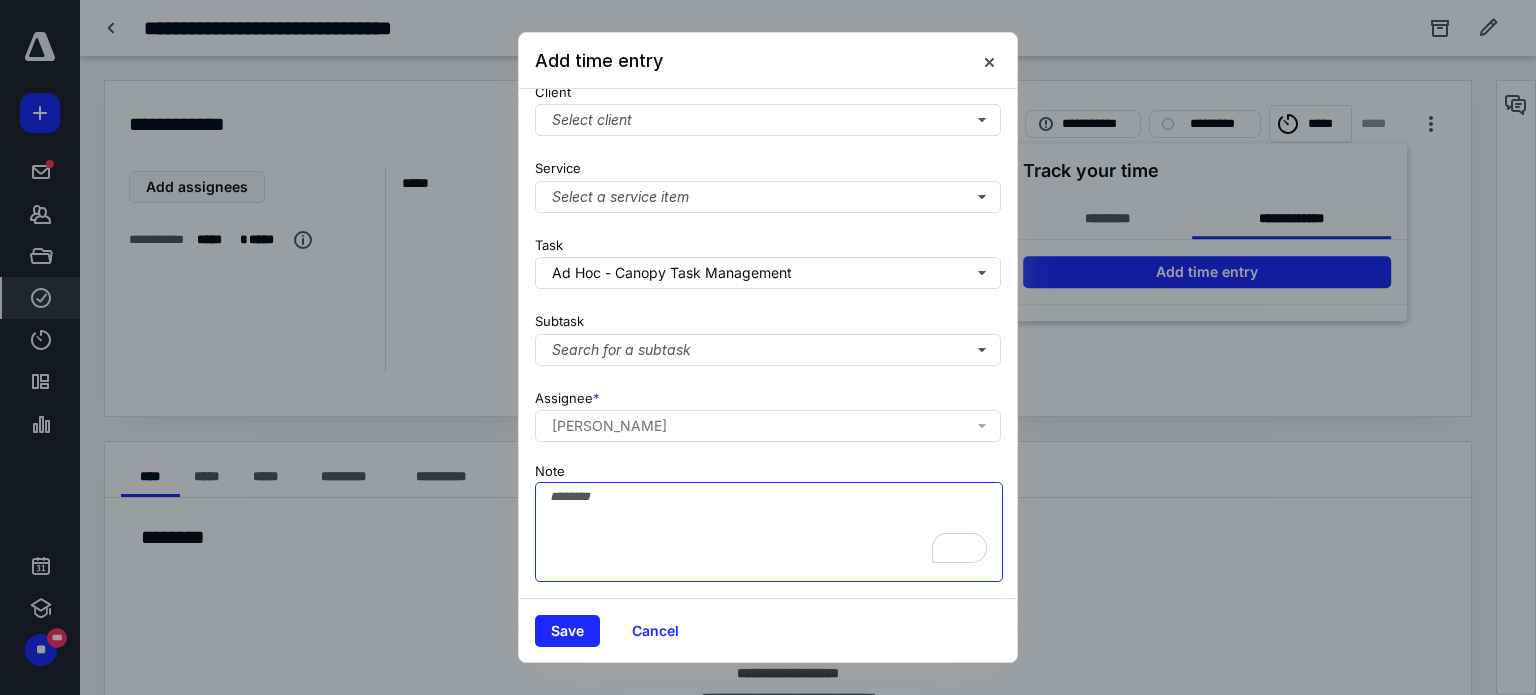 type on "*" 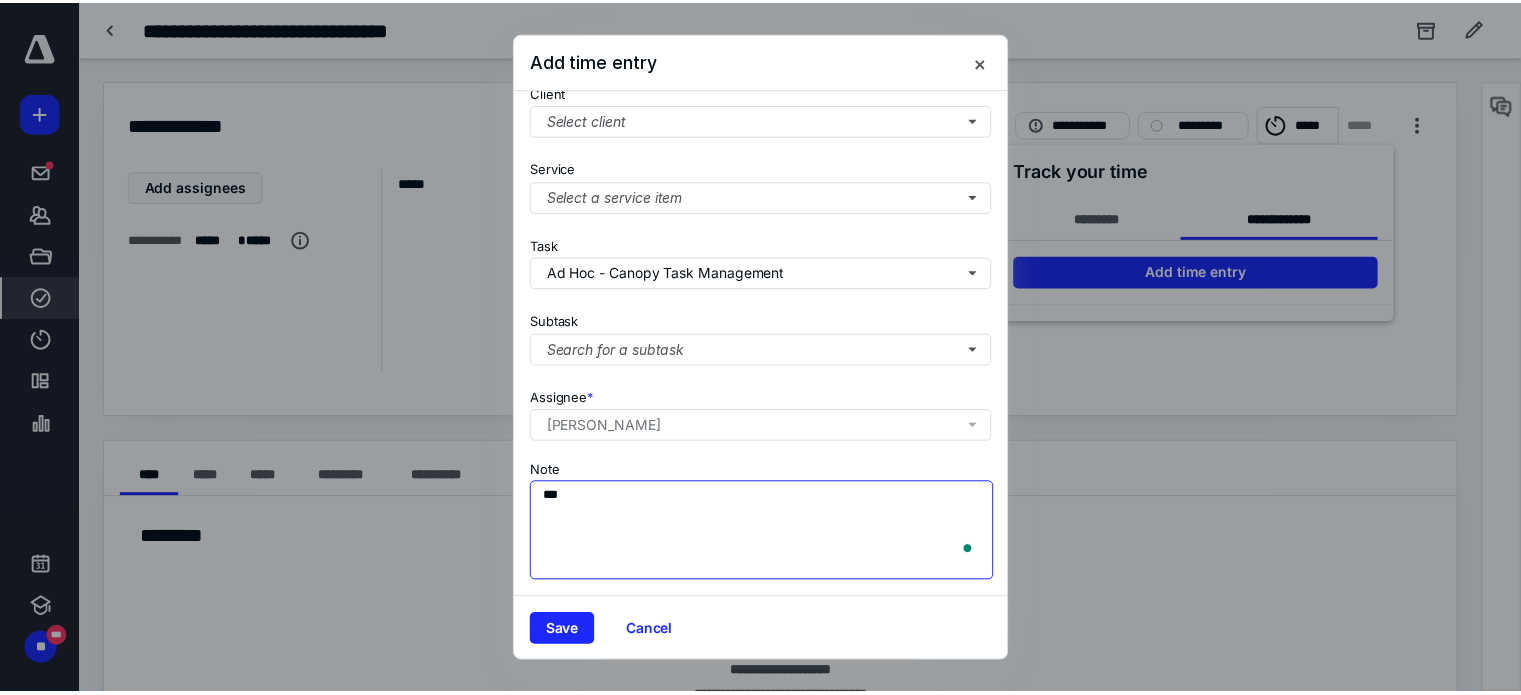 scroll, scrollTop: 205, scrollLeft: 0, axis: vertical 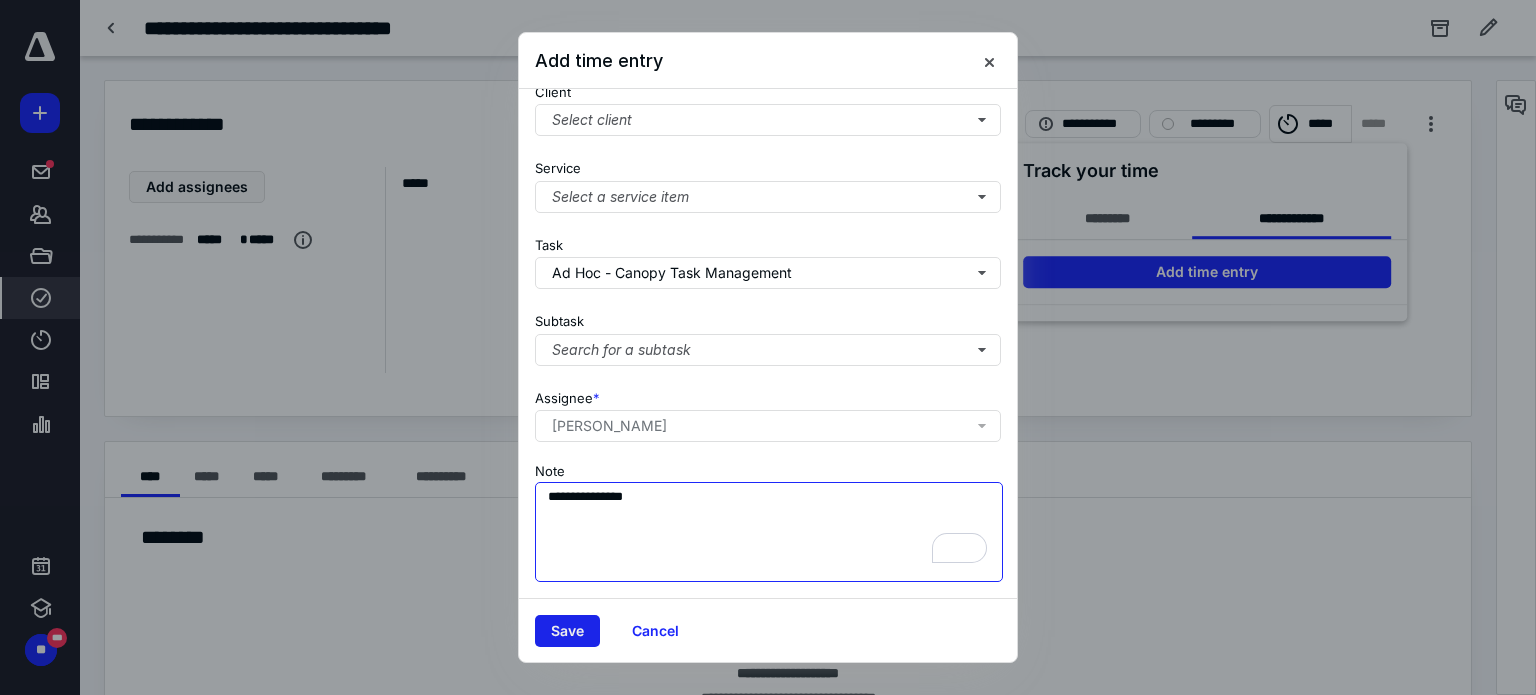 type on "**********" 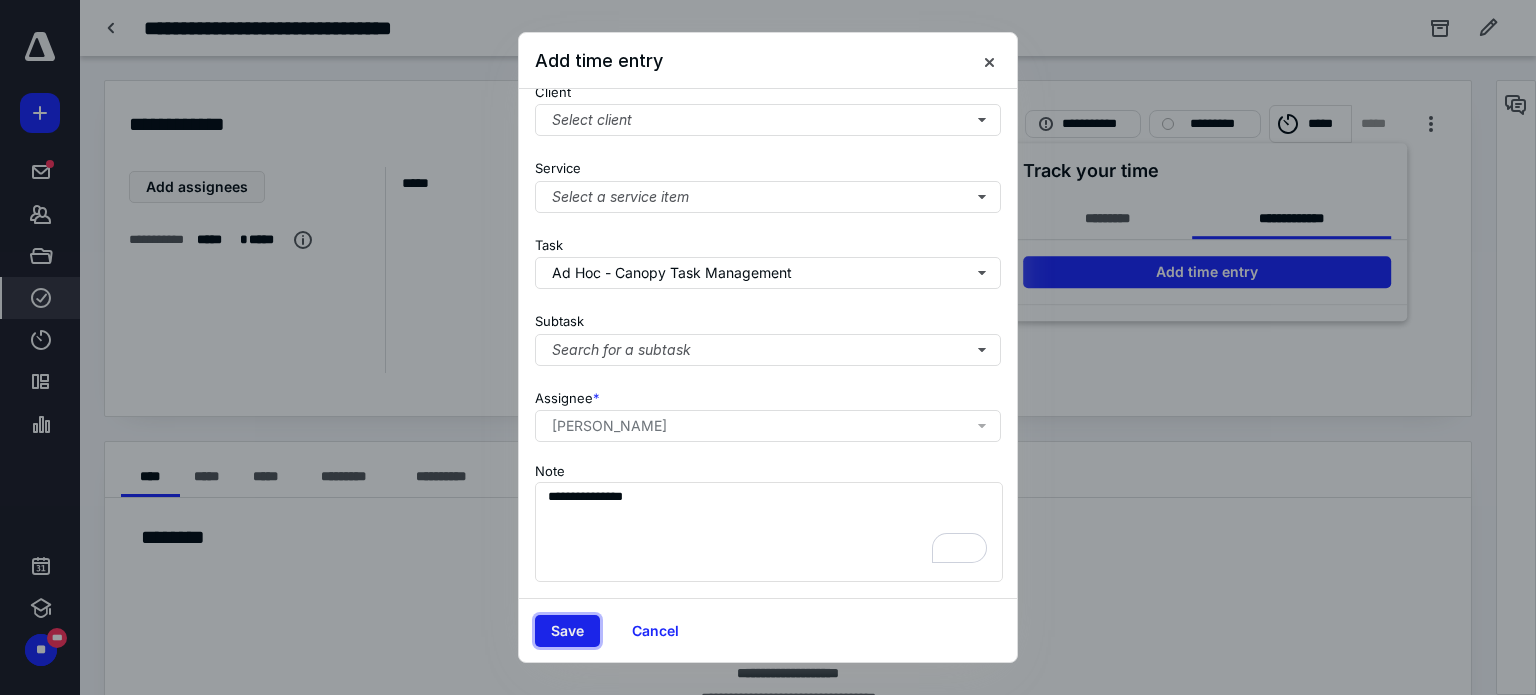 click on "Save" at bounding box center (567, 631) 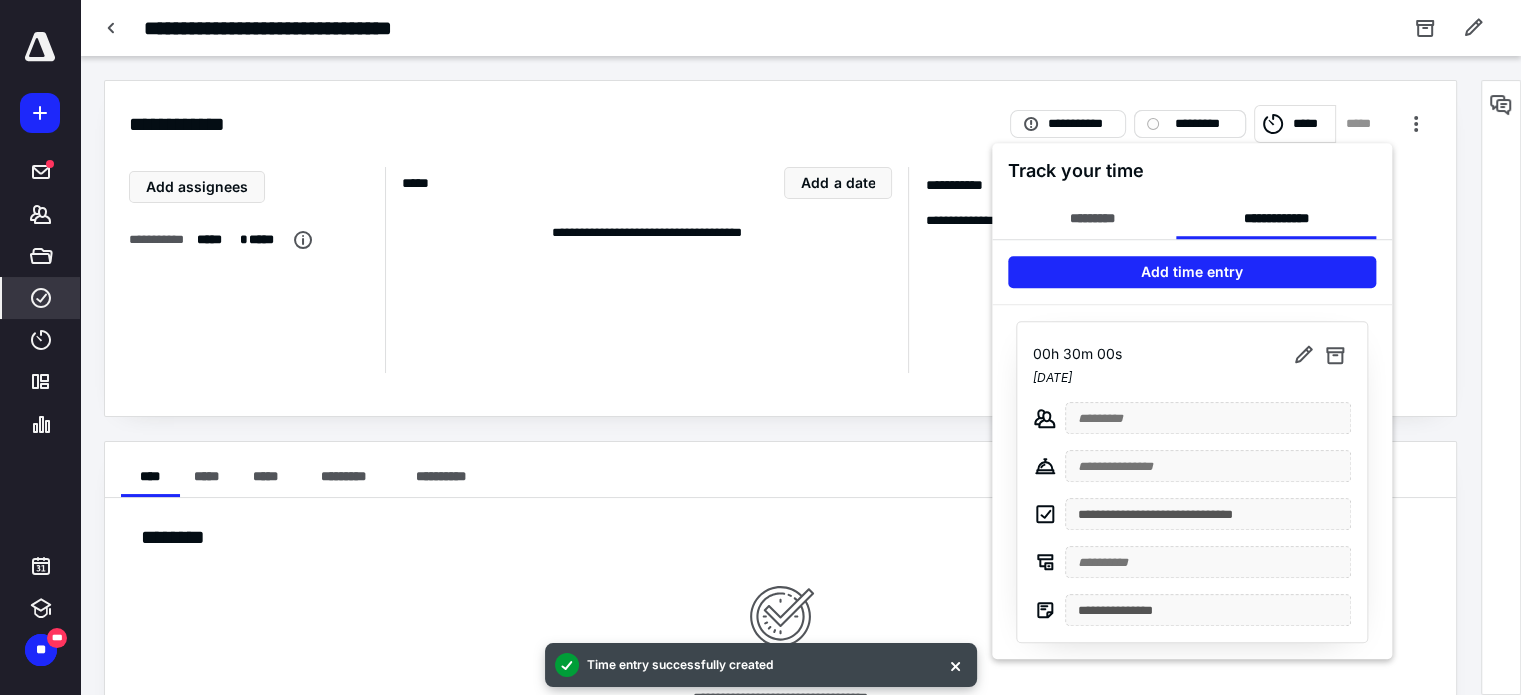 click at bounding box center (760, 347) 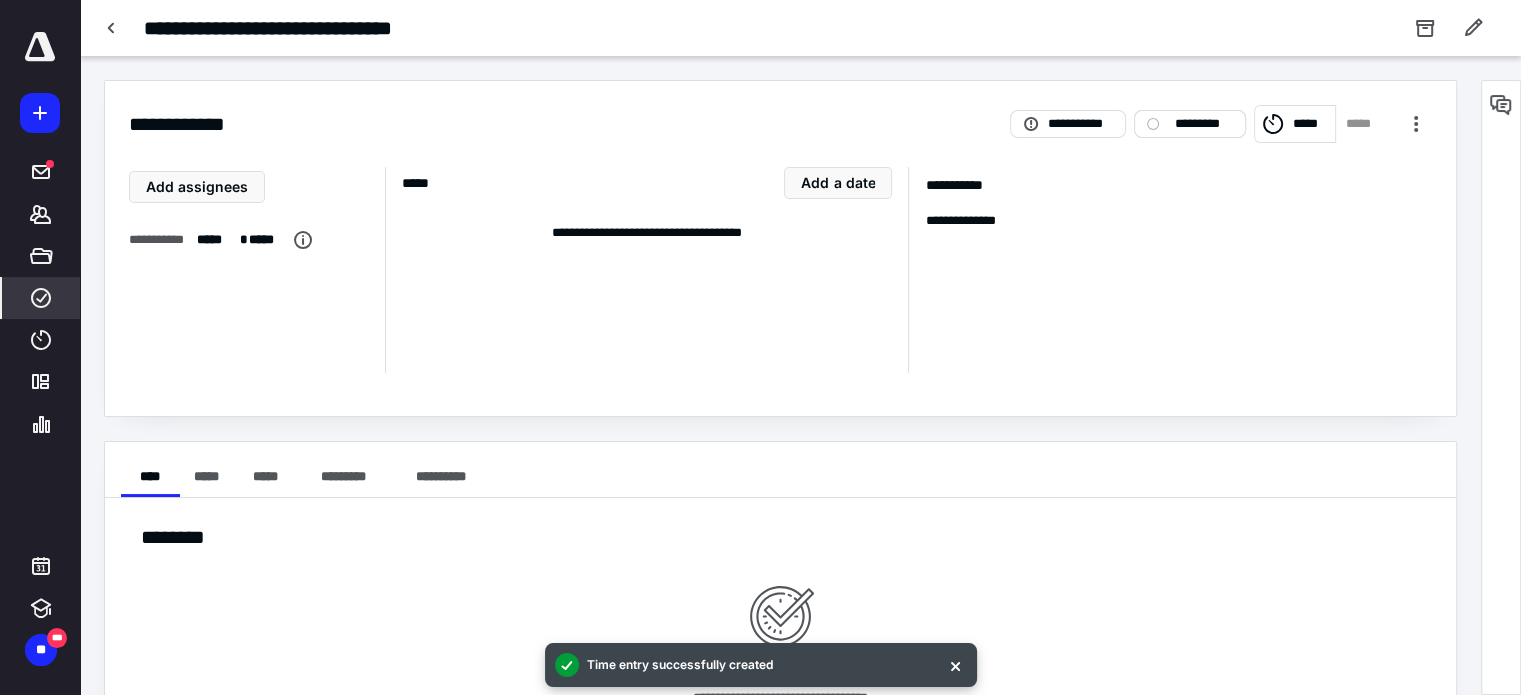 click on "*********" at bounding box center [1204, 124] 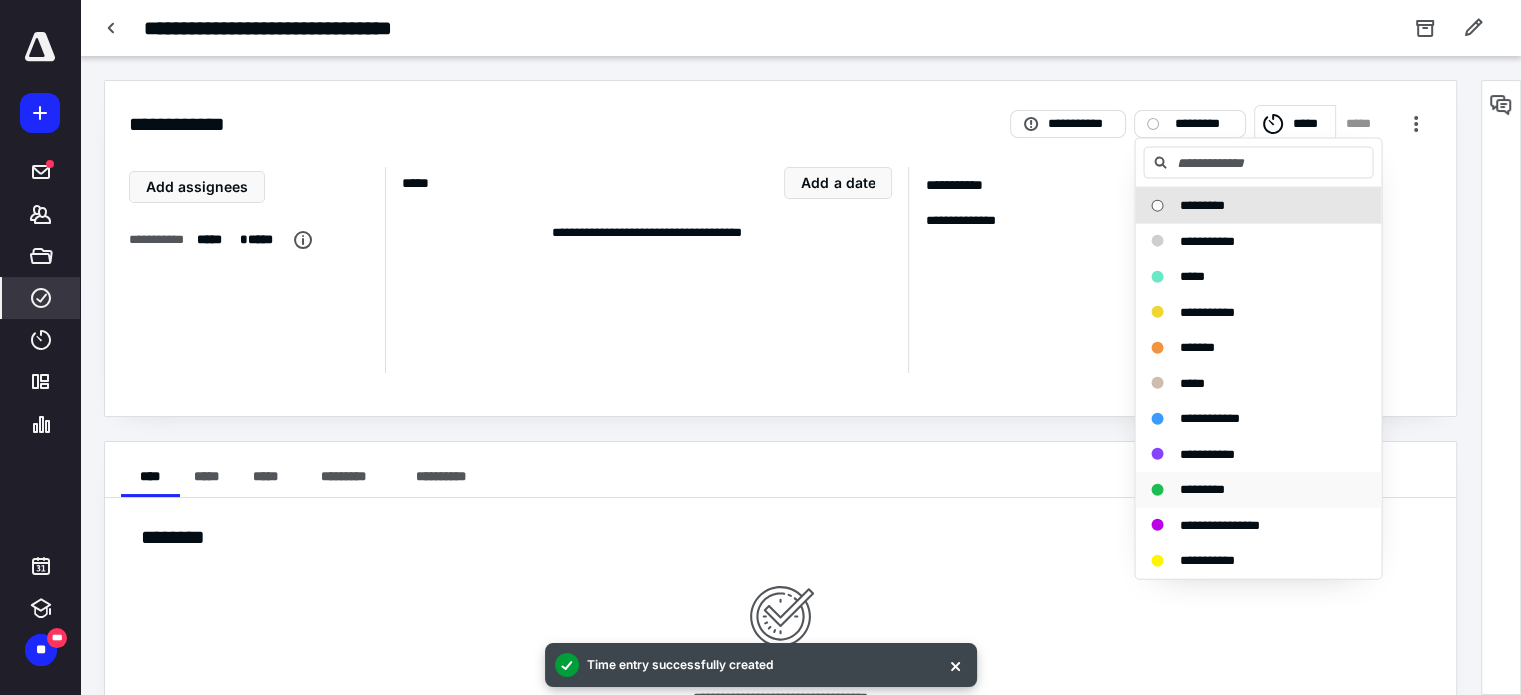 click on "*********" at bounding box center (1201, 489) 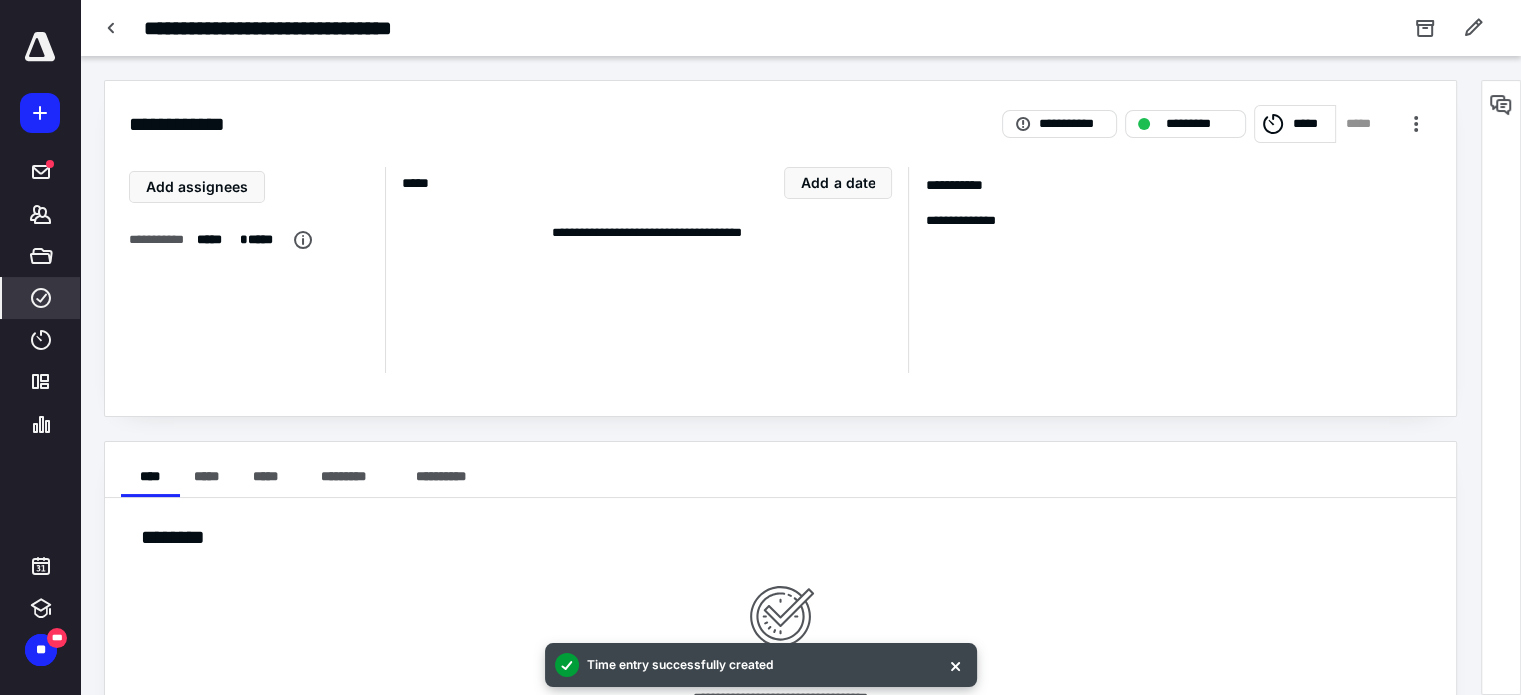click on "**********" at bounding box center [1169, 270] 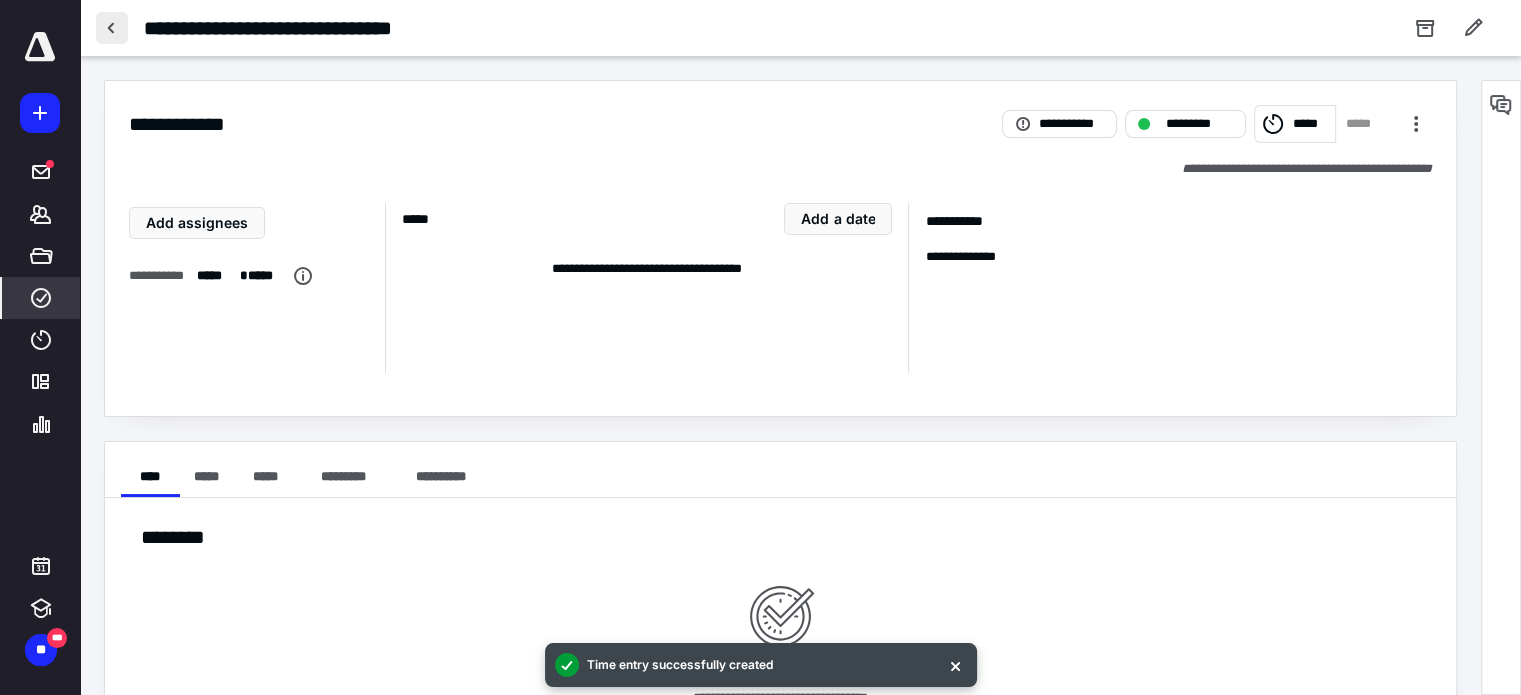click at bounding box center (112, 28) 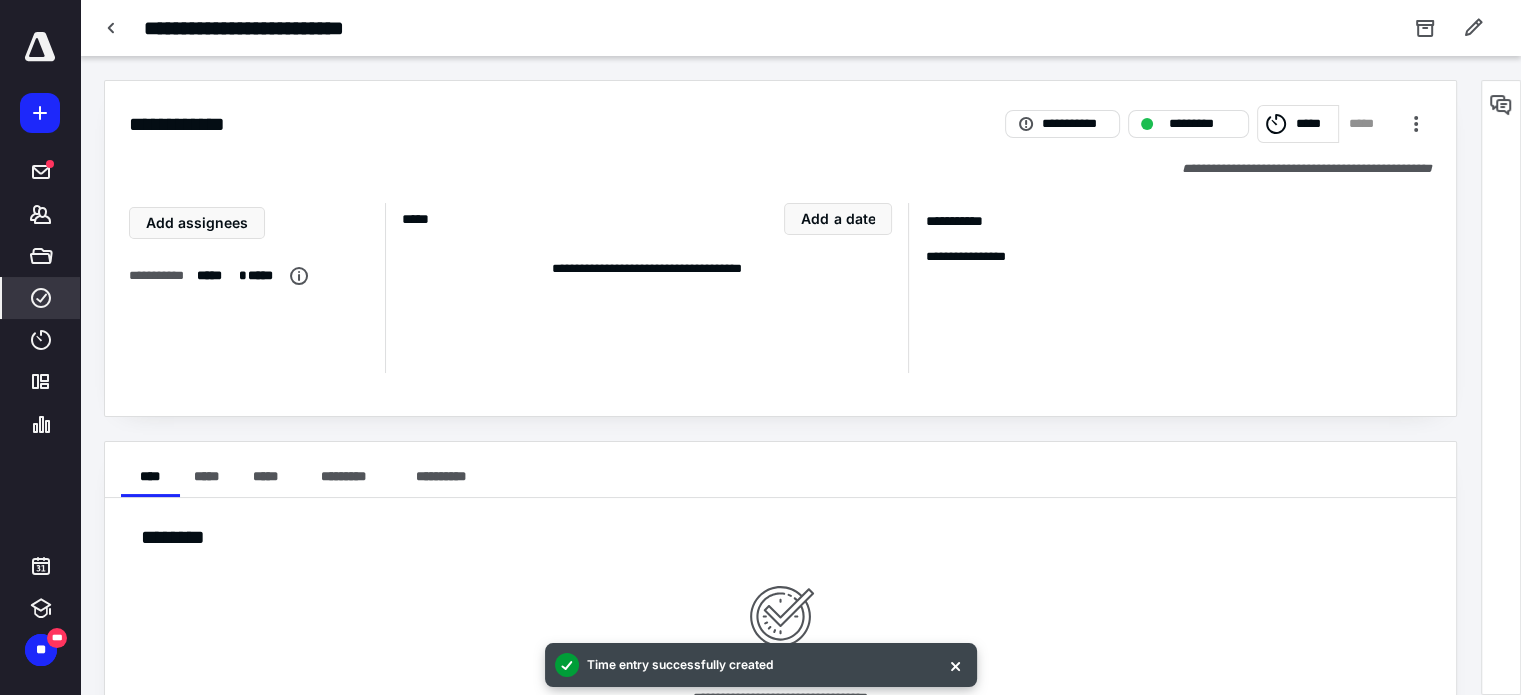 click 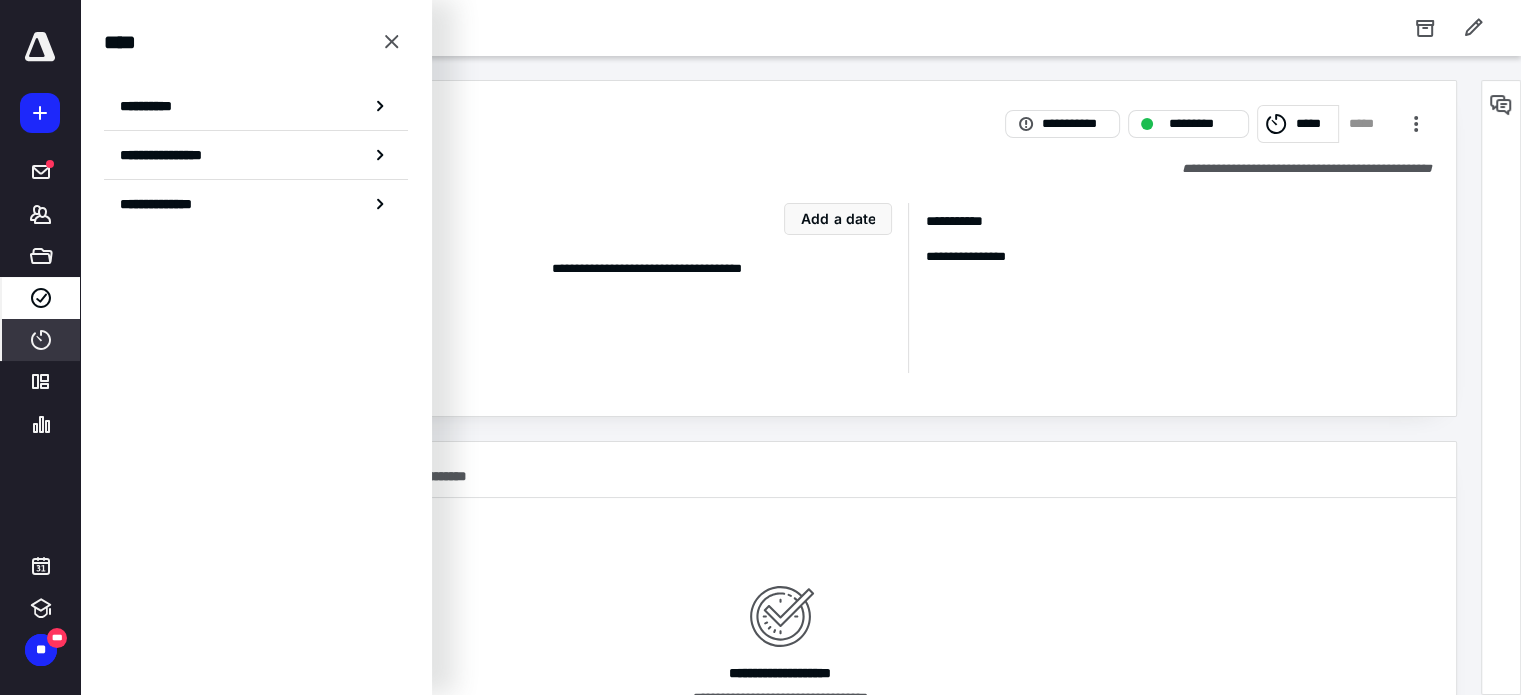 click on "****" at bounding box center [41, 340] 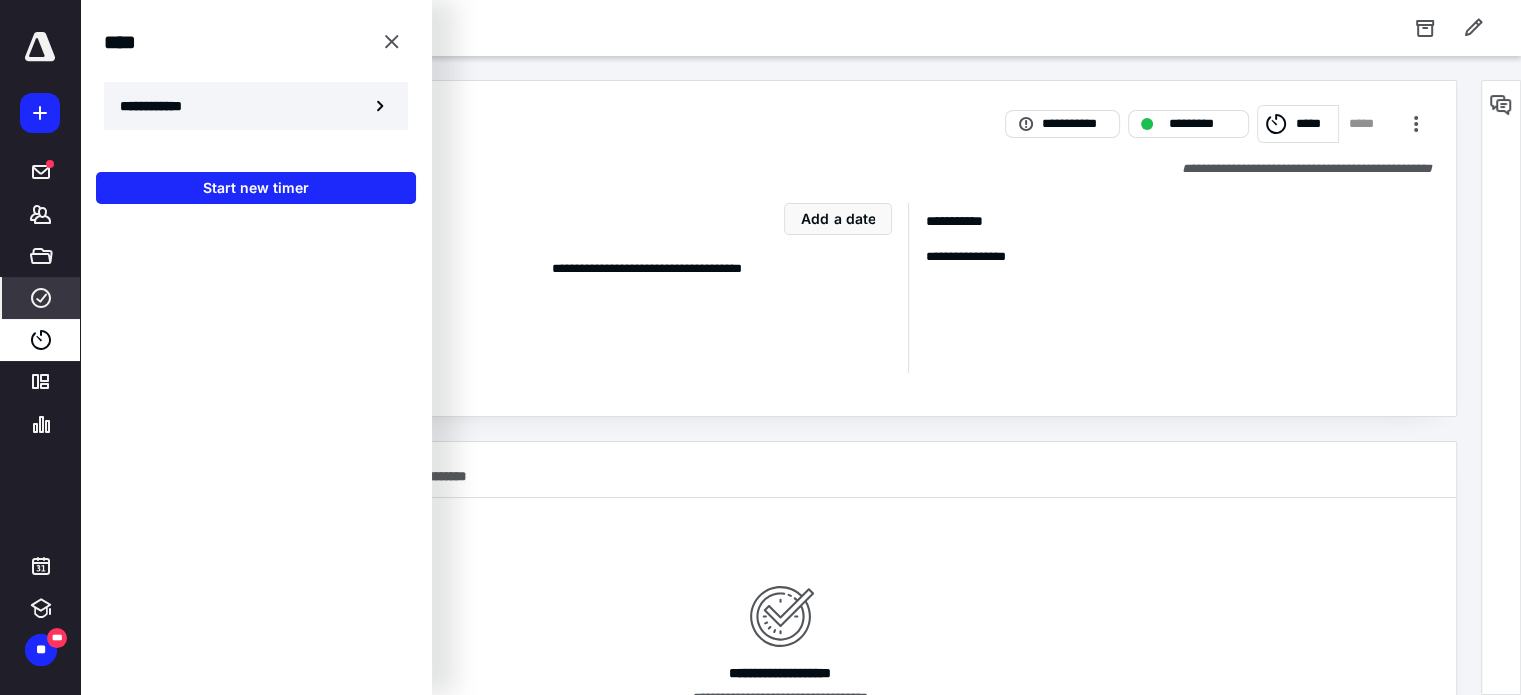 click on "**********" at bounding box center [162, 106] 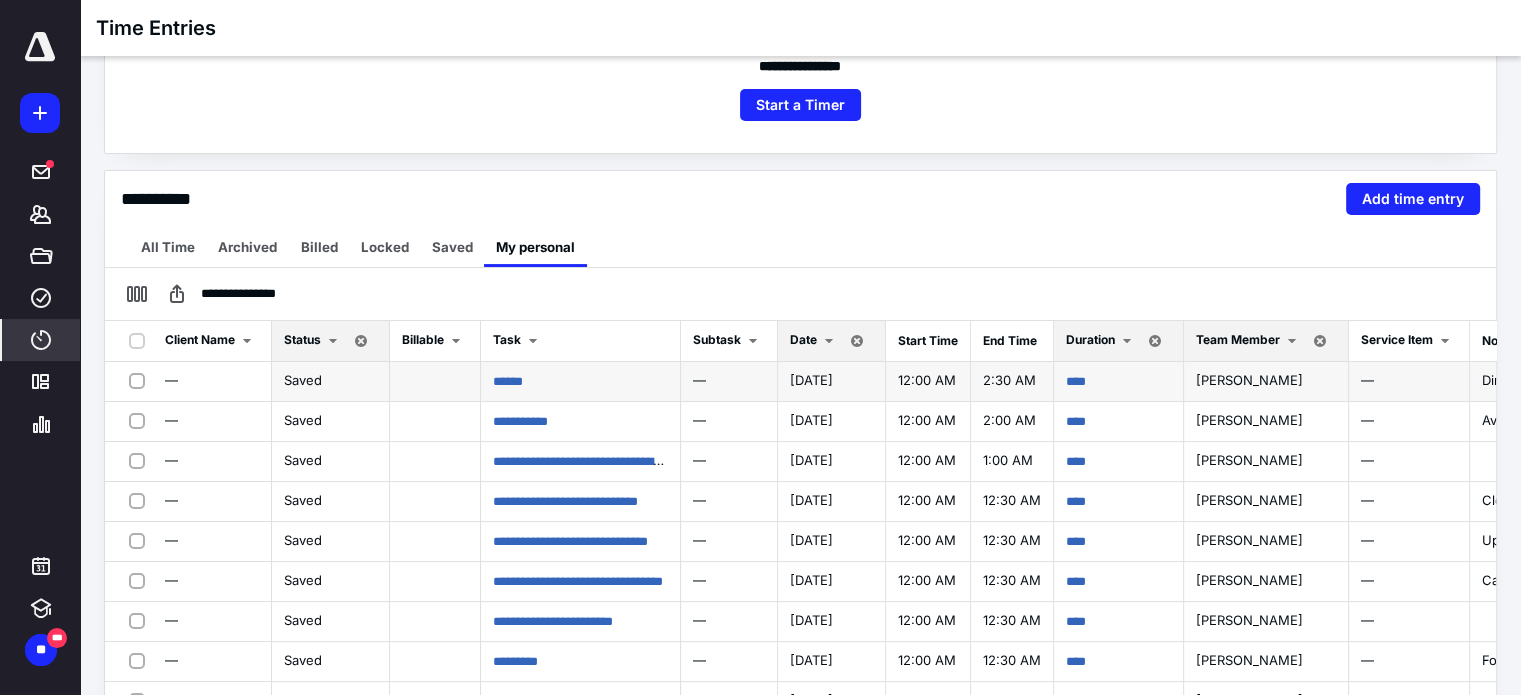 scroll, scrollTop: 400, scrollLeft: 0, axis: vertical 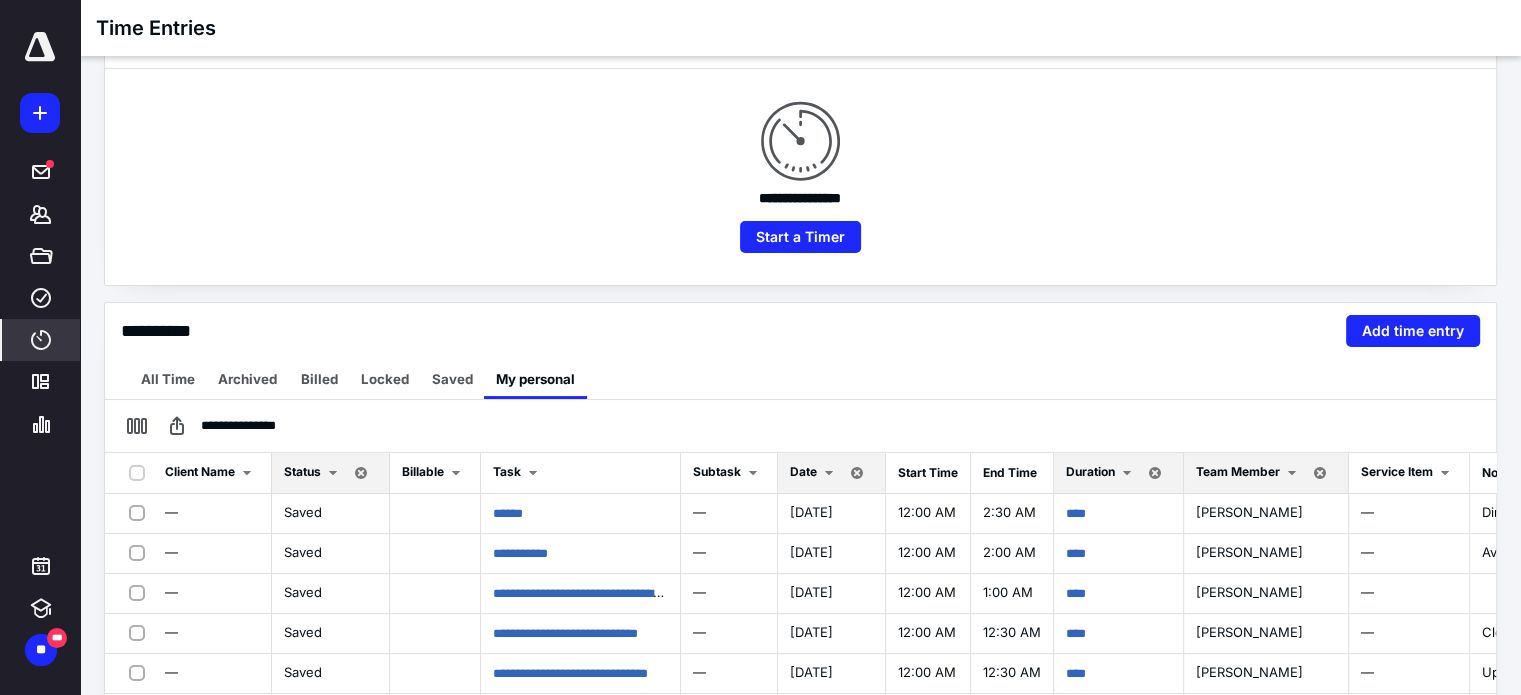 click at bounding box center (829, 473) 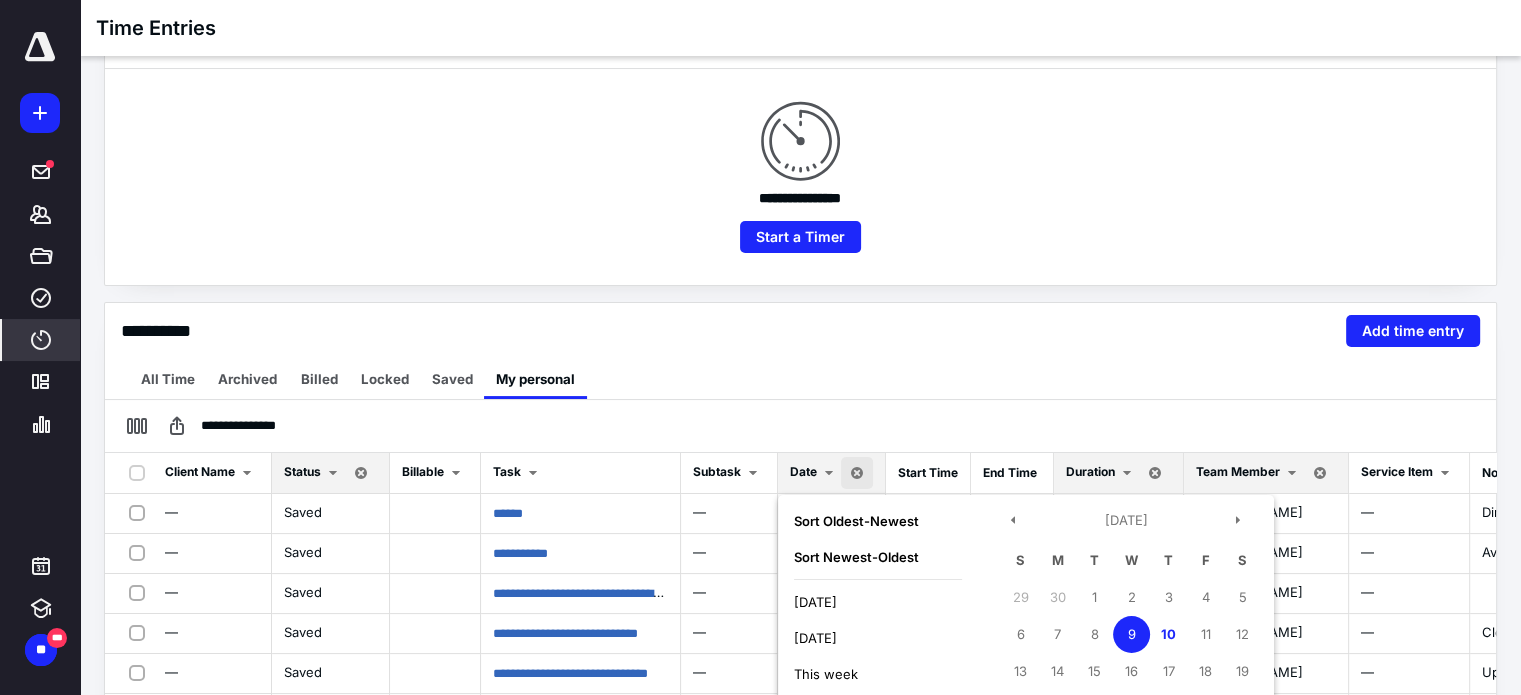 click at bounding box center (829, 473) 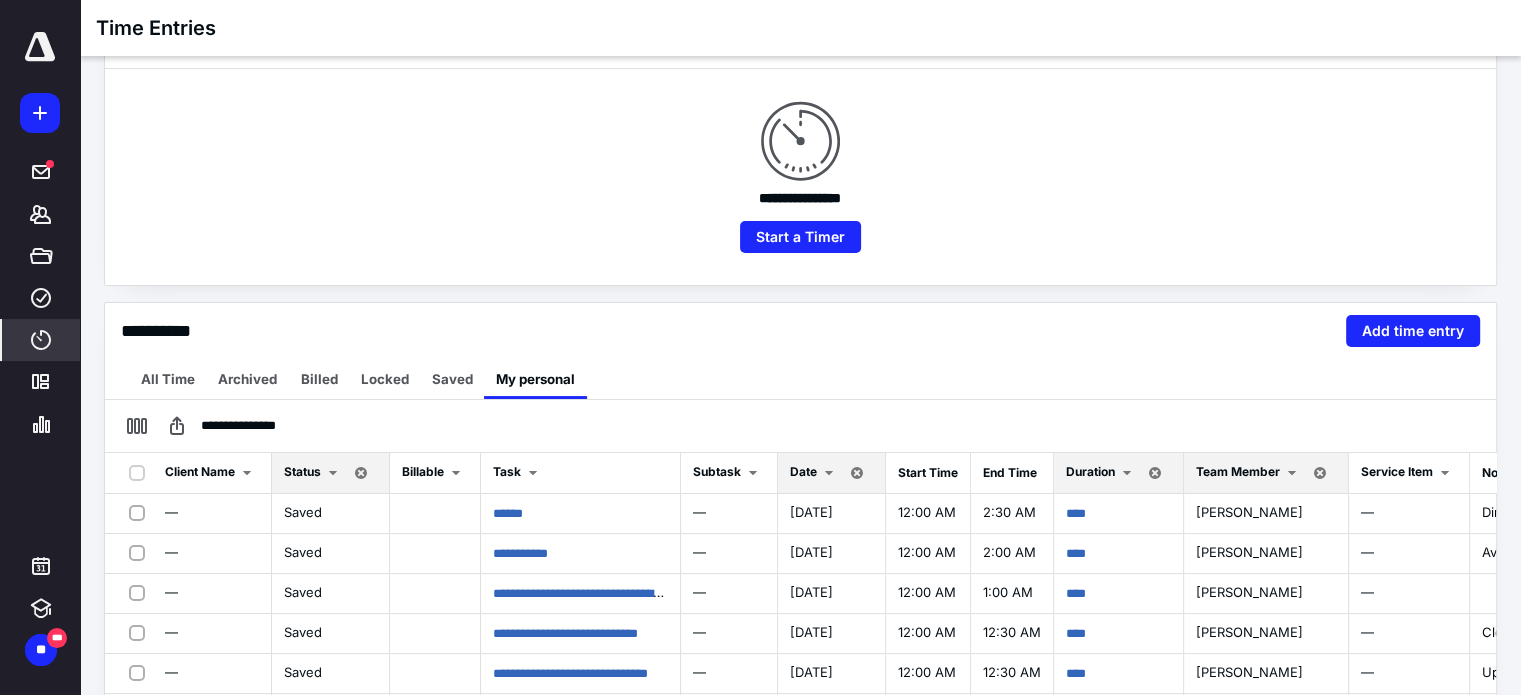 click on "Date" at bounding box center (832, 473) 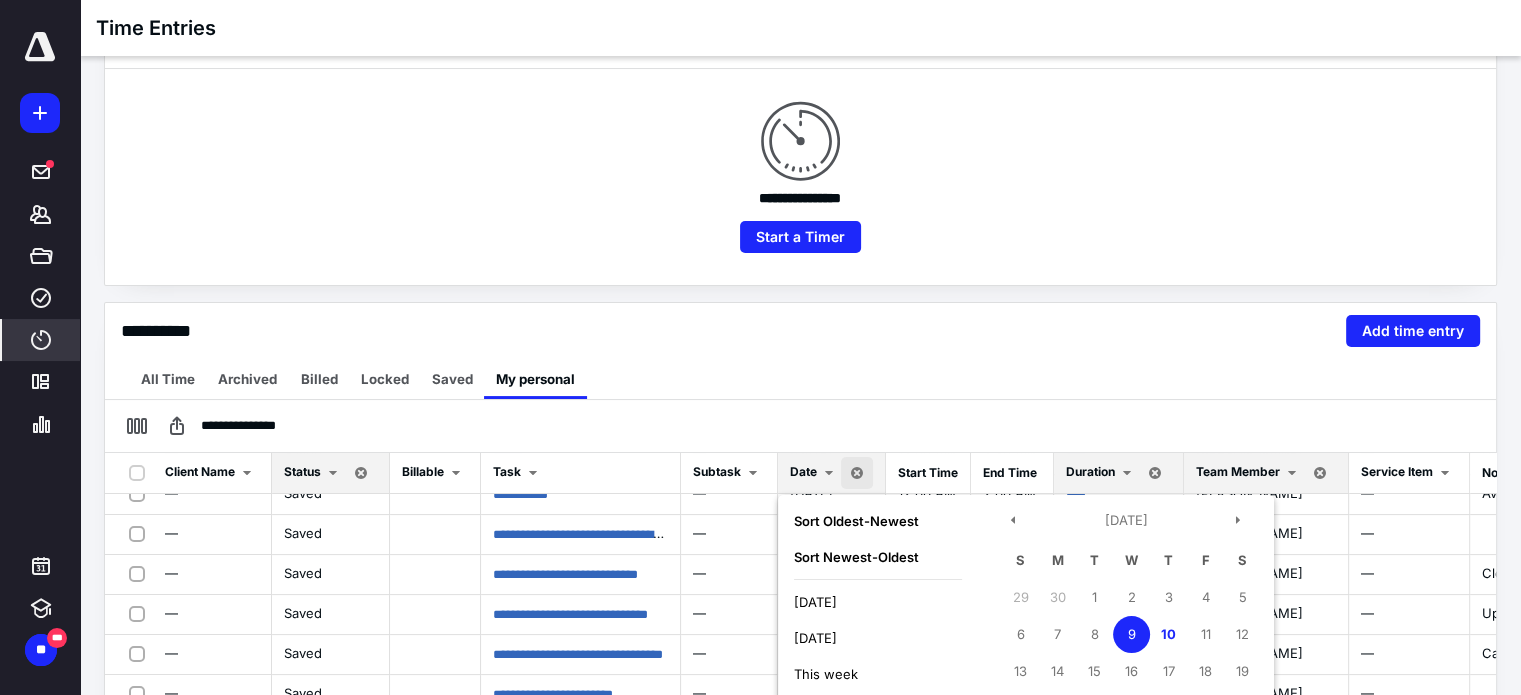 scroll, scrollTop: 90, scrollLeft: 0, axis: vertical 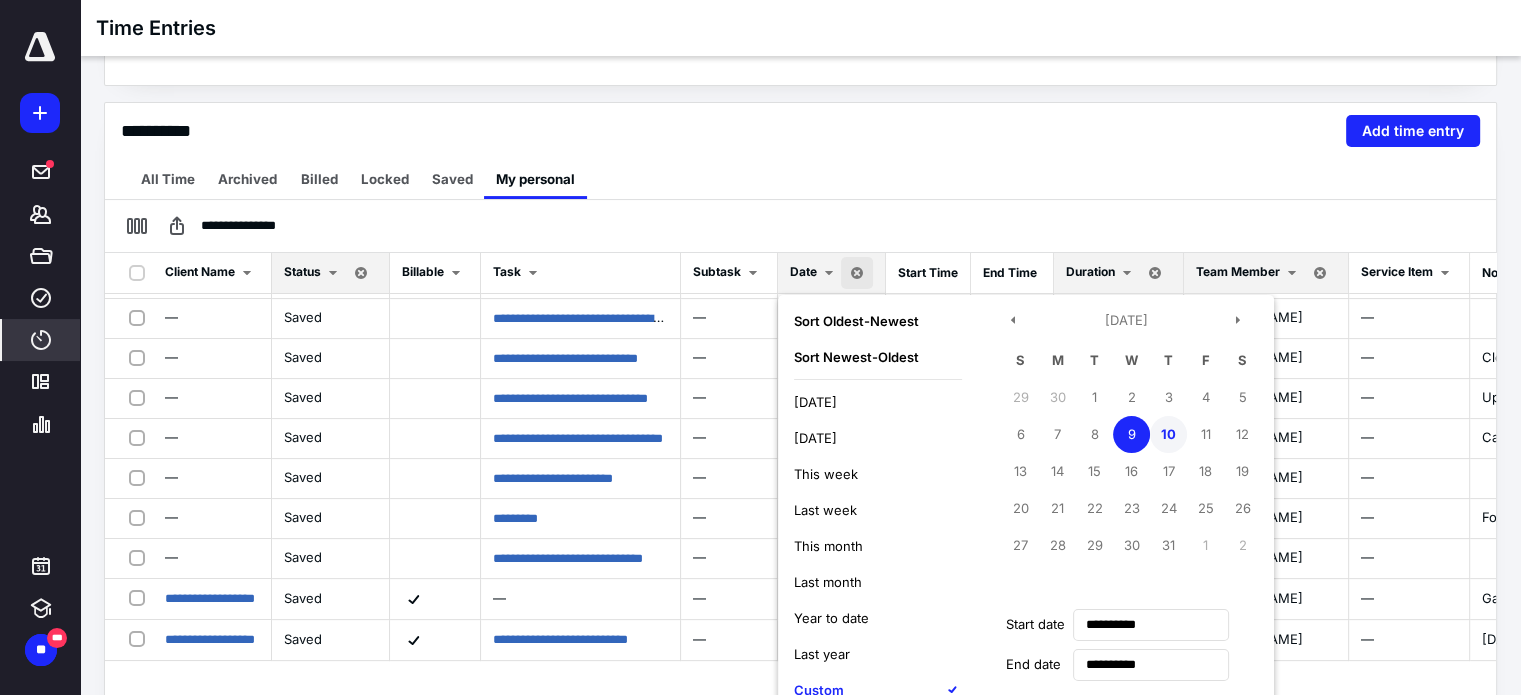click on "10" at bounding box center (1168, 434) 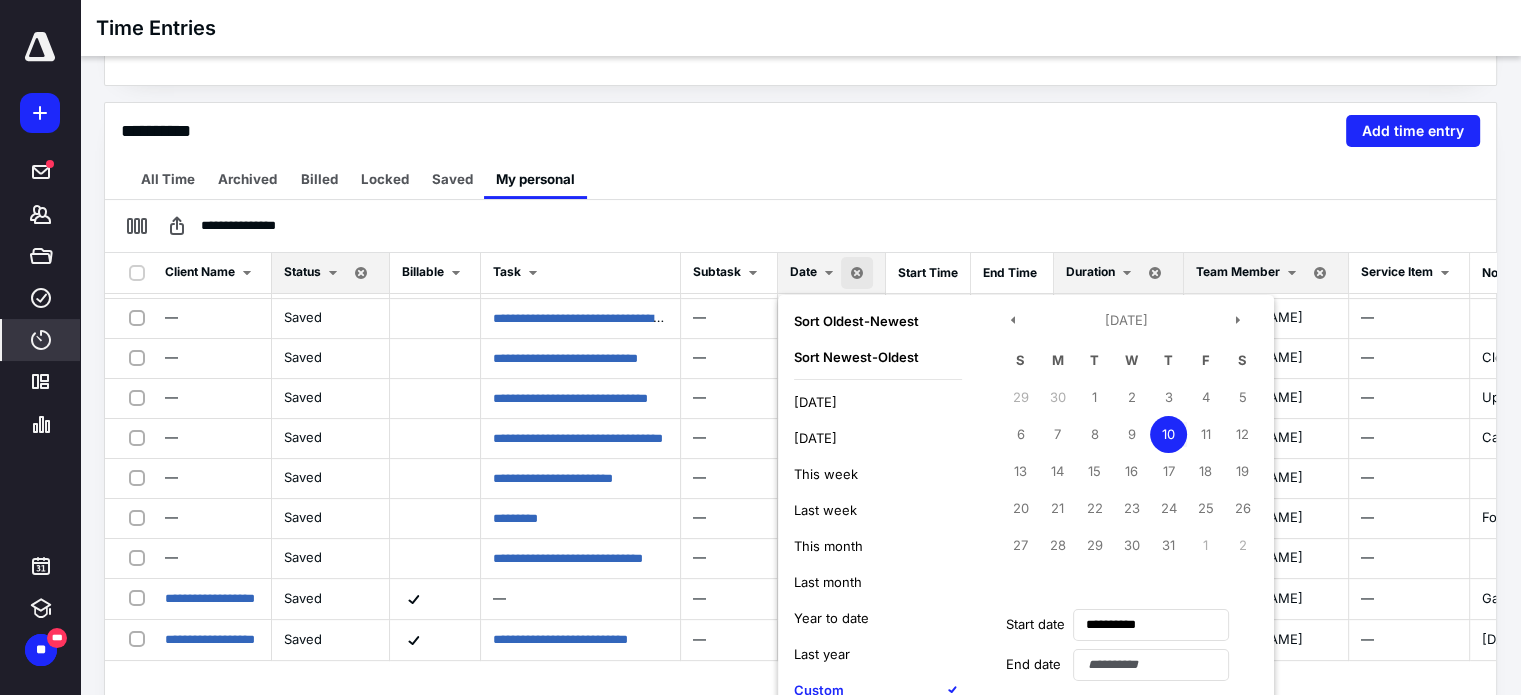 click on "10" at bounding box center (1168, 434) 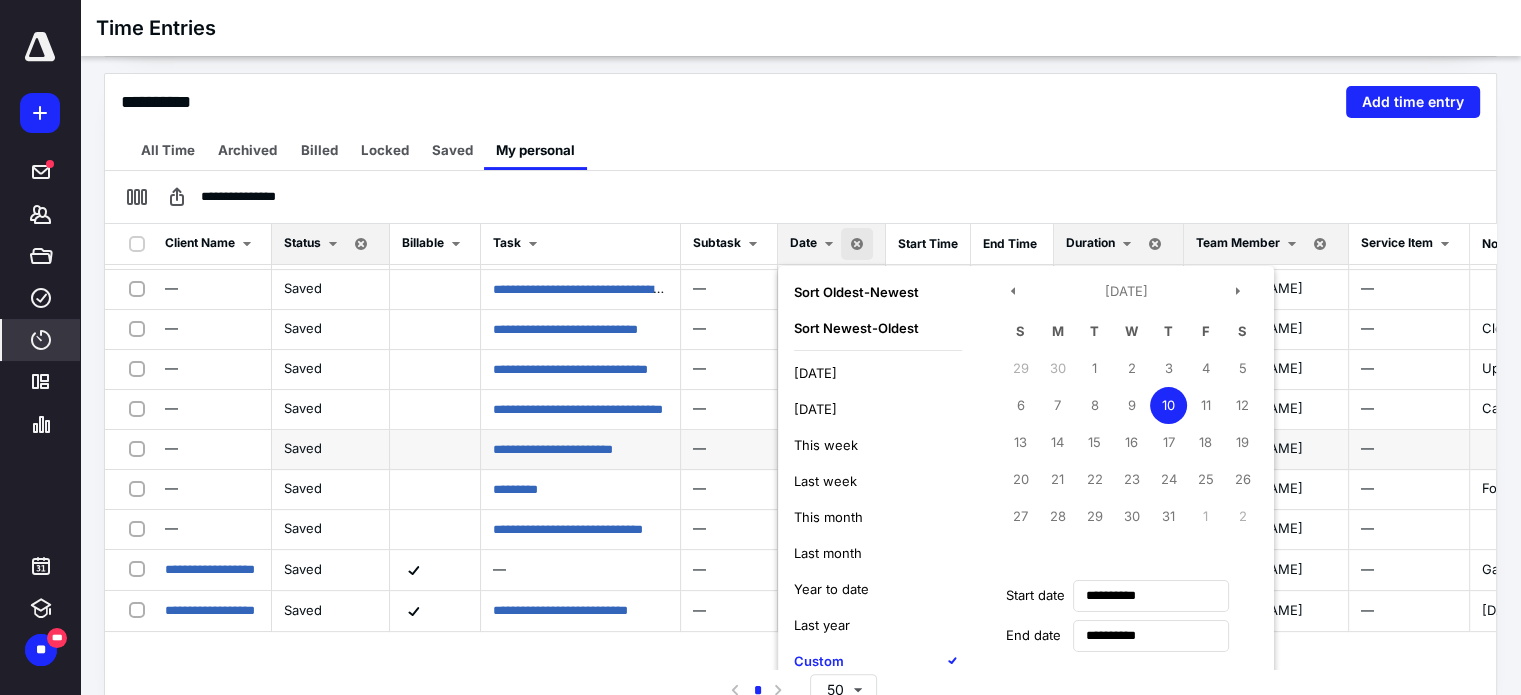 scroll, scrollTop: 442, scrollLeft: 0, axis: vertical 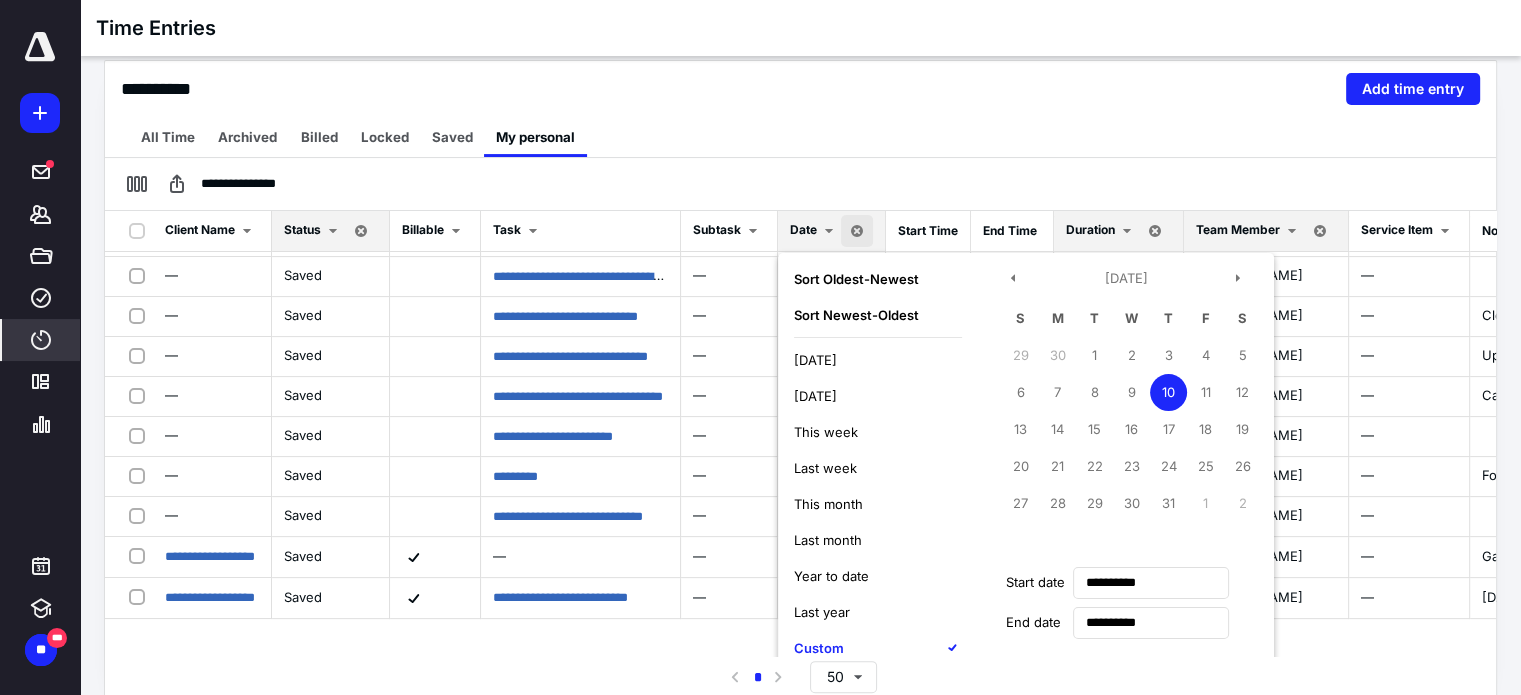 click on "**********" at bounding box center (800, 156) 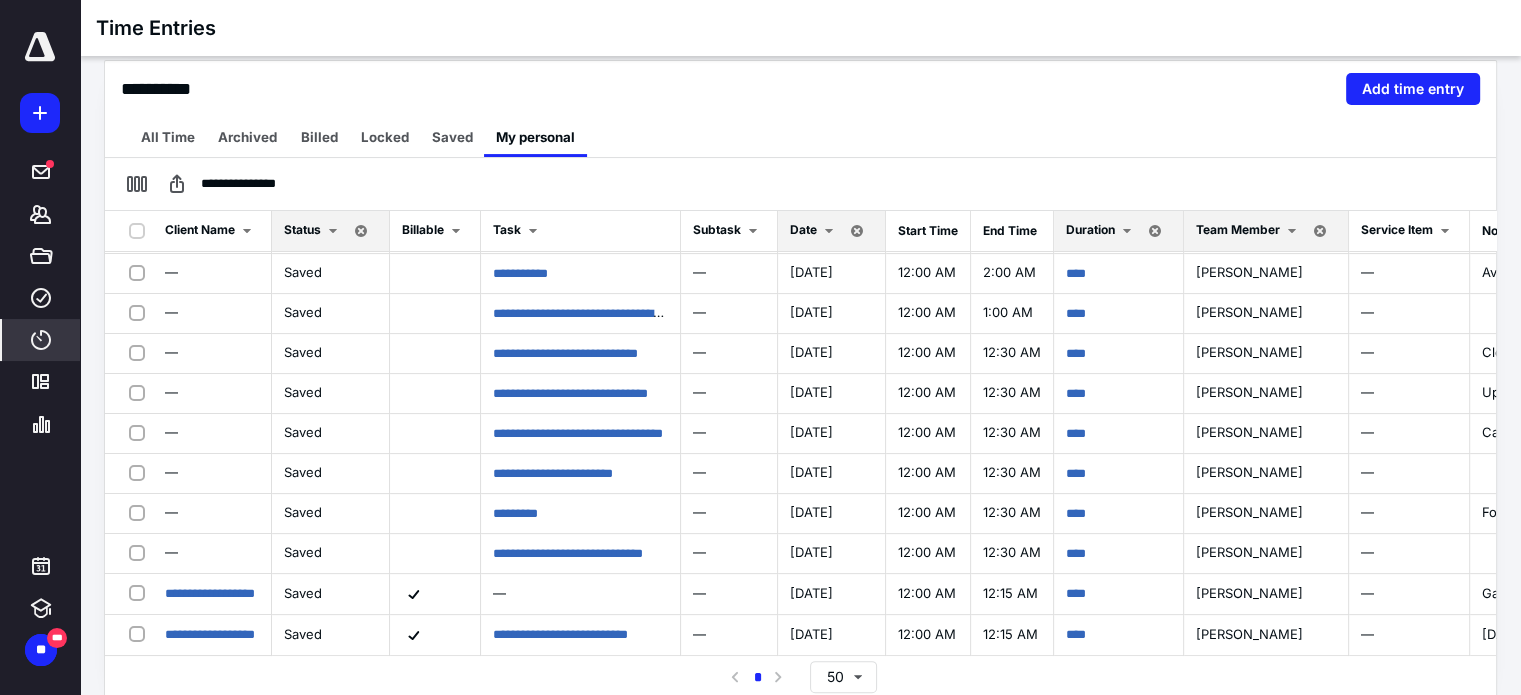 click on "Date" at bounding box center [815, 231] 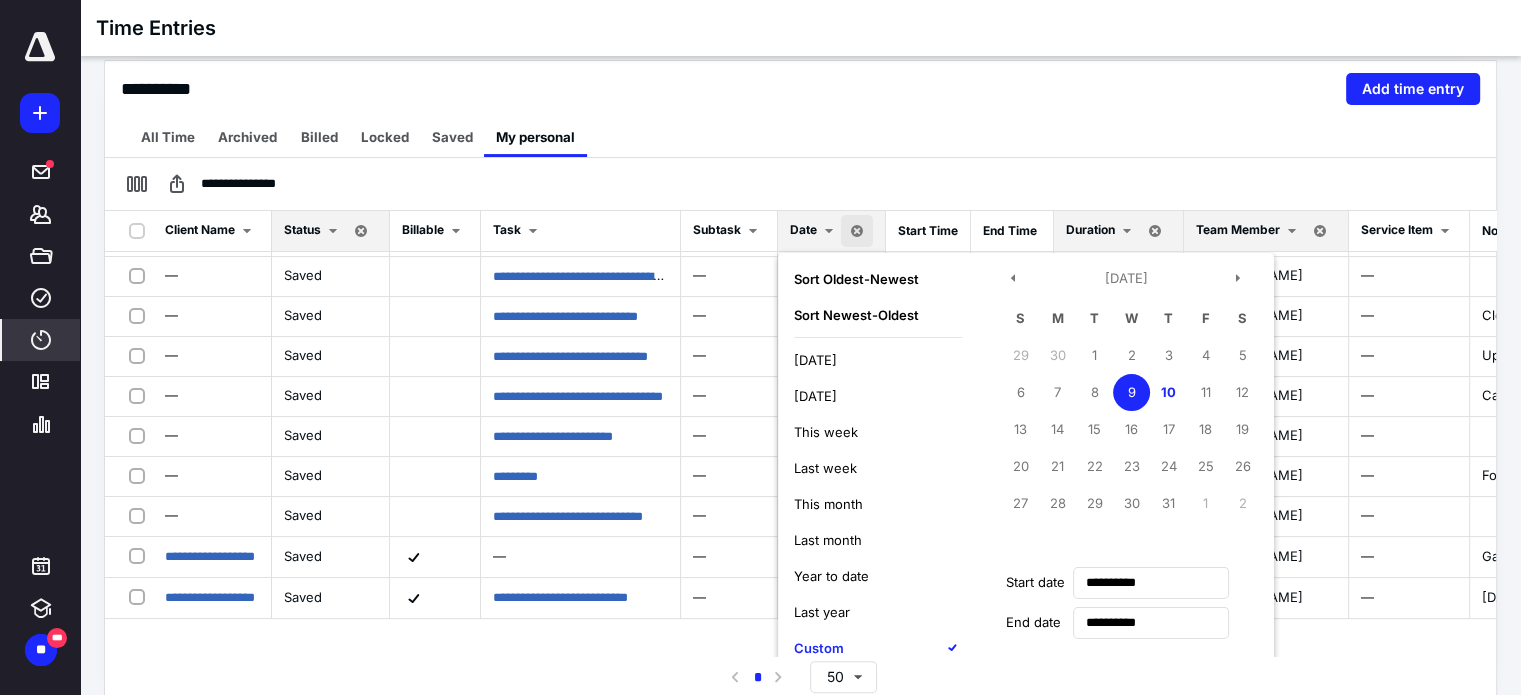 drag, startPoint x: 892, startPoint y: 73, endPoint x: 898, endPoint y: 108, distance: 35.510563 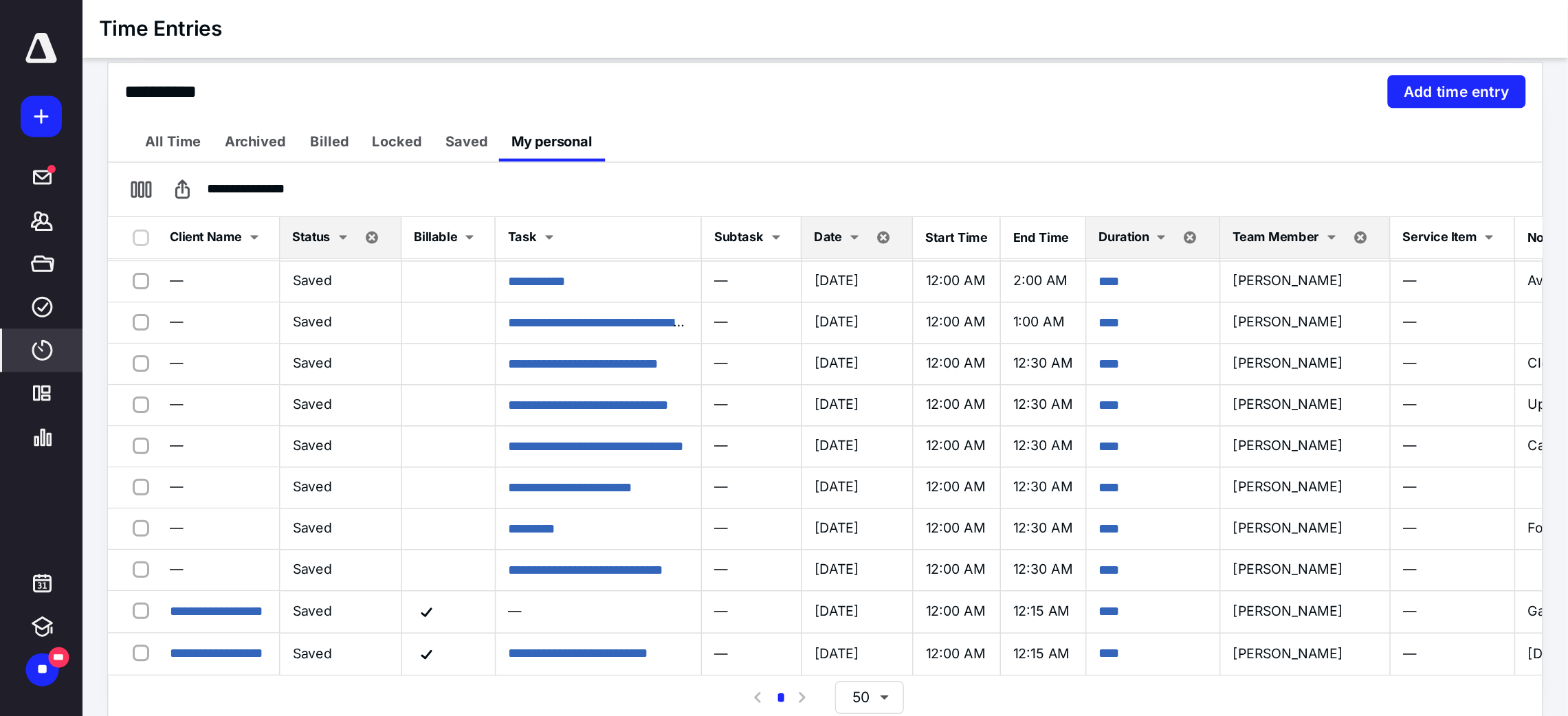 scroll, scrollTop: 226, scrollLeft: 0, axis: vertical 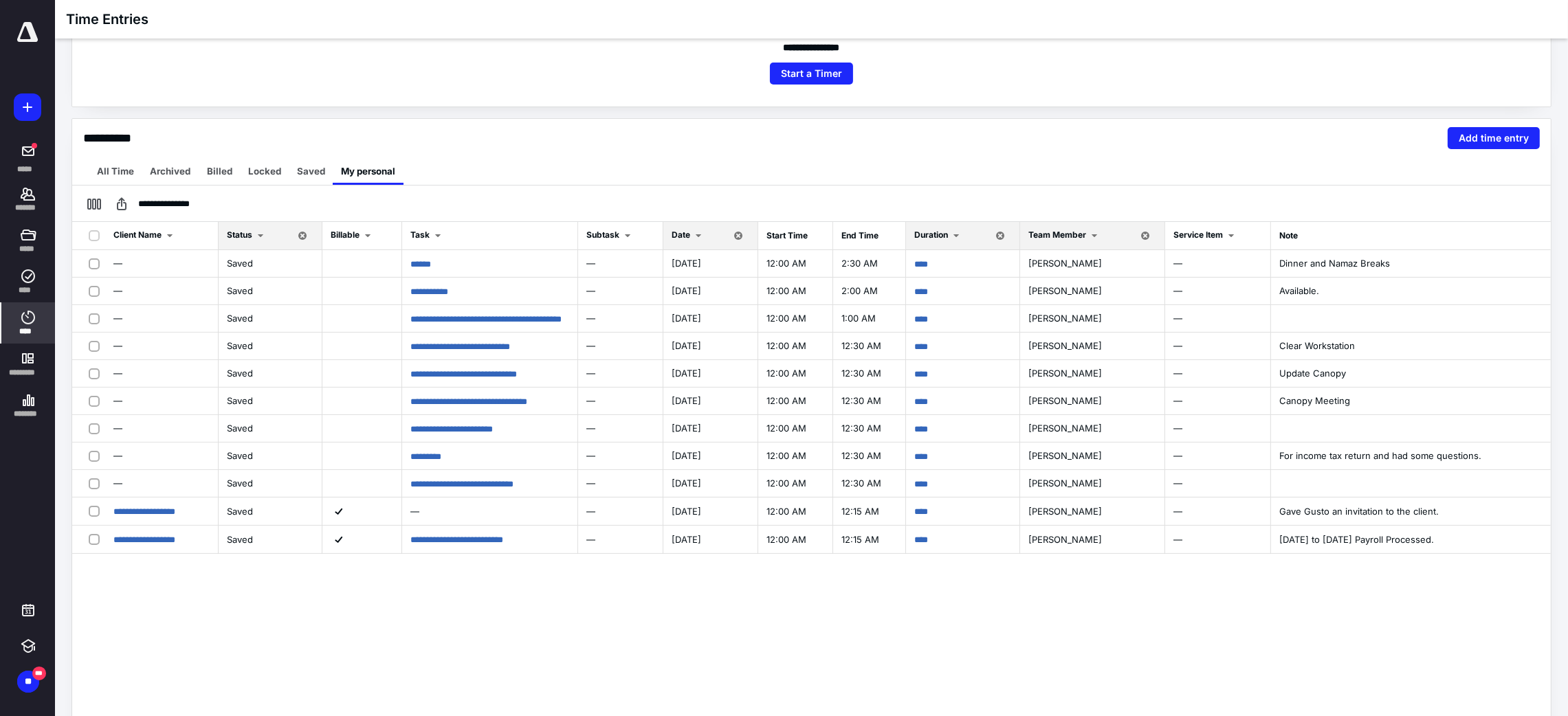 click on "Date" at bounding box center [681, 235] 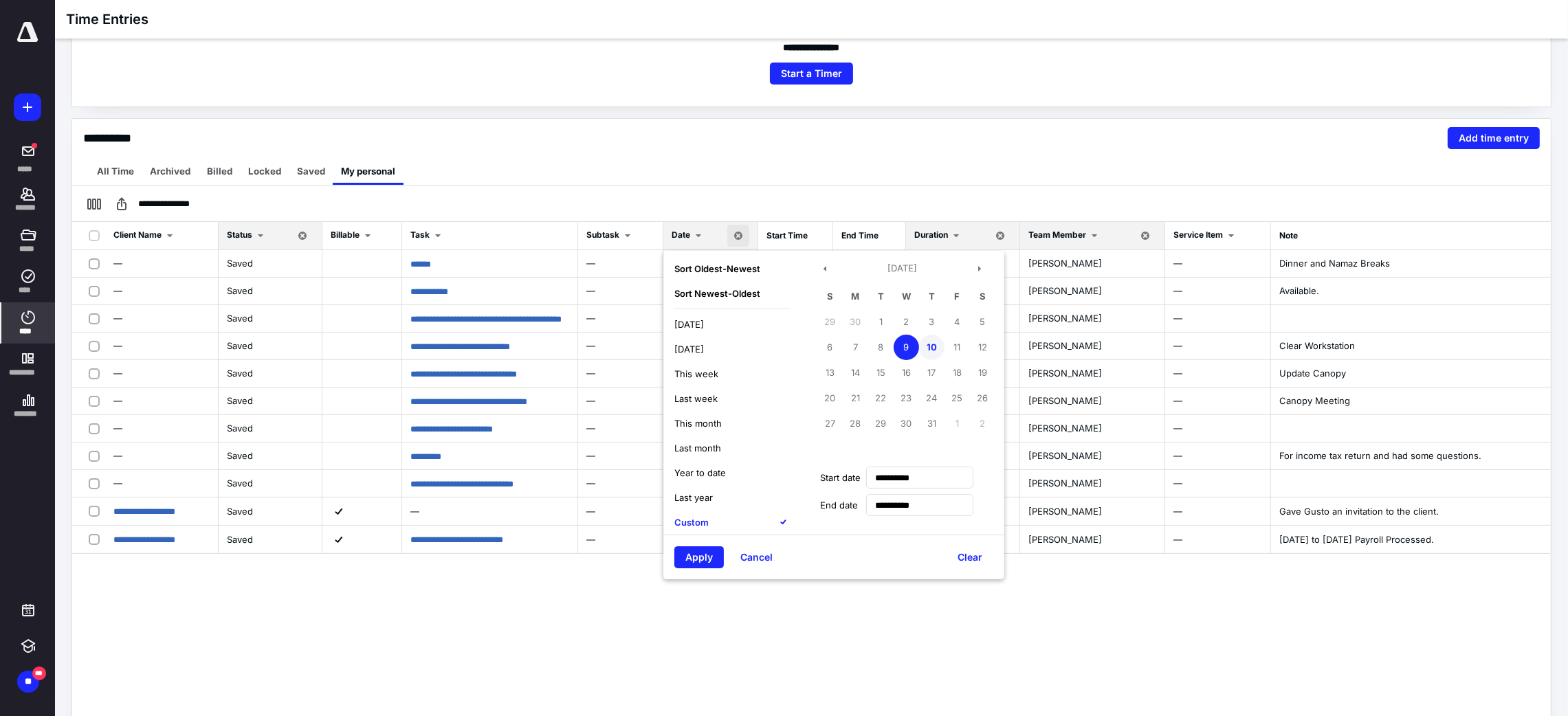 click on "10" at bounding box center [931, 347] 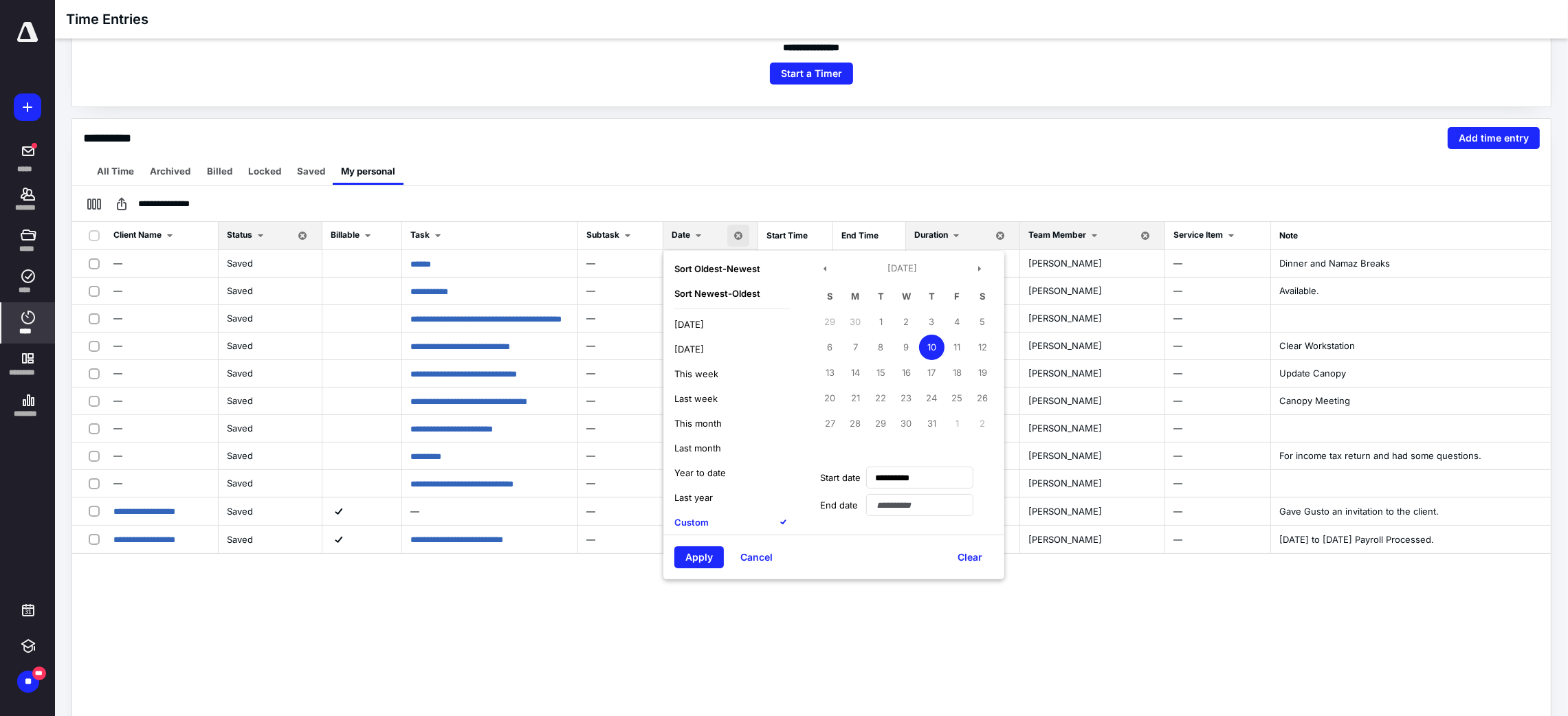 click on "10" at bounding box center [931, 347] 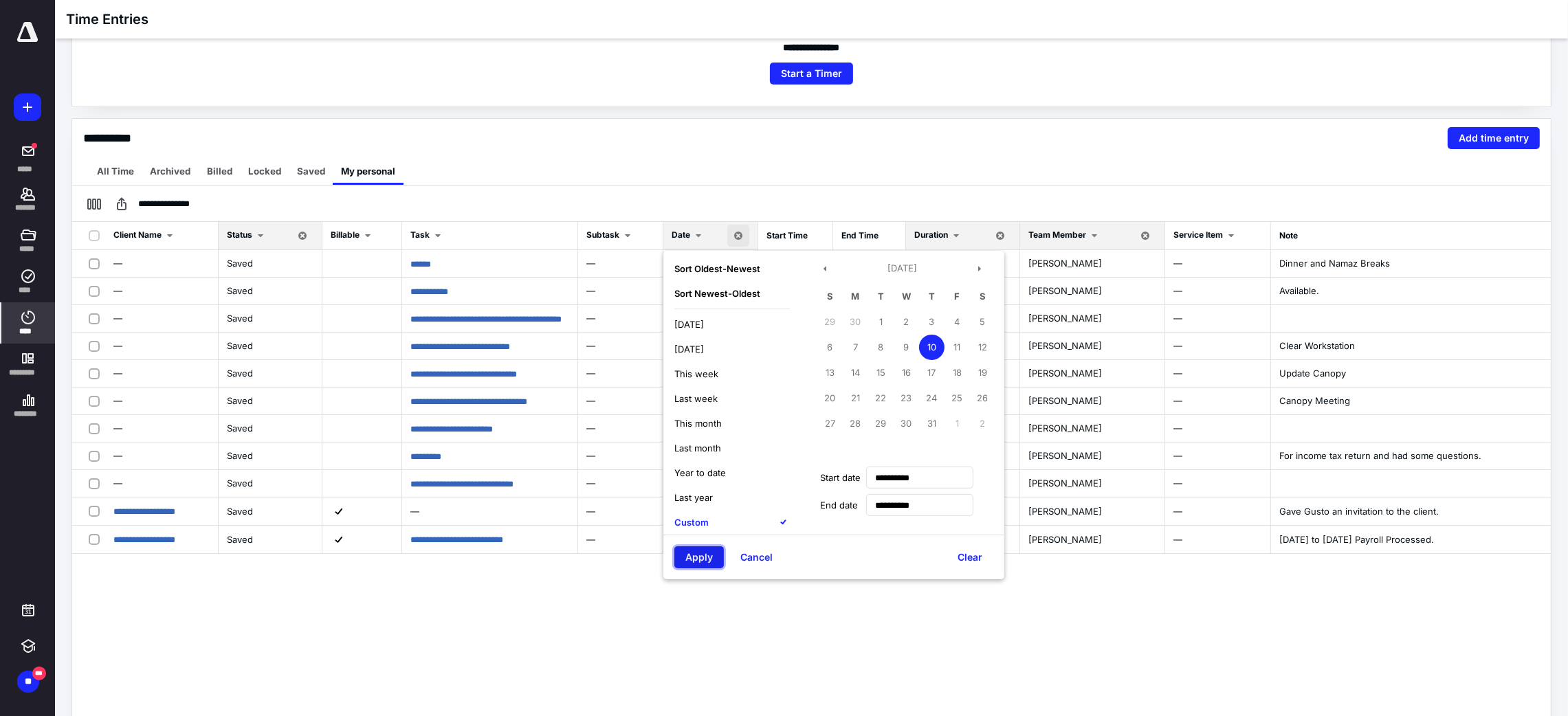 click on "Apply" at bounding box center (699, 557) 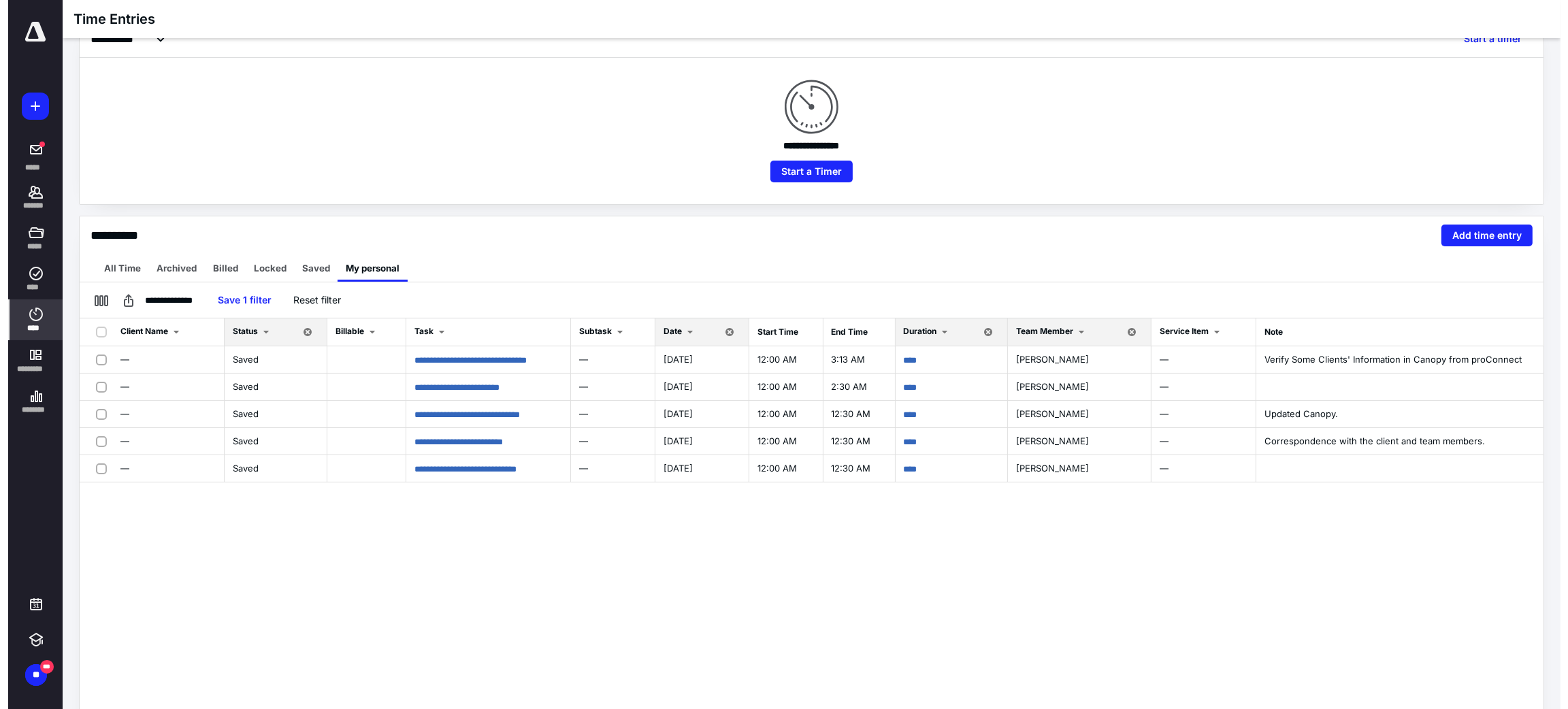 scroll, scrollTop: 0, scrollLeft: 0, axis: both 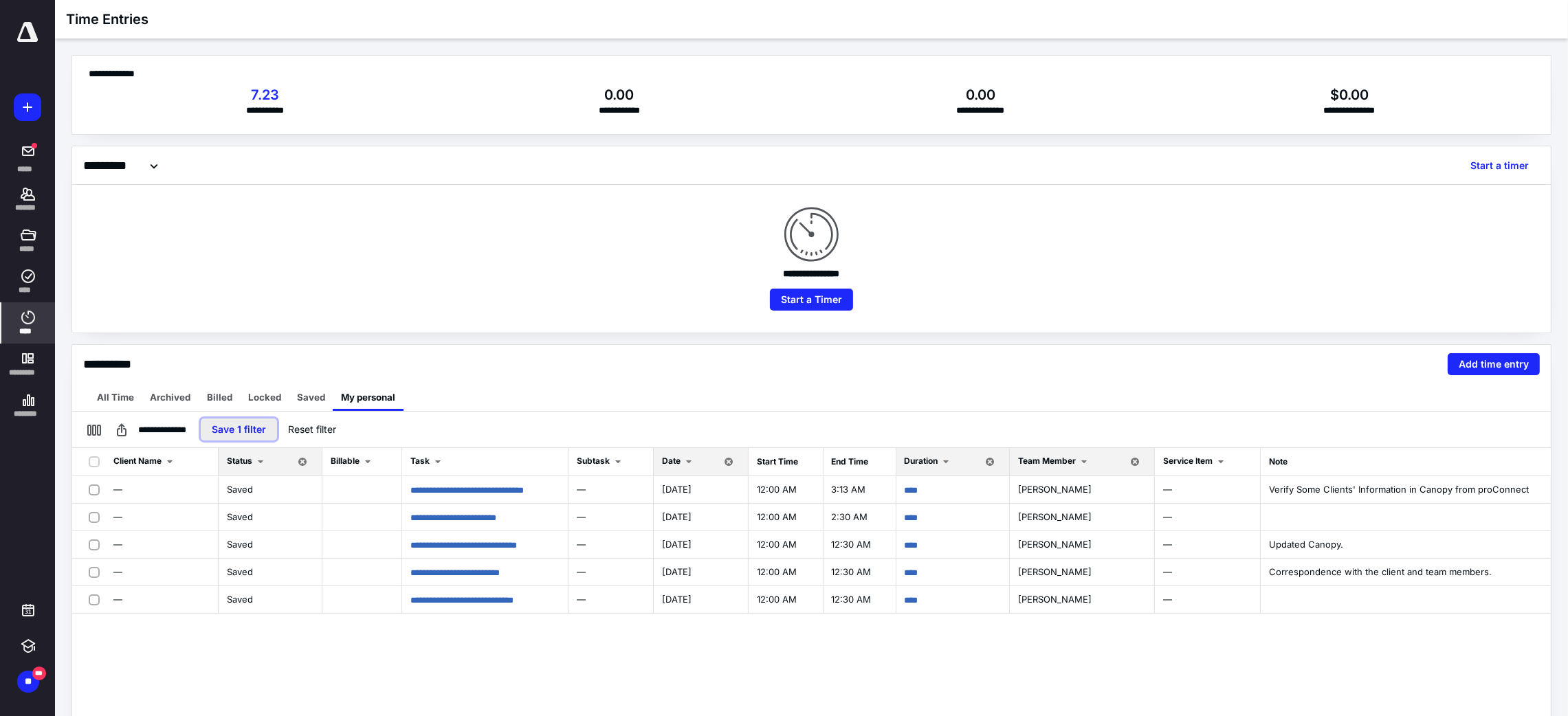 click on "Save 1 filter" at bounding box center [239, 429] 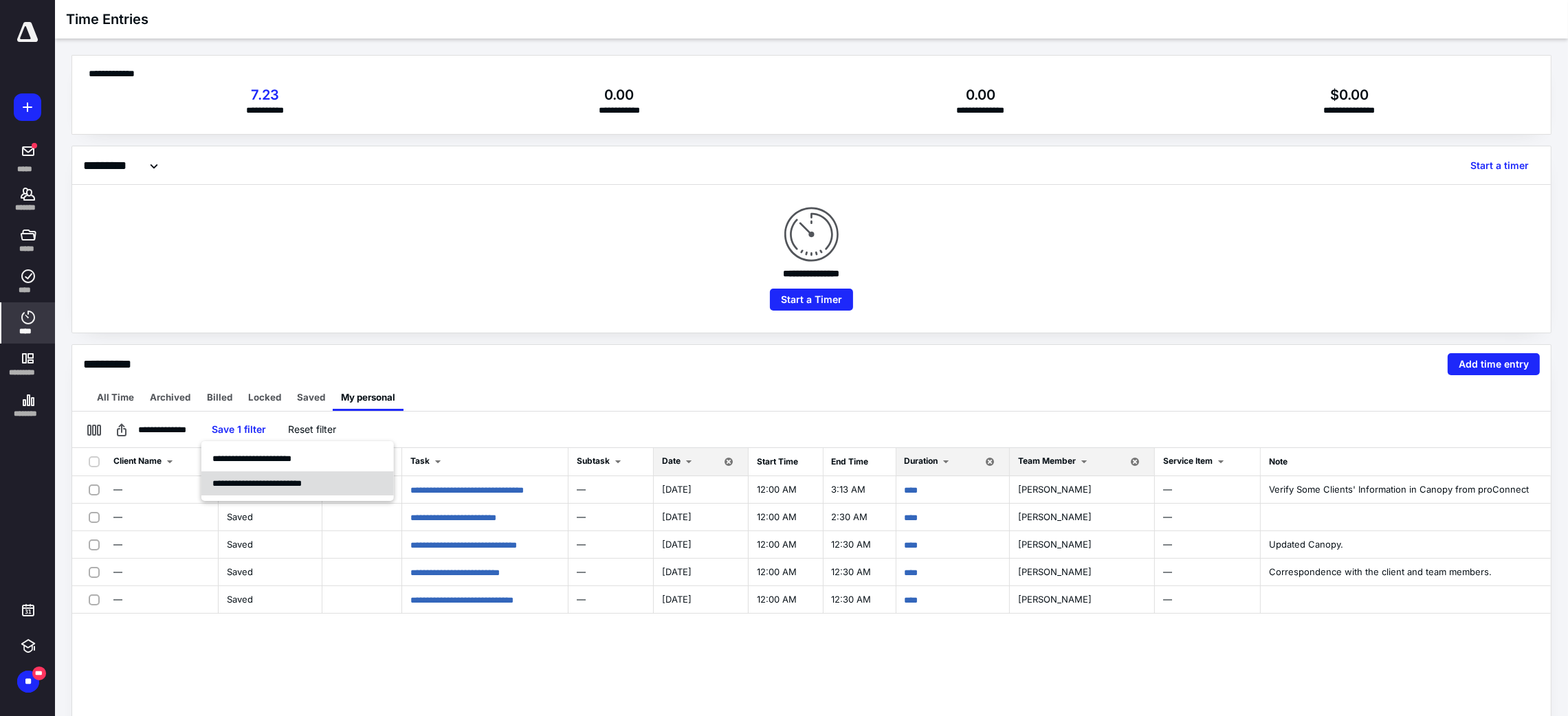 click on "**********" at bounding box center (257, 483) 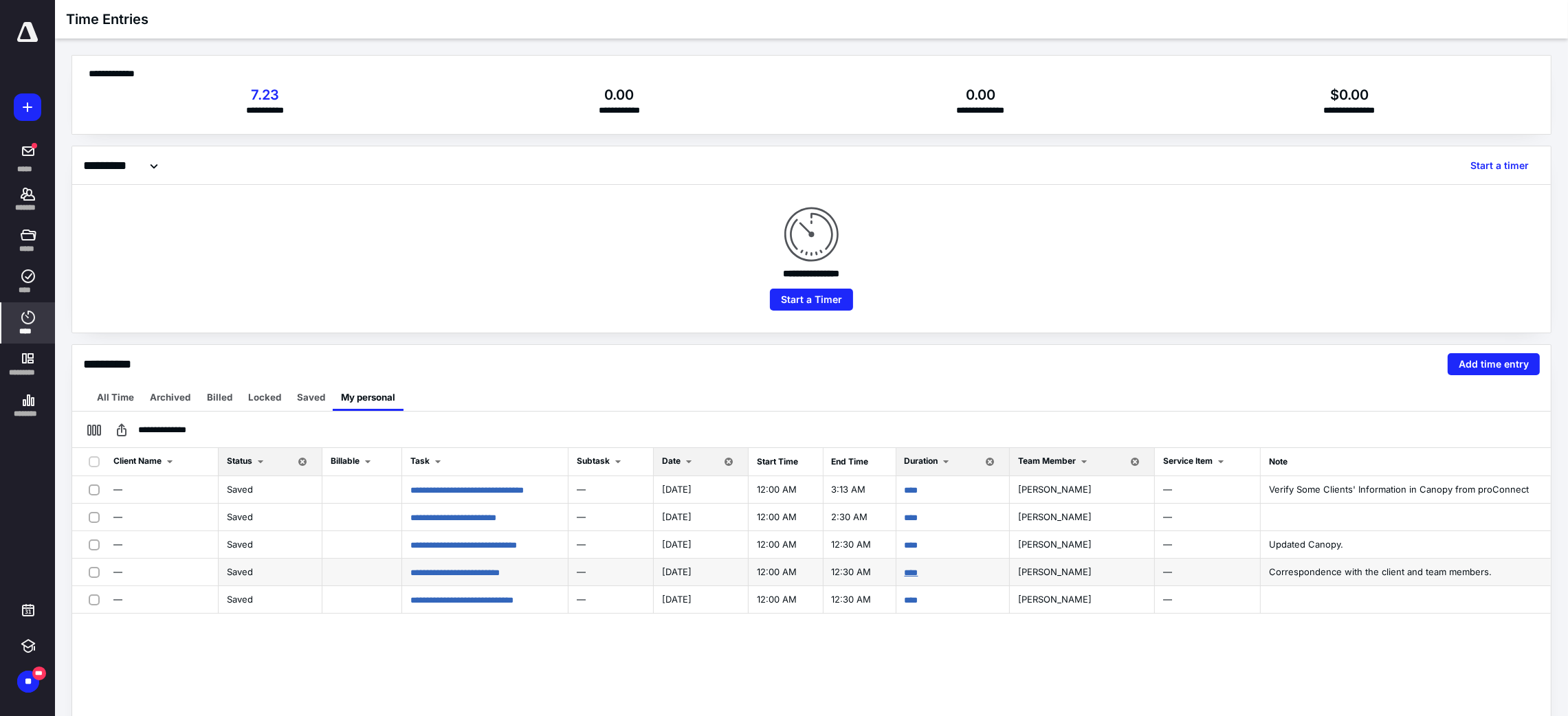 click on "****" at bounding box center (912, 572) 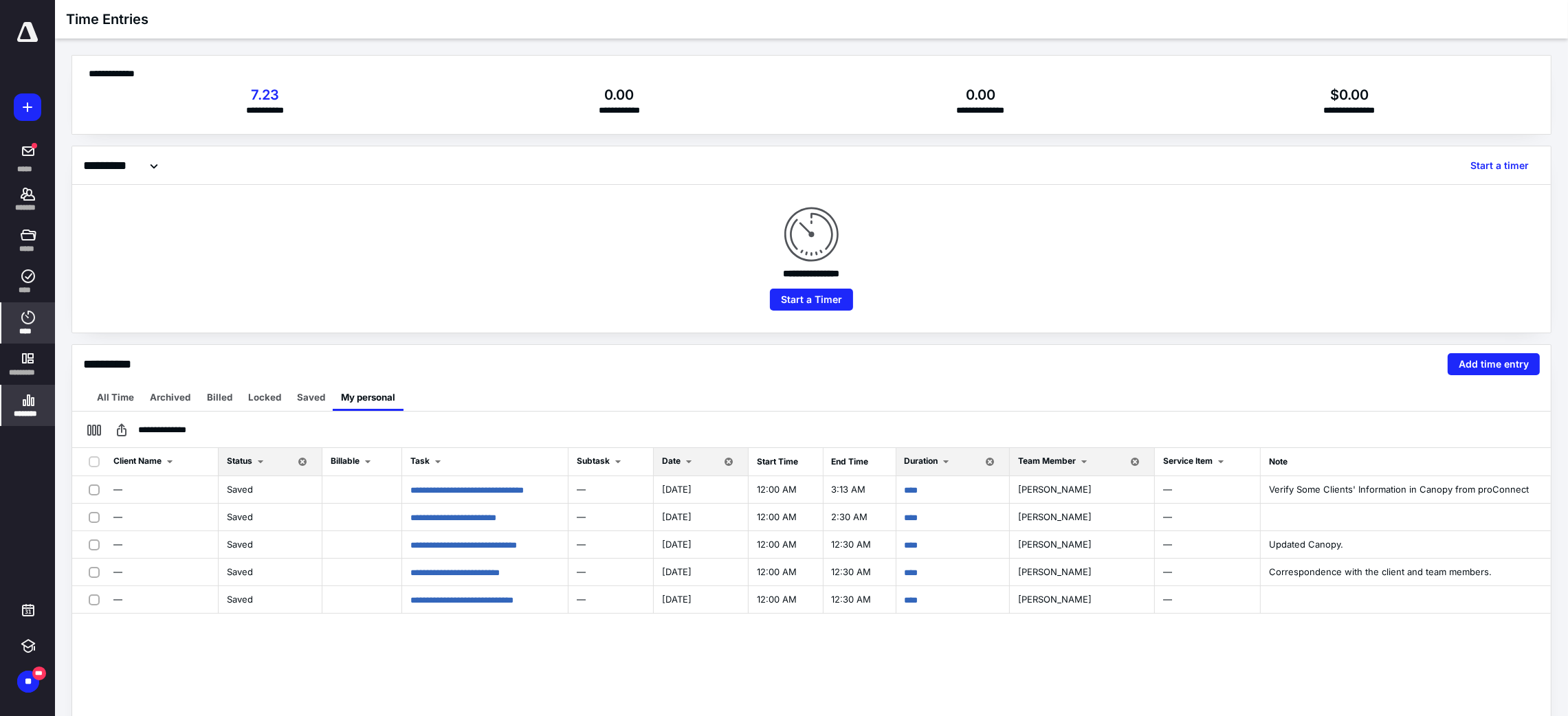 click 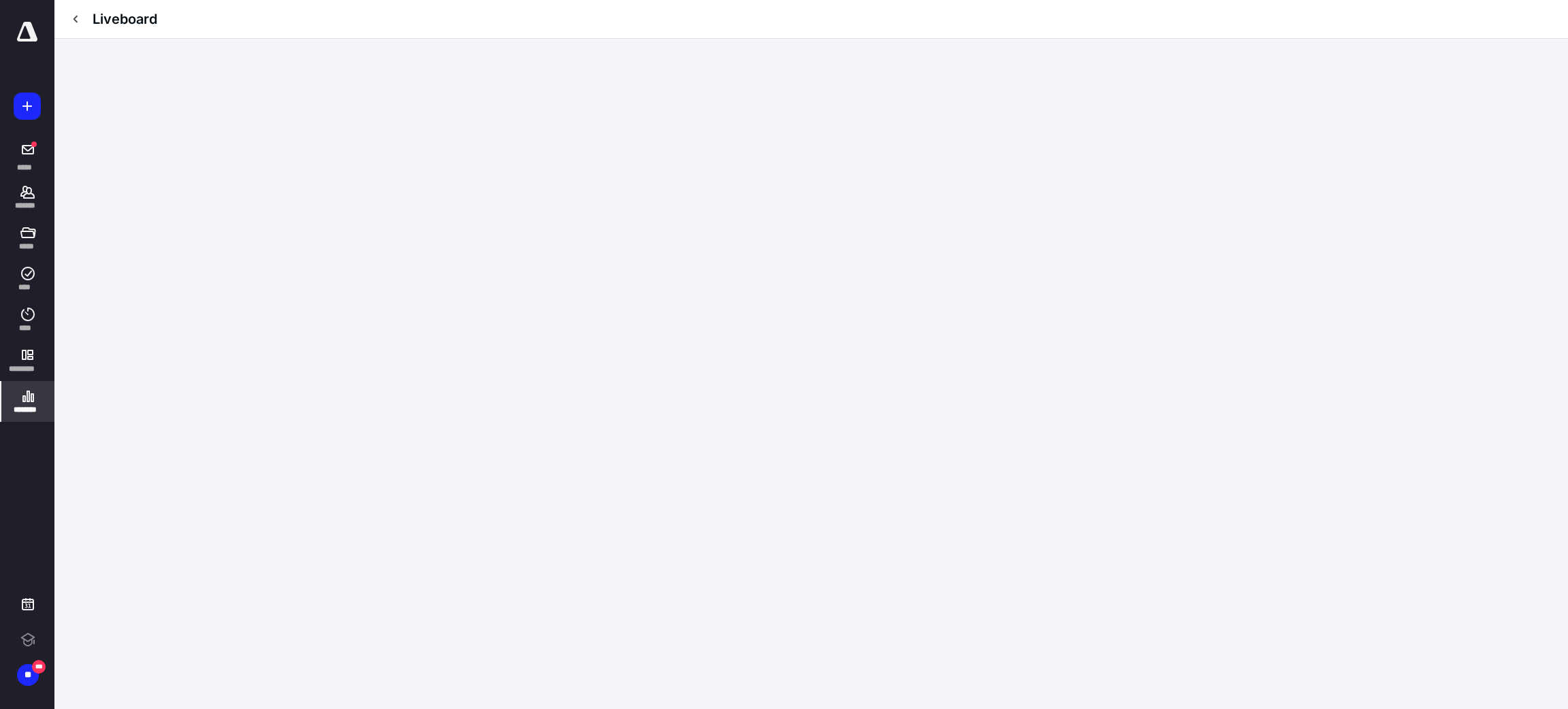scroll, scrollTop: 0, scrollLeft: 0, axis: both 